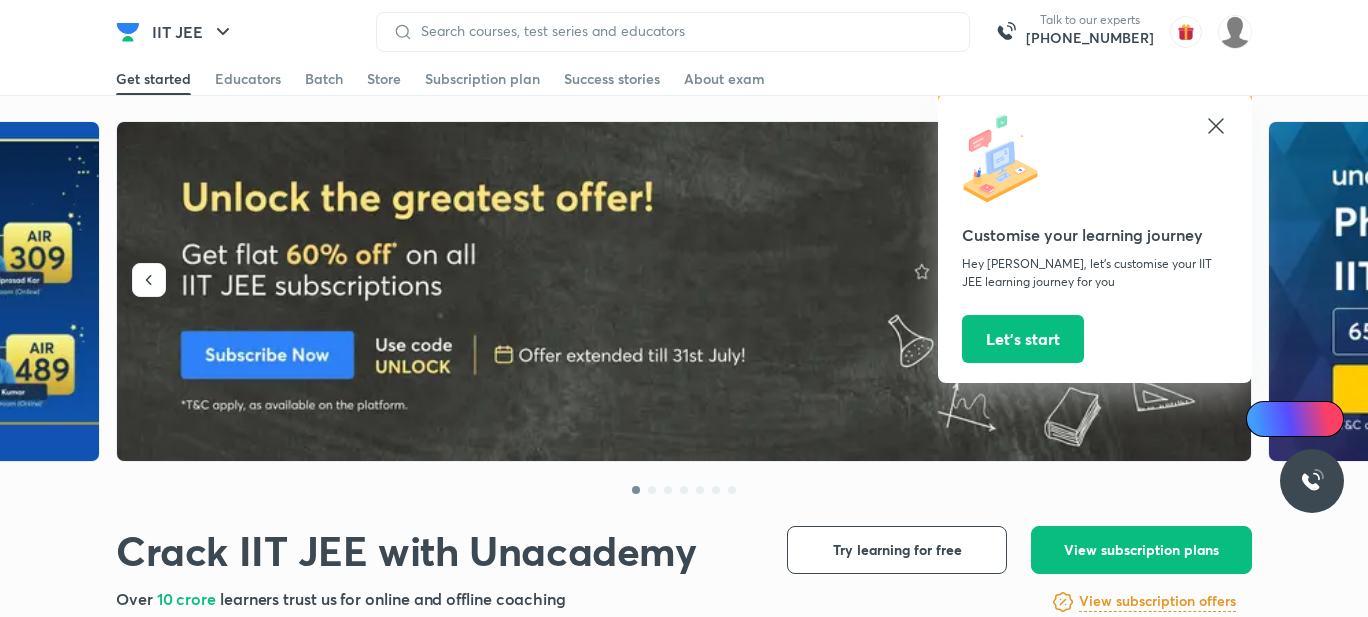 scroll, scrollTop: 0, scrollLeft: 0, axis: both 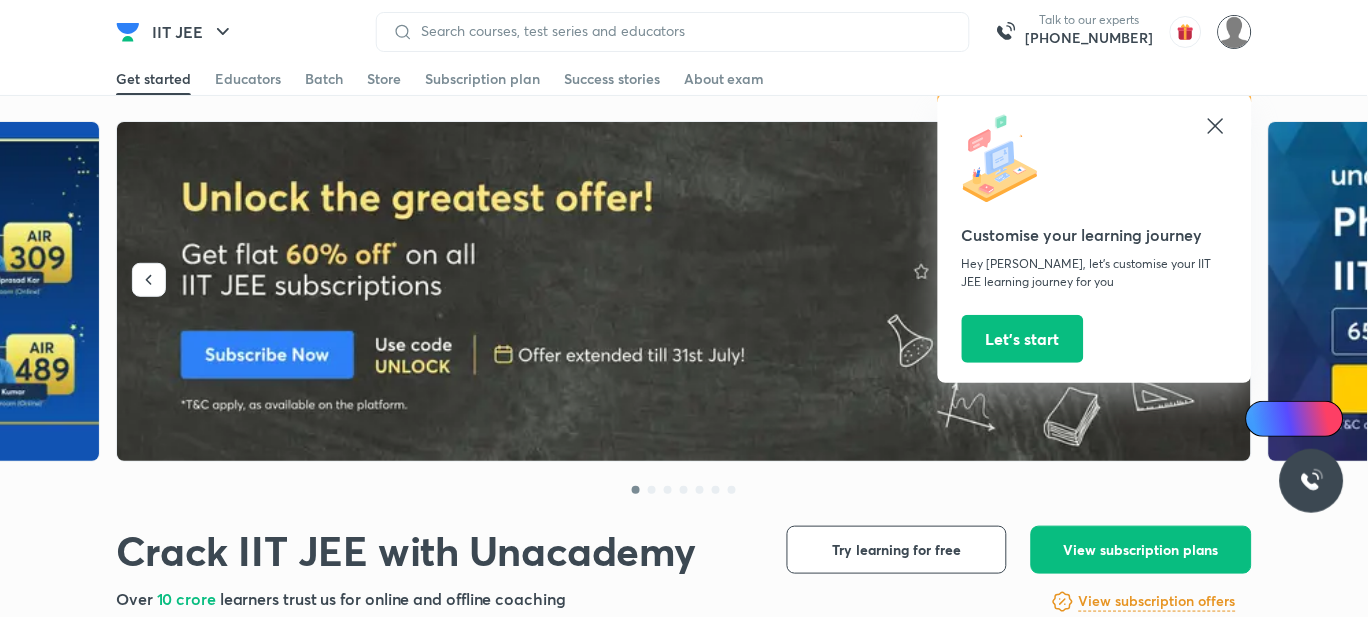 click at bounding box center [1235, 32] 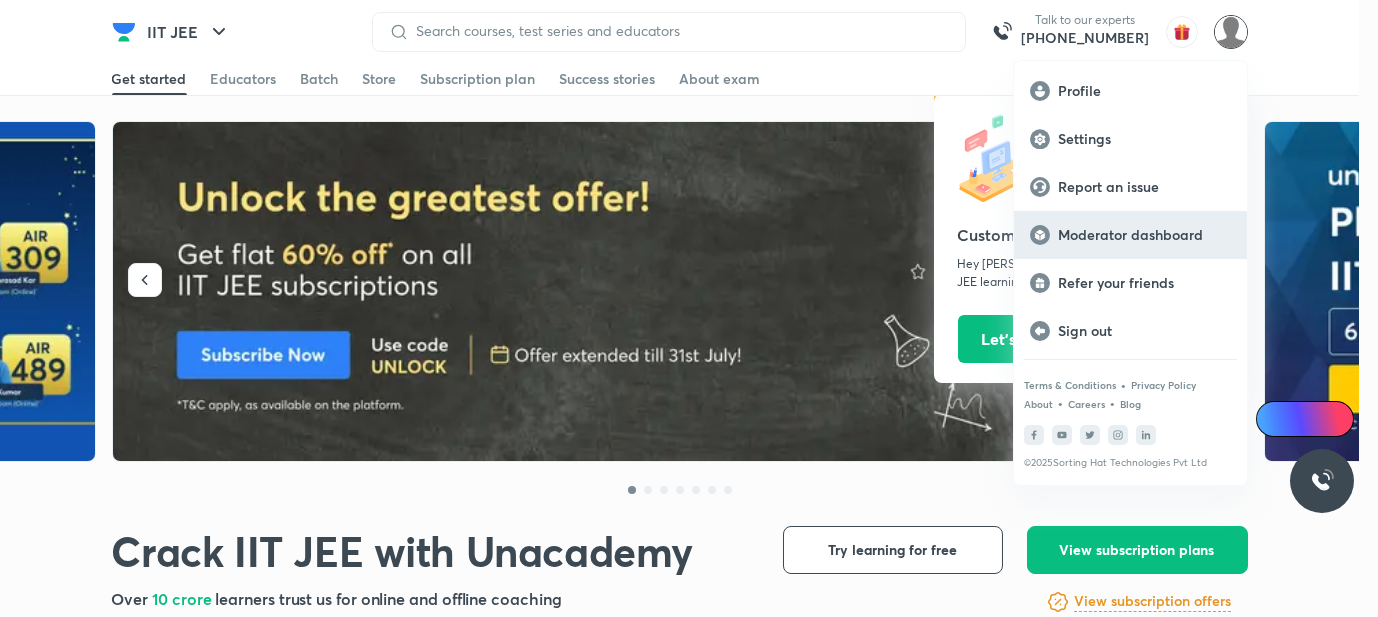 click on "Moderator dashboard" at bounding box center [1144, 235] 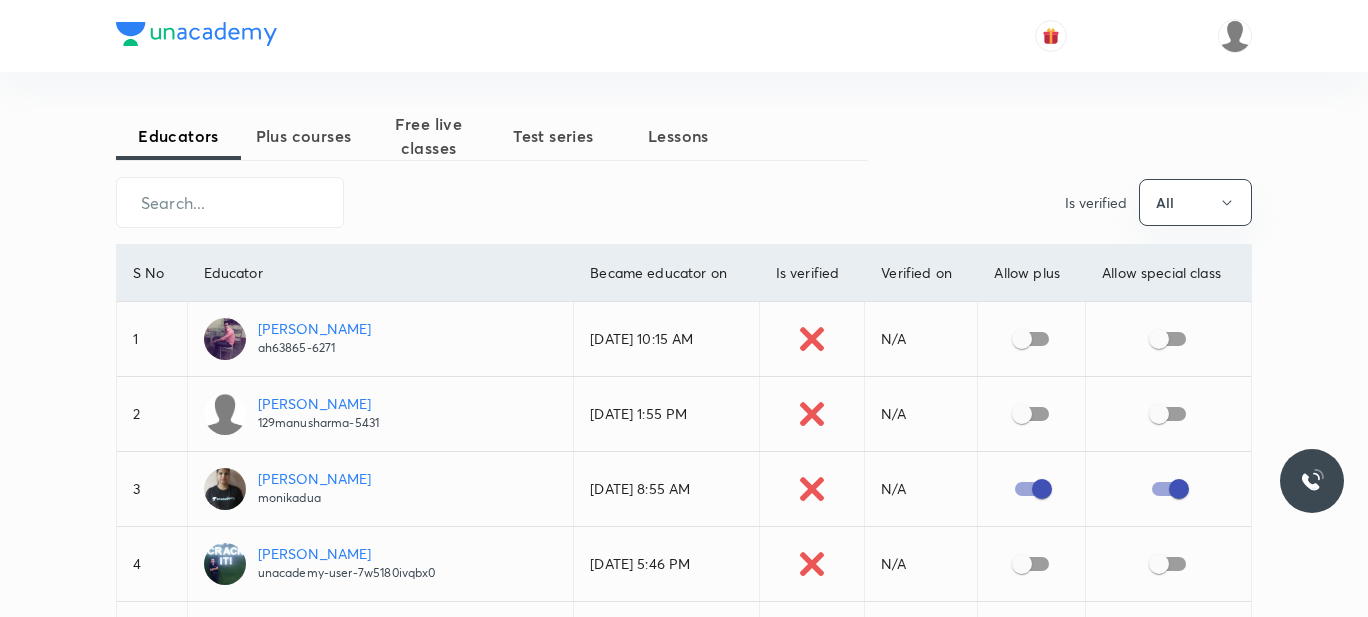 scroll, scrollTop: 0, scrollLeft: 0, axis: both 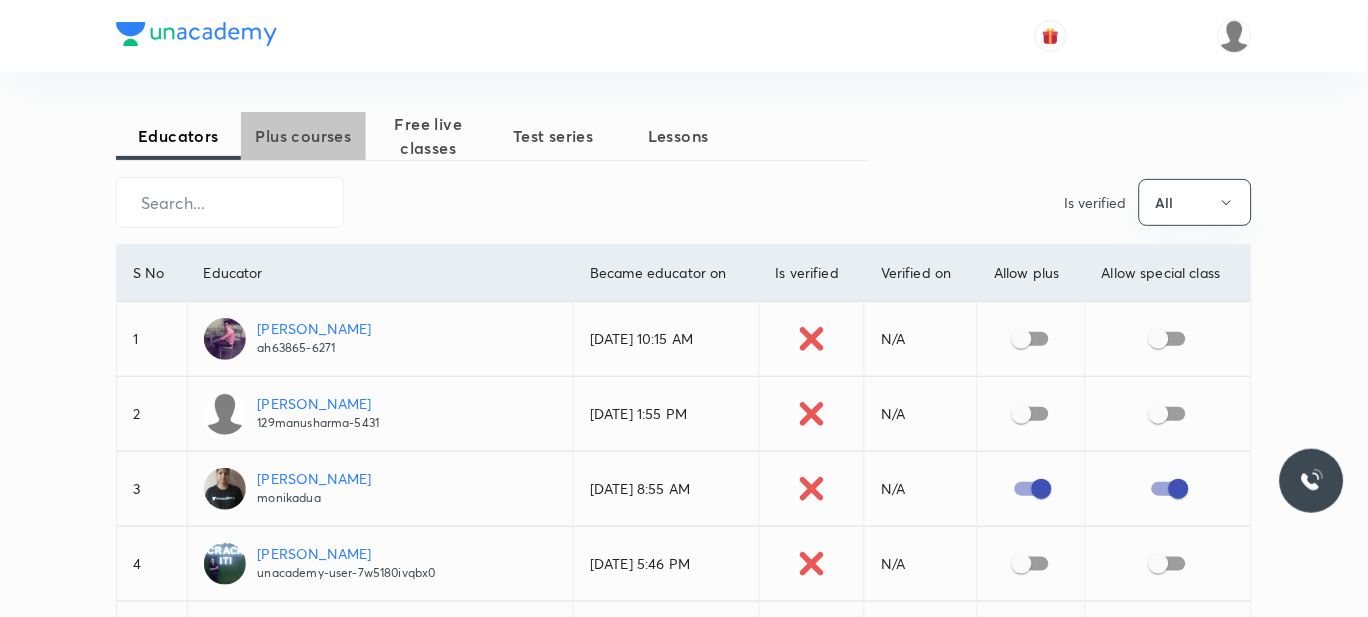 click on "Plus courses" at bounding box center [303, 136] 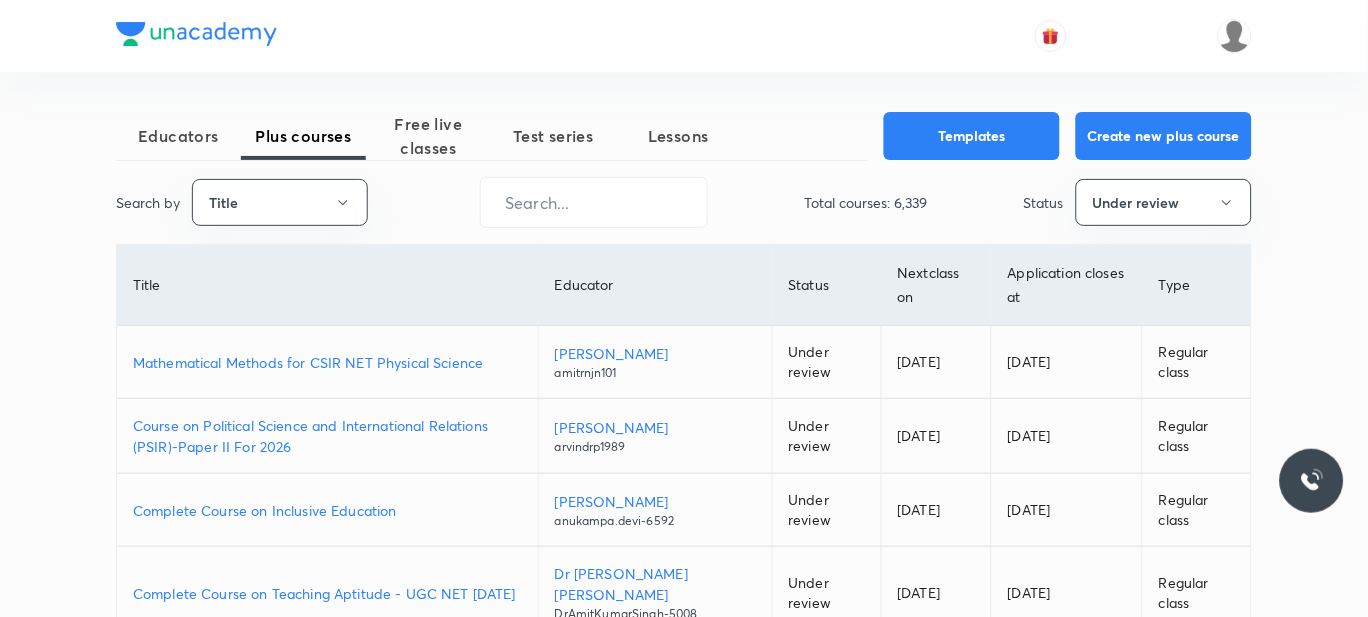 click on "Mathematical Methods for CSIR NET Physical Science" at bounding box center [327, 362] 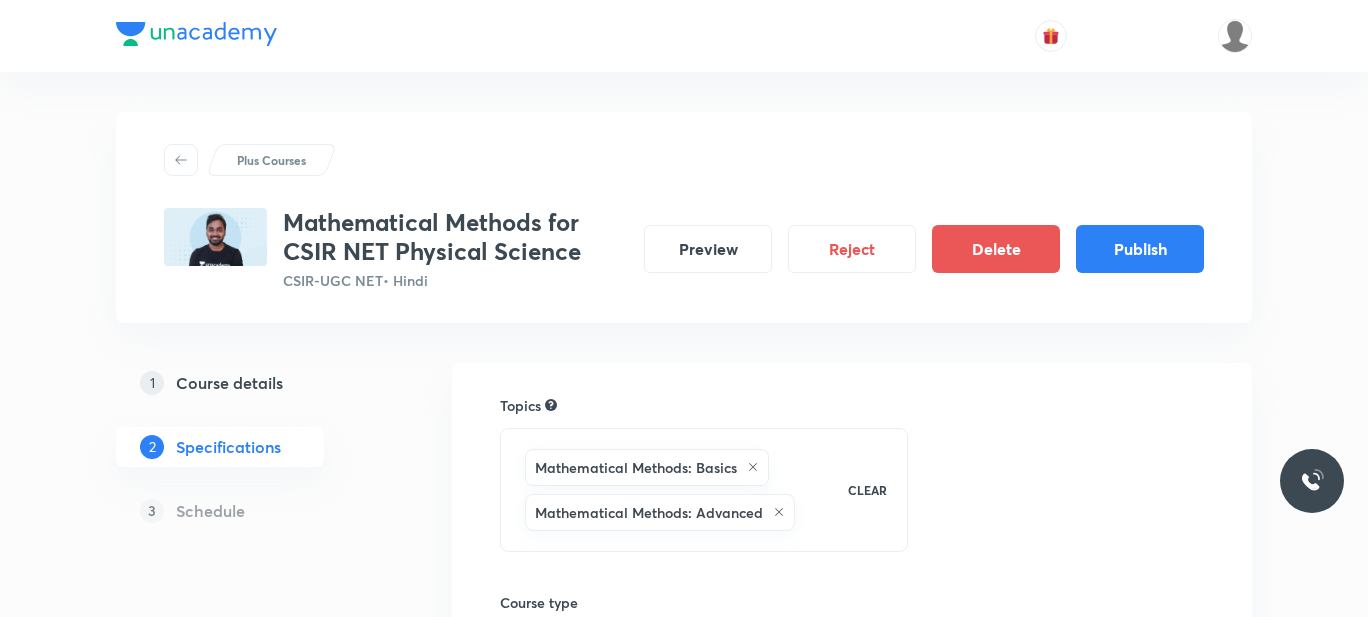 scroll, scrollTop: 0, scrollLeft: 0, axis: both 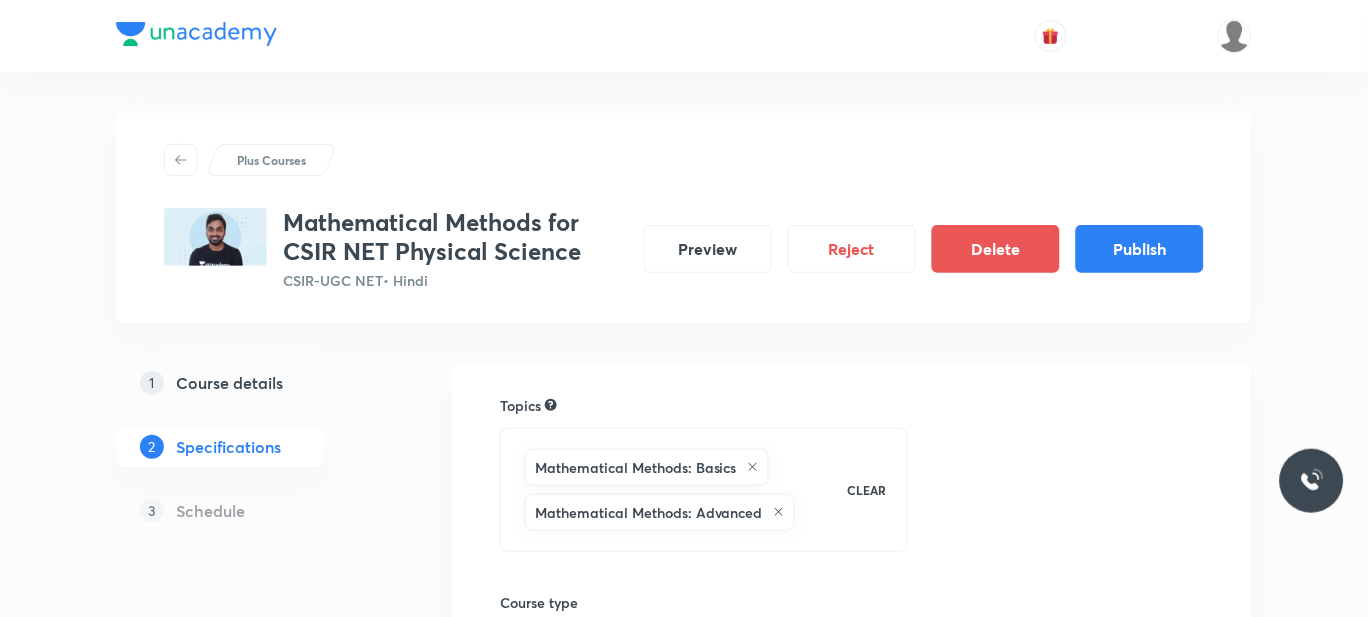 click on "Schedule" at bounding box center [210, 511] 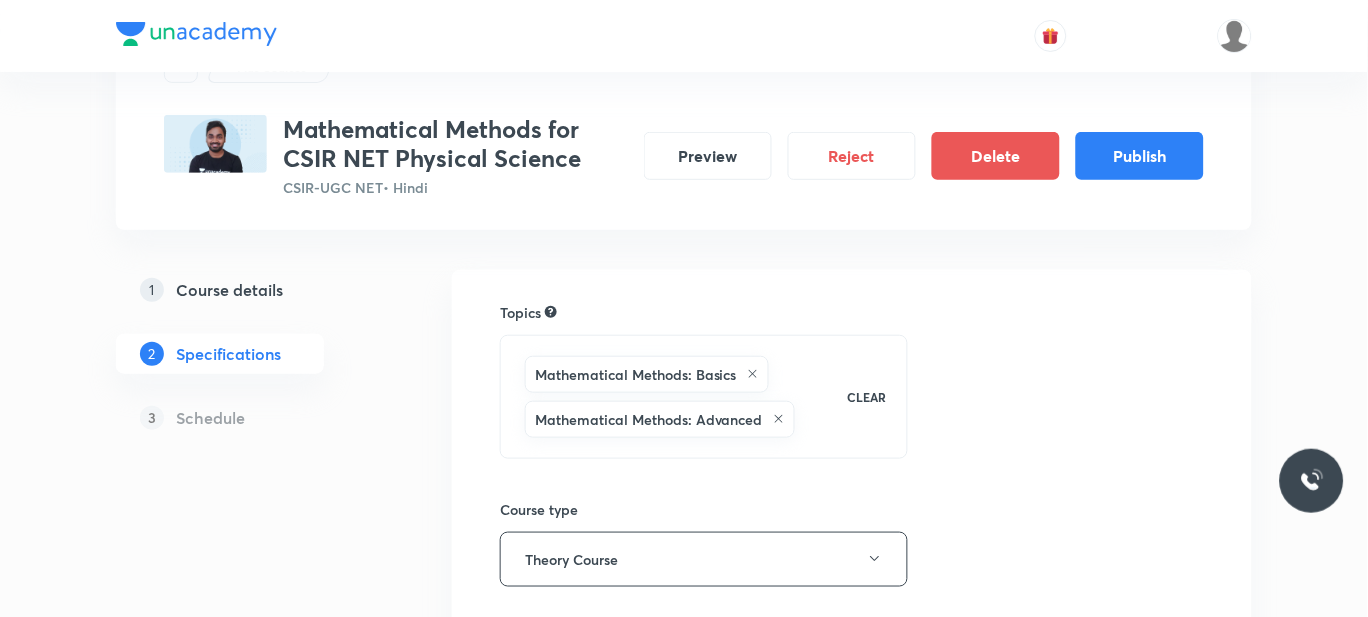 scroll, scrollTop: 0, scrollLeft: 0, axis: both 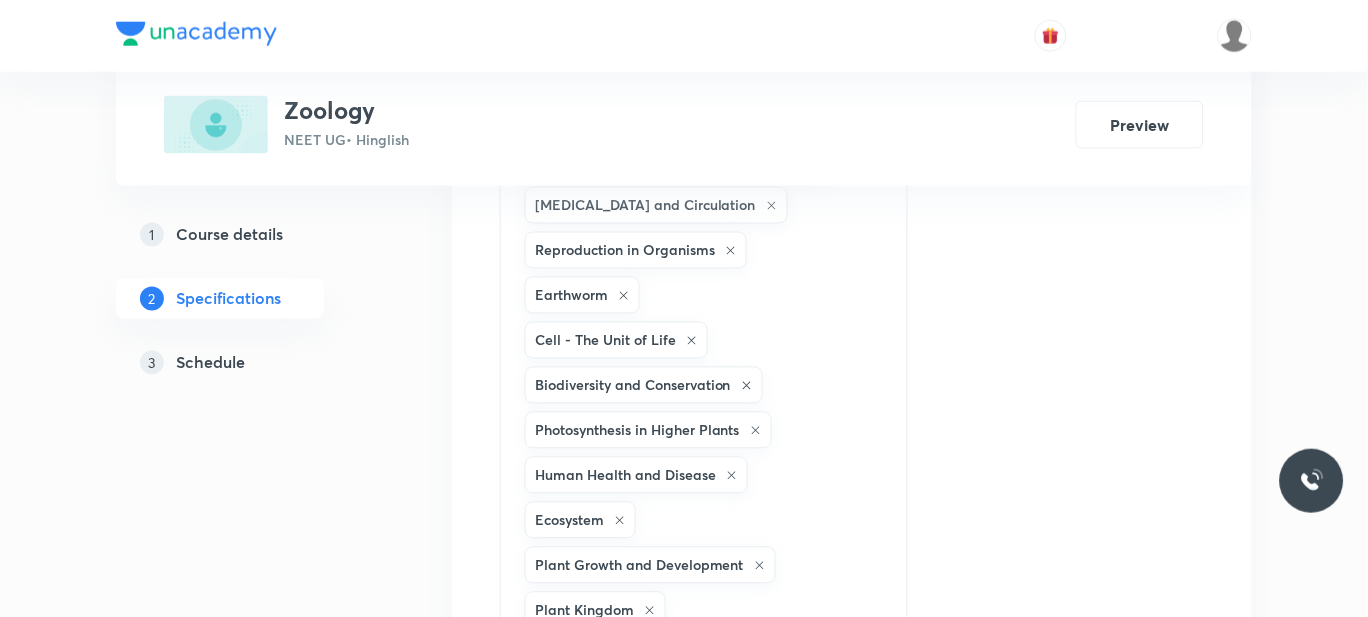 click on "3 Schedule" at bounding box center [252, 363] 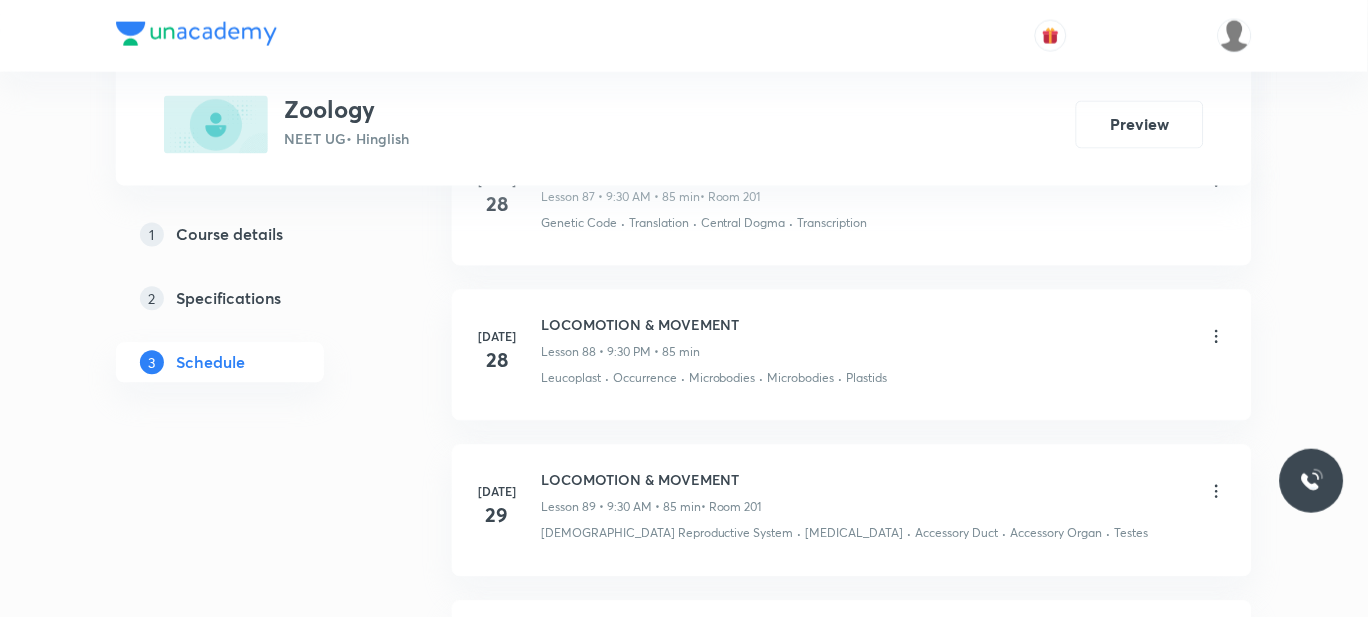 scroll, scrollTop: 15247, scrollLeft: 0, axis: vertical 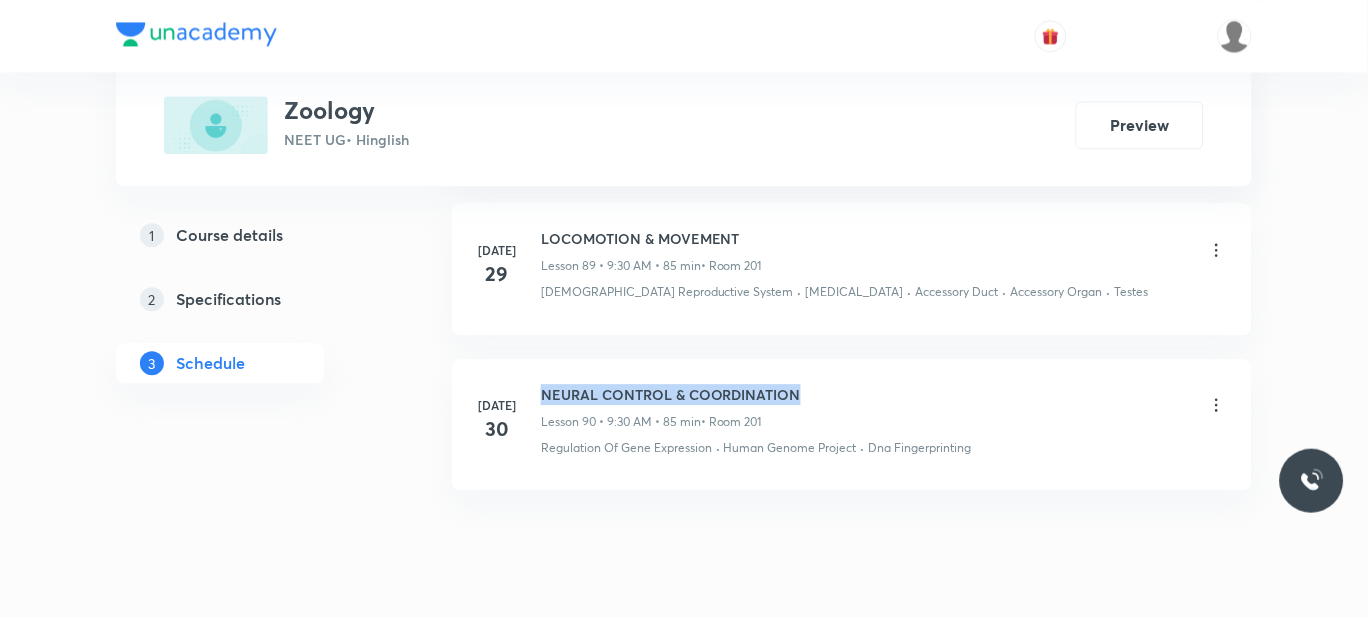 drag, startPoint x: 807, startPoint y: 327, endPoint x: 543, endPoint y: 335, distance: 264.1212 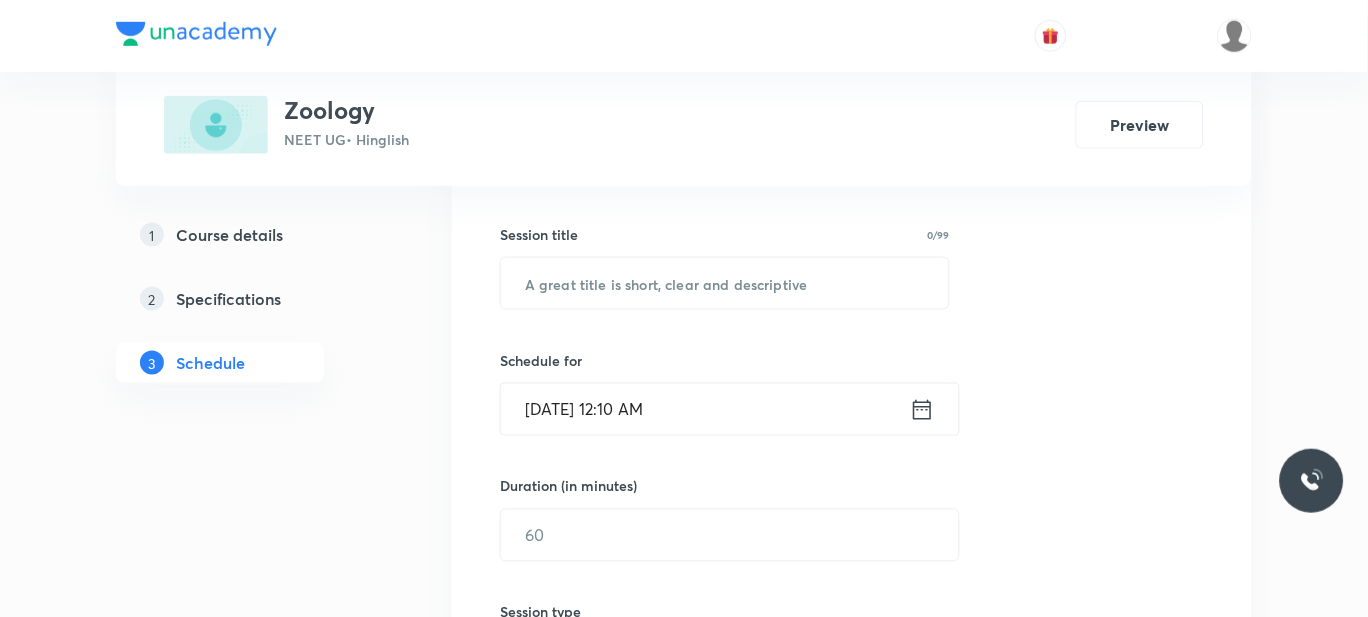 scroll, scrollTop: 360, scrollLeft: 0, axis: vertical 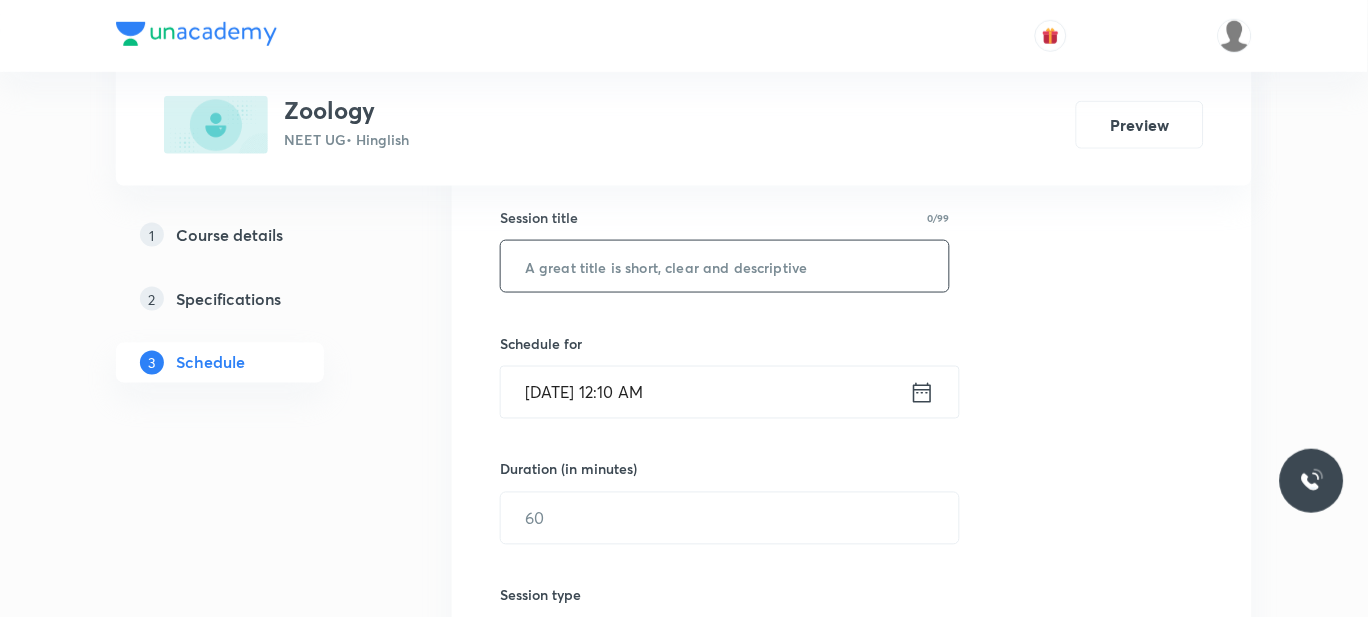 click at bounding box center [725, 266] 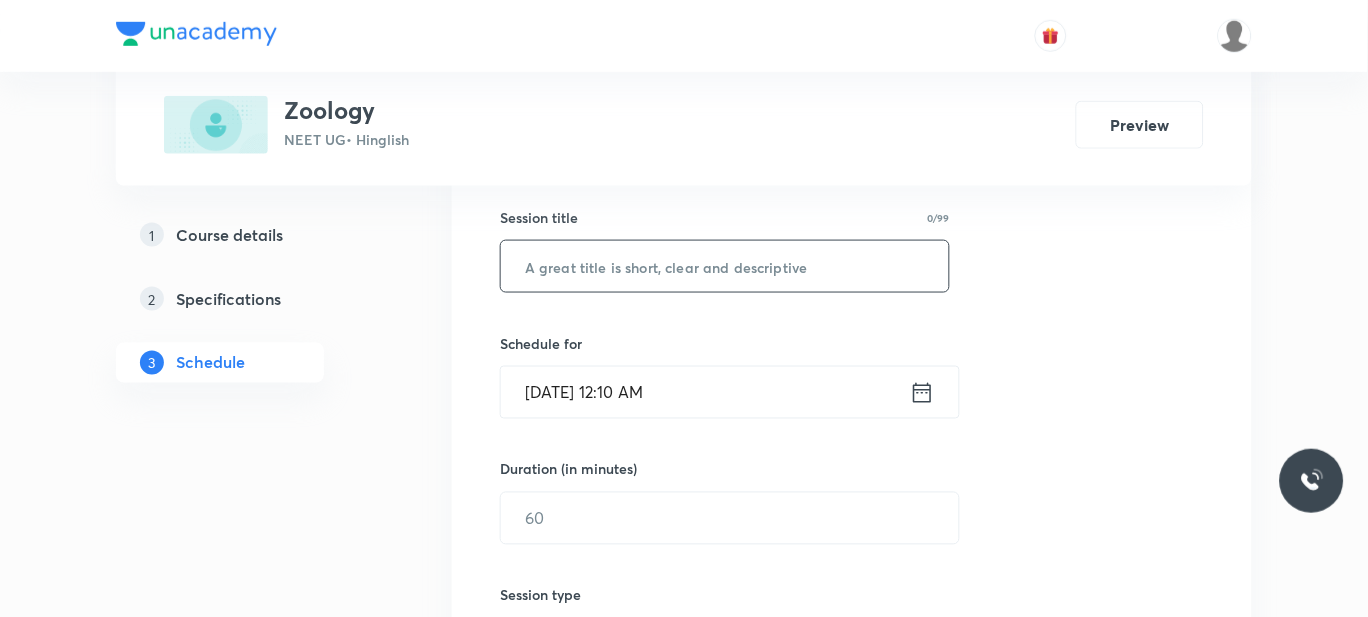 paste on "NEURAL CONTROL & COORDINATION" 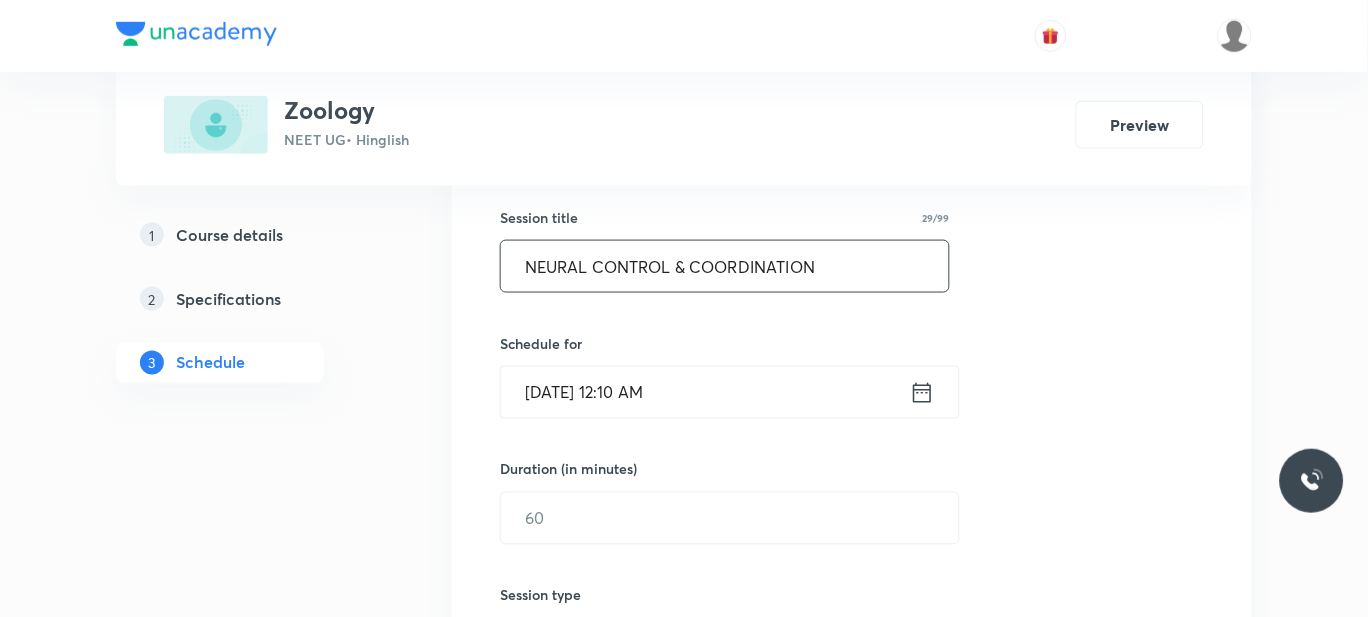 type on "NEURAL CONTROL & COORDINATION" 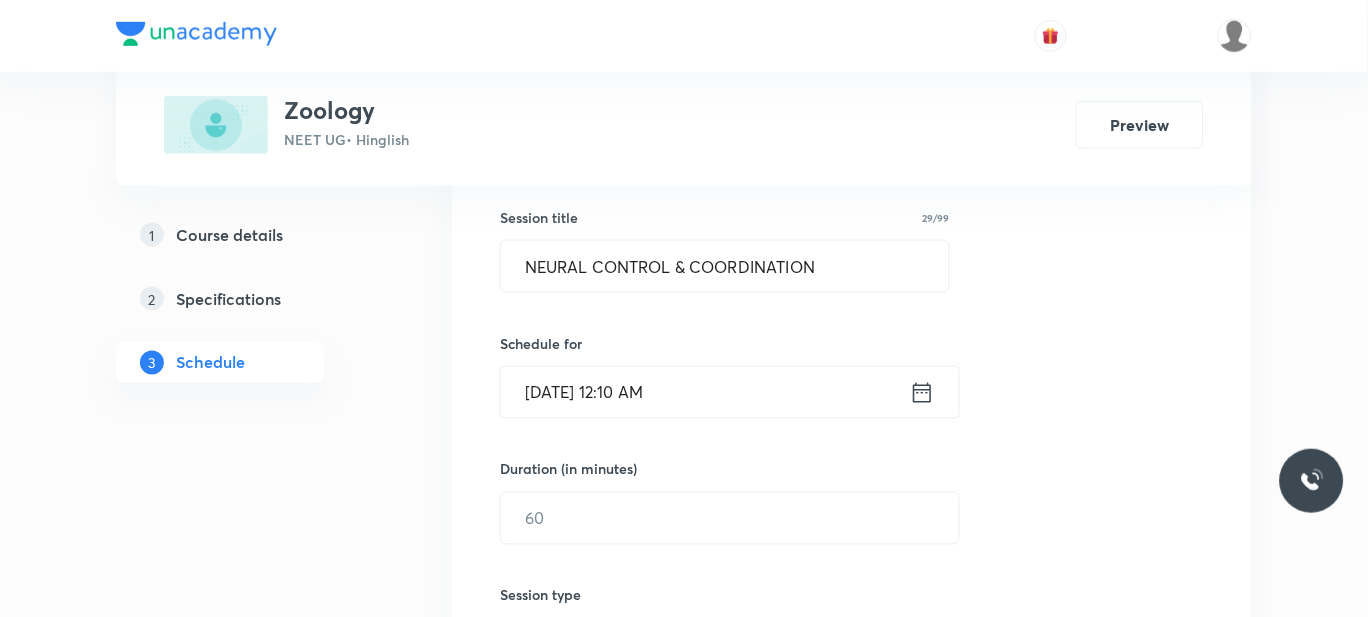 click on "Jul 31, 2025, 12:10 AM" at bounding box center (705, 392) 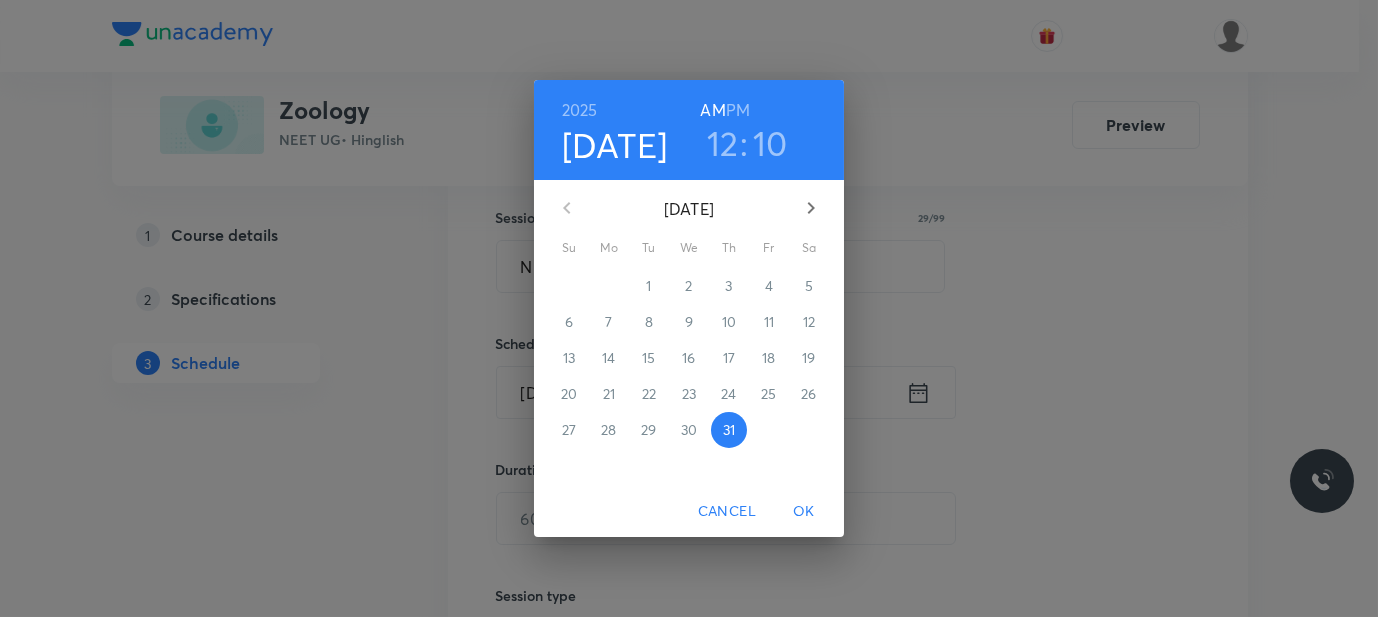 click on "AM" at bounding box center (712, 110) 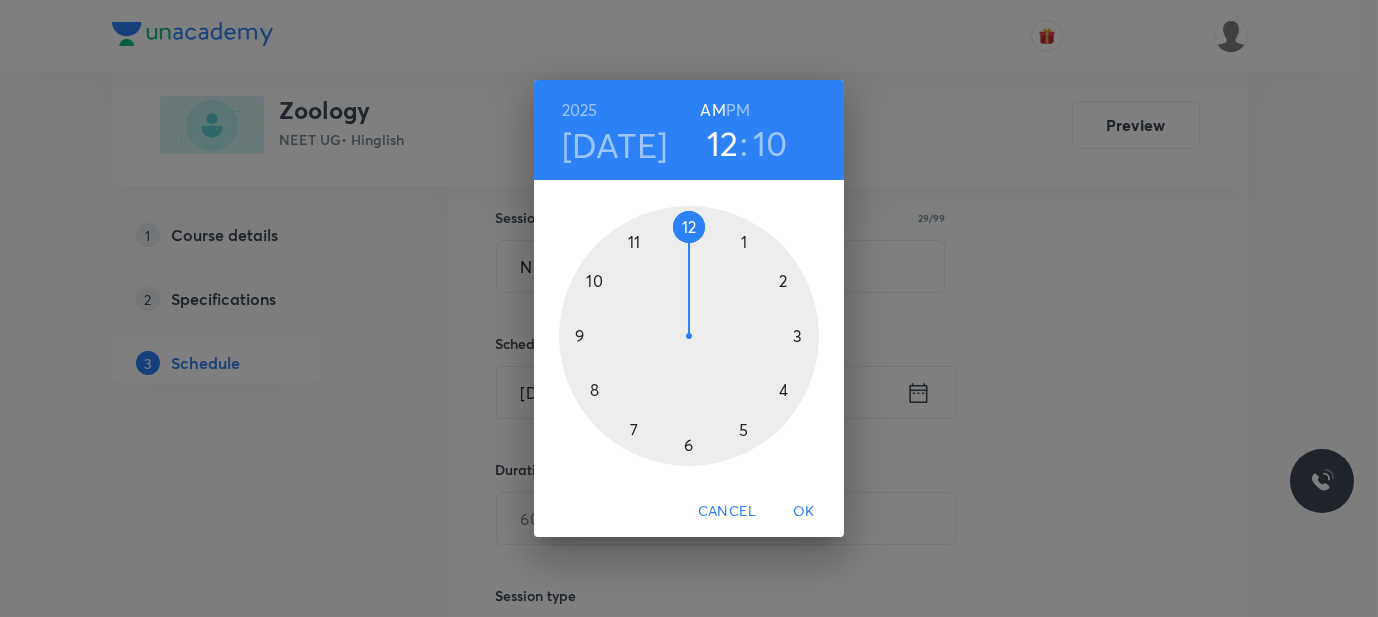 click at bounding box center (689, 336) 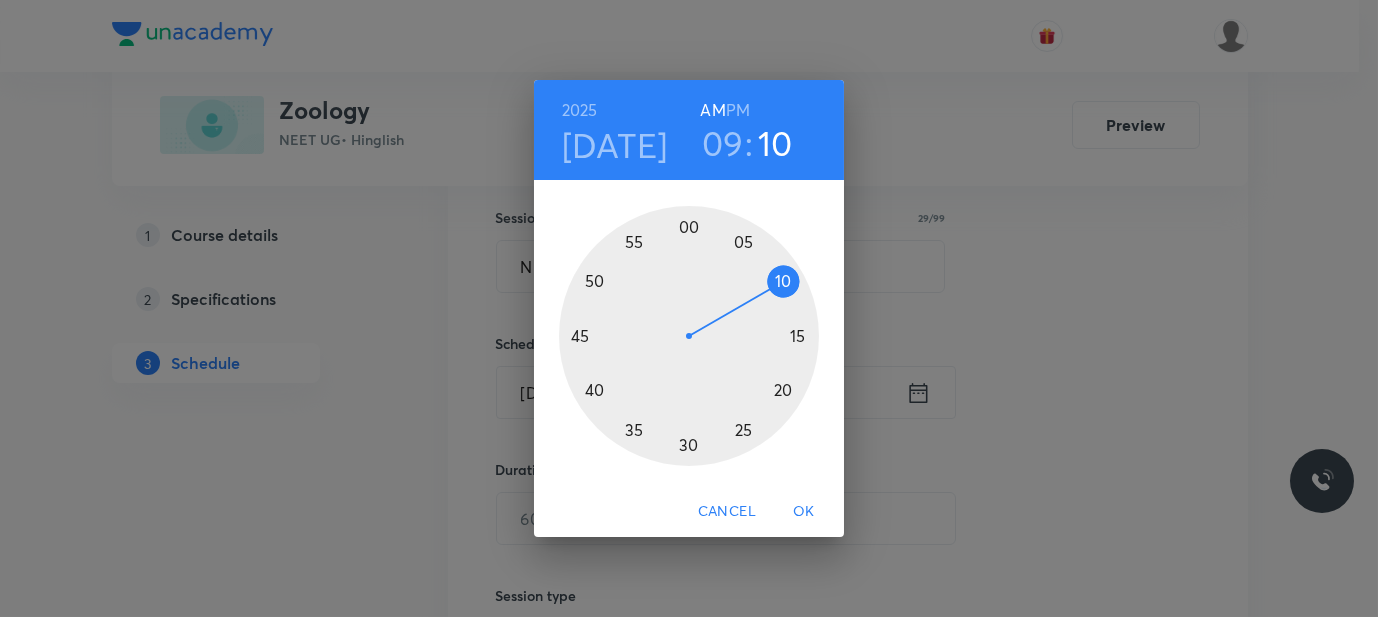 click at bounding box center [689, 336] 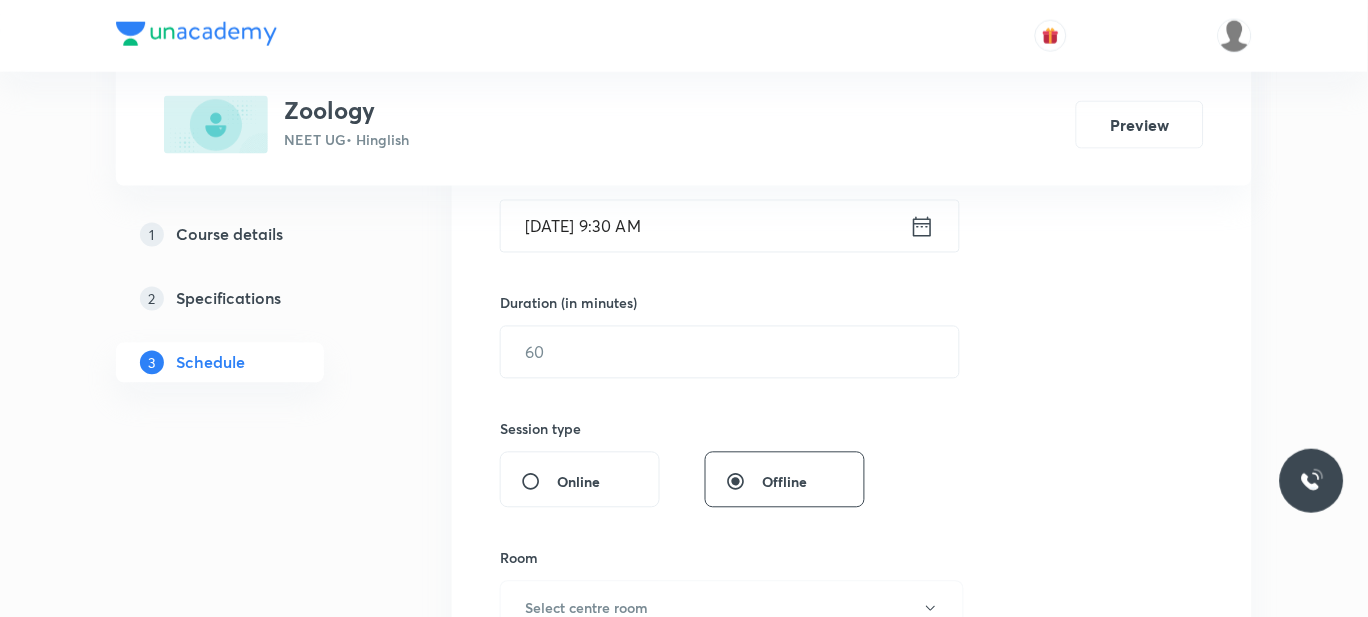 scroll, scrollTop: 527, scrollLeft: 0, axis: vertical 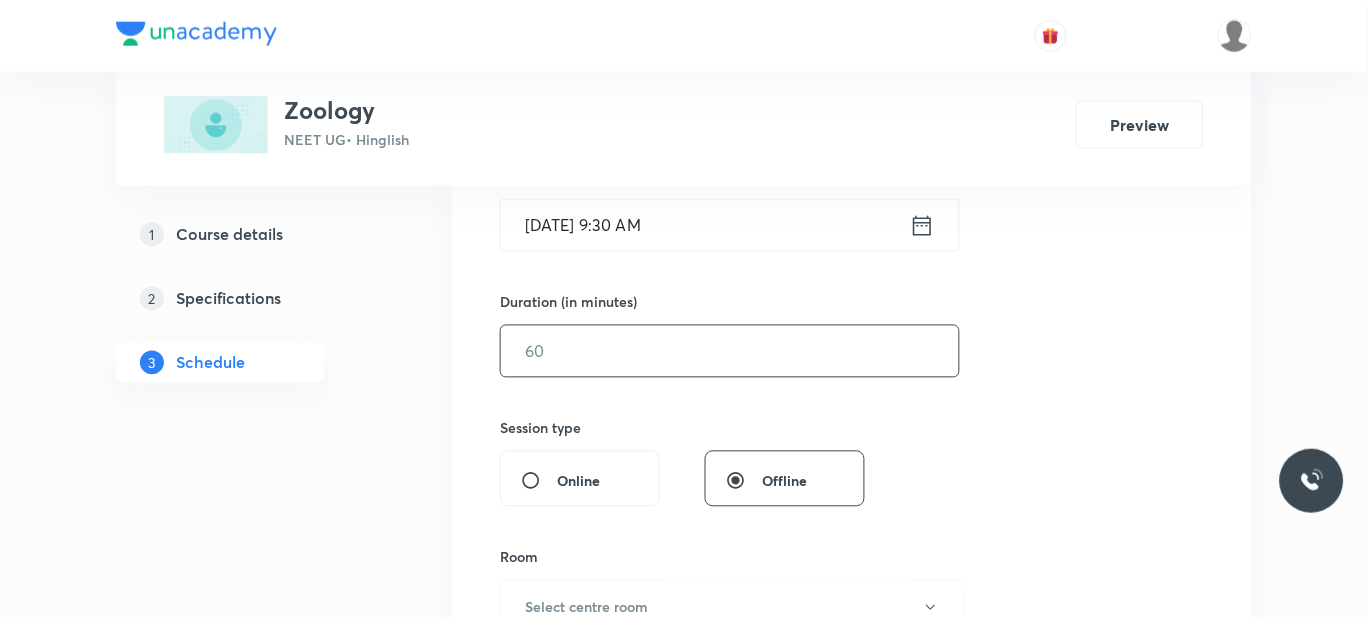 click at bounding box center [730, 351] 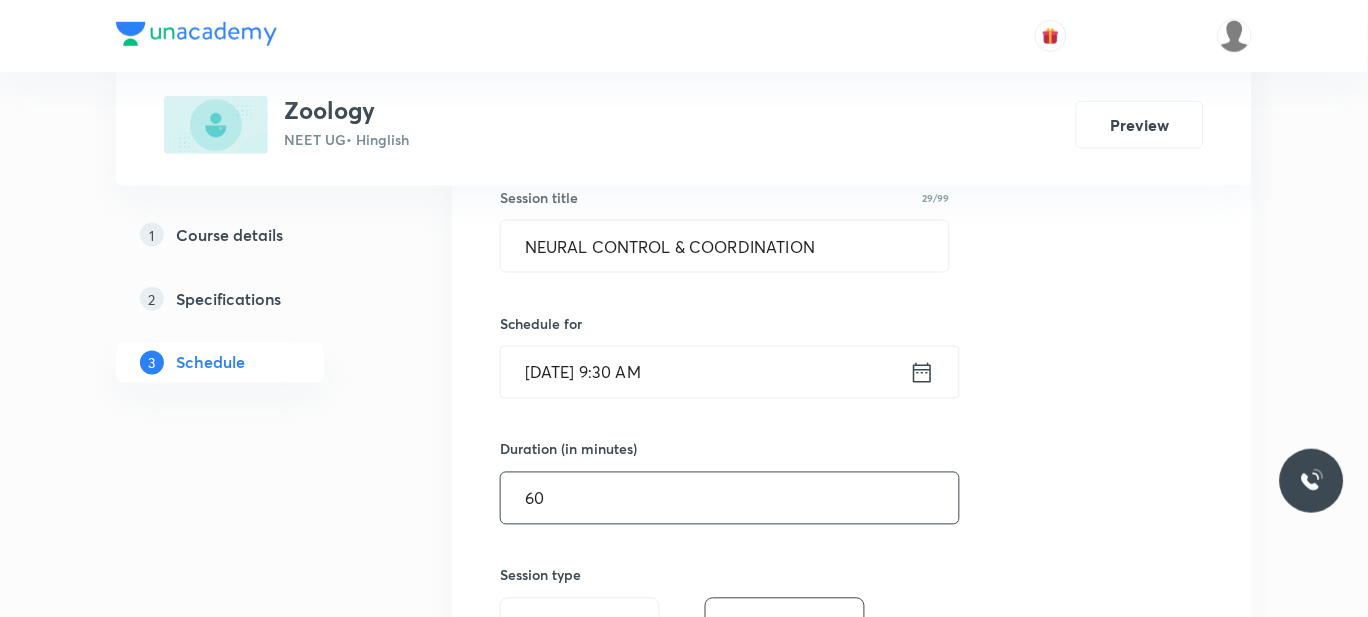 scroll, scrollTop: 485, scrollLeft: 0, axis: vertical 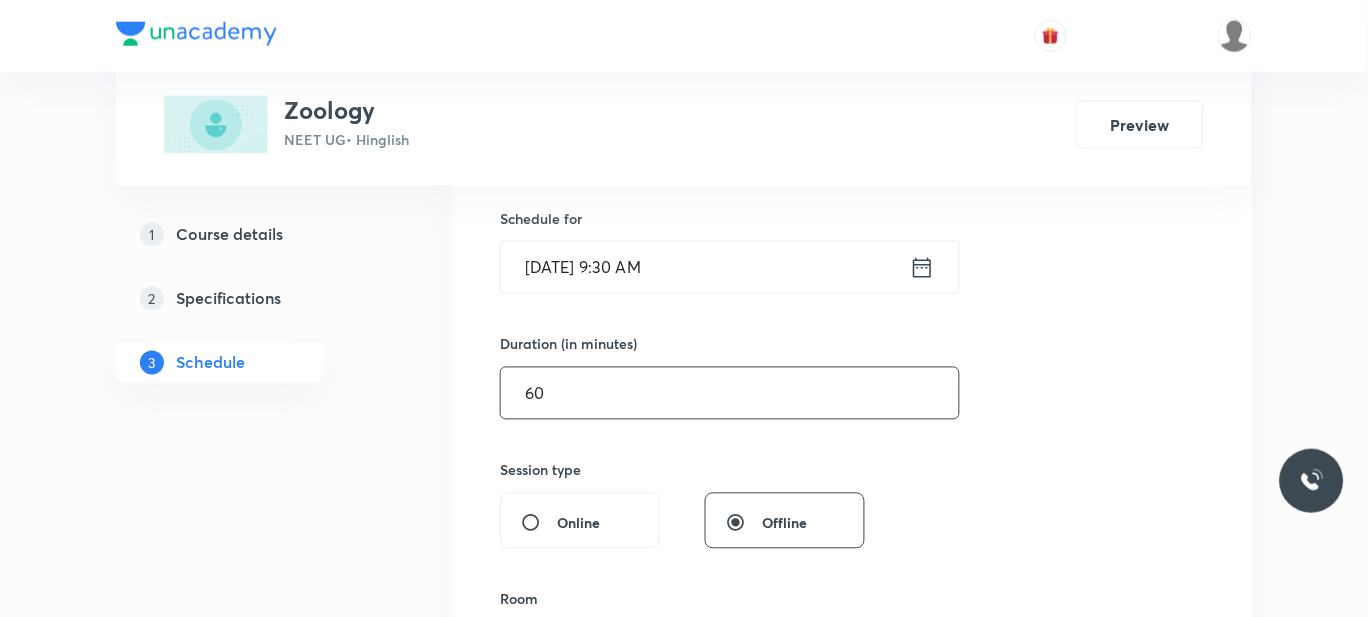 drag, startPoint x: 560, startPoint y: 407, endPoint x: 475, endPoint y: 394, distance: 85.98837 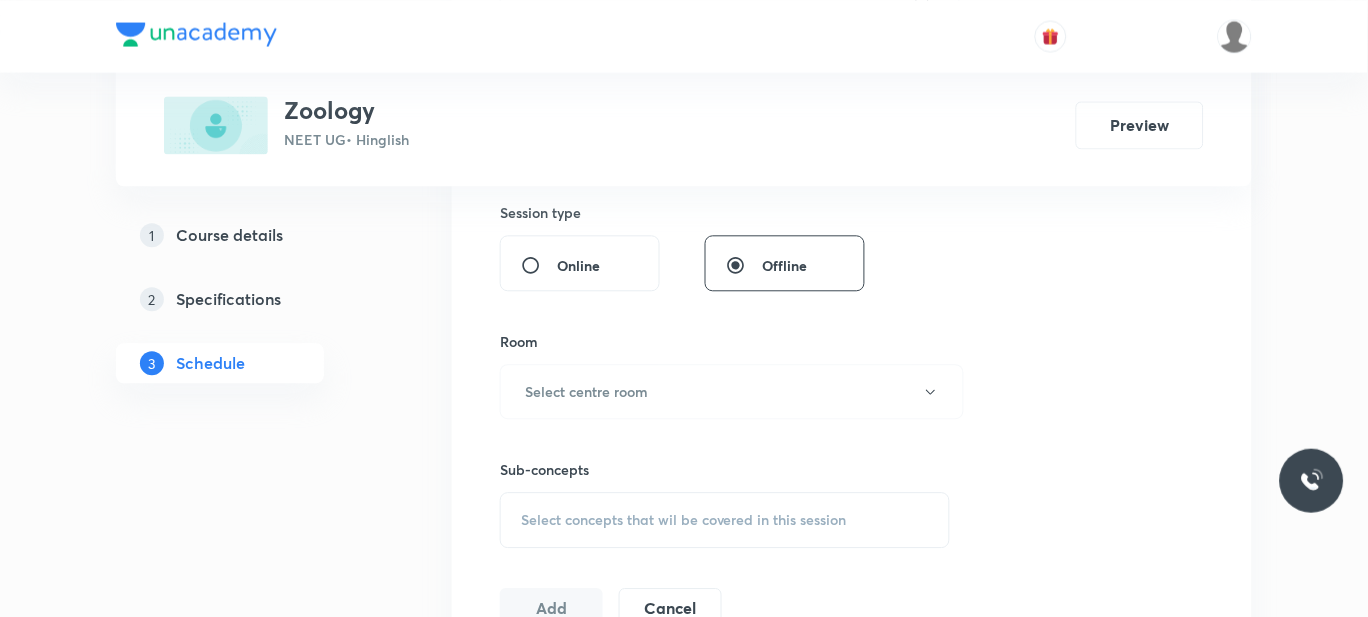 scroll, scrollTop: 742, scrollLeft: 0, axis: vertical 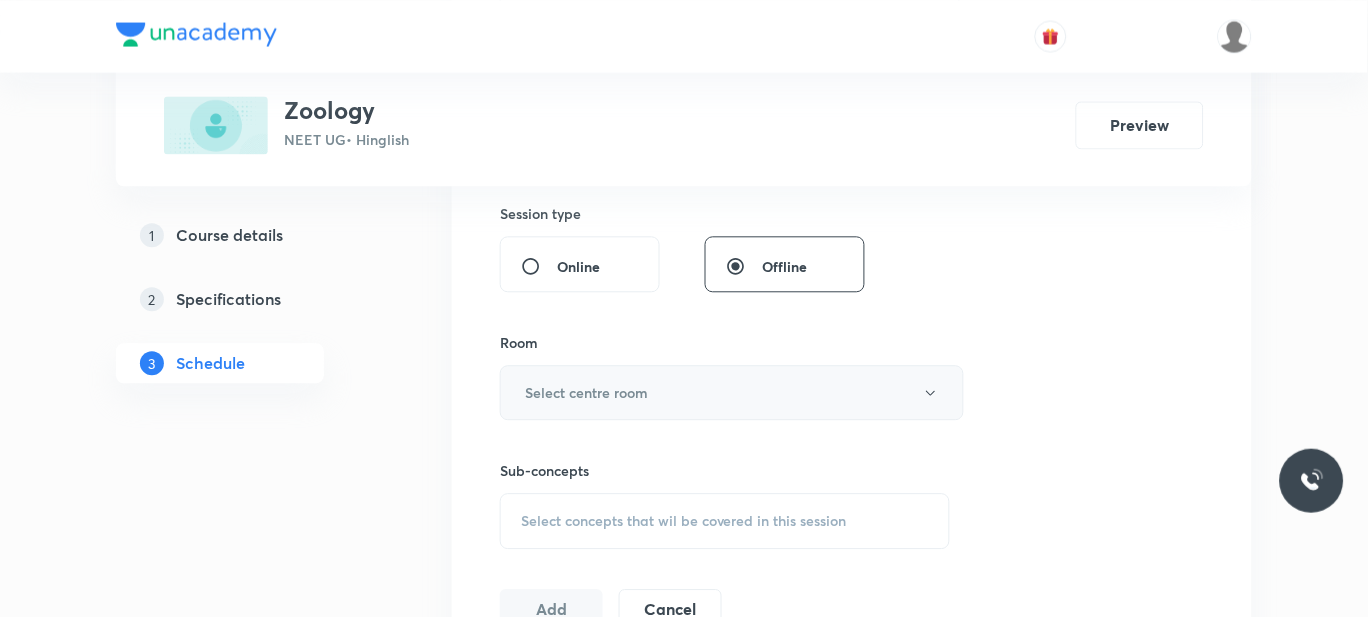 type on "85" 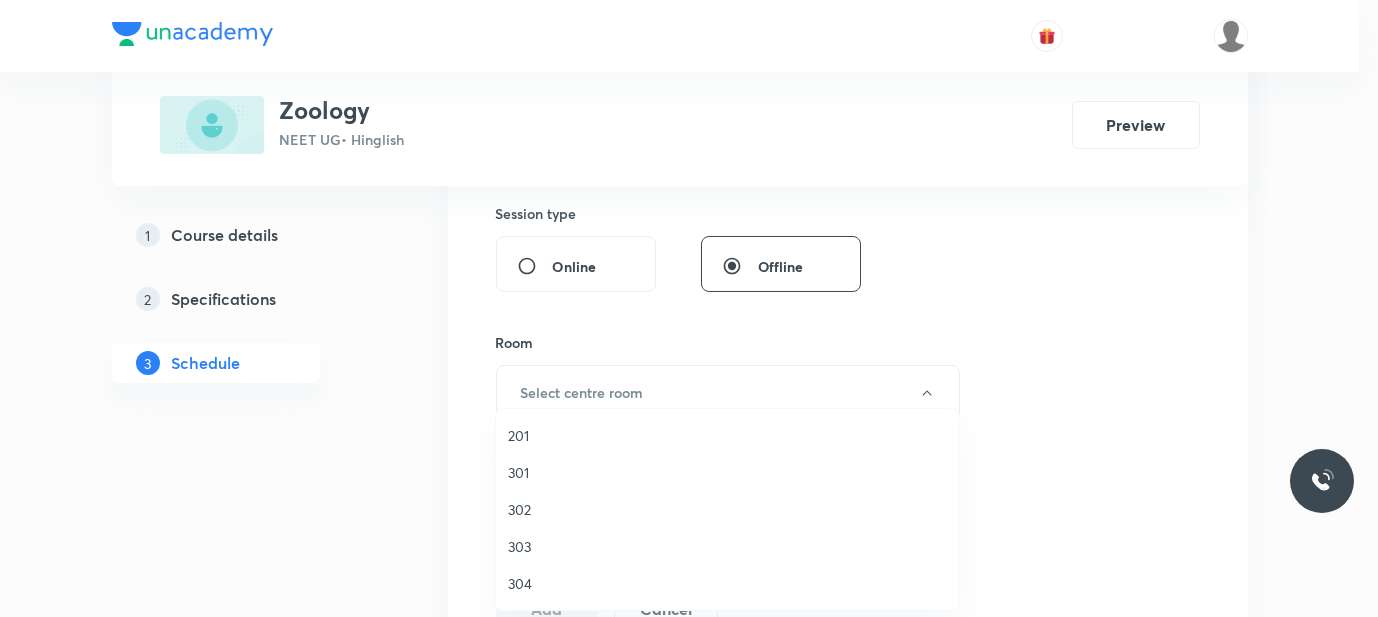click on "201" at bounding box center [727, 435] 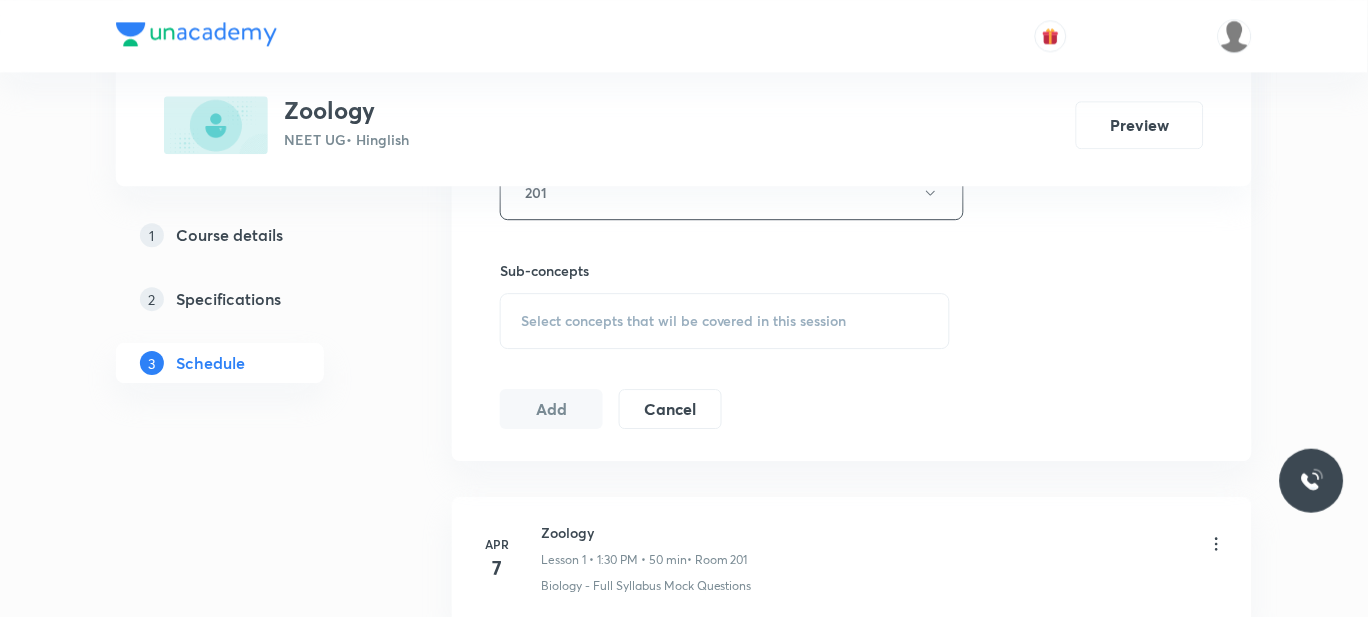 scroll, scrollTop: 944, scrollLeft: 0, axis: vertical 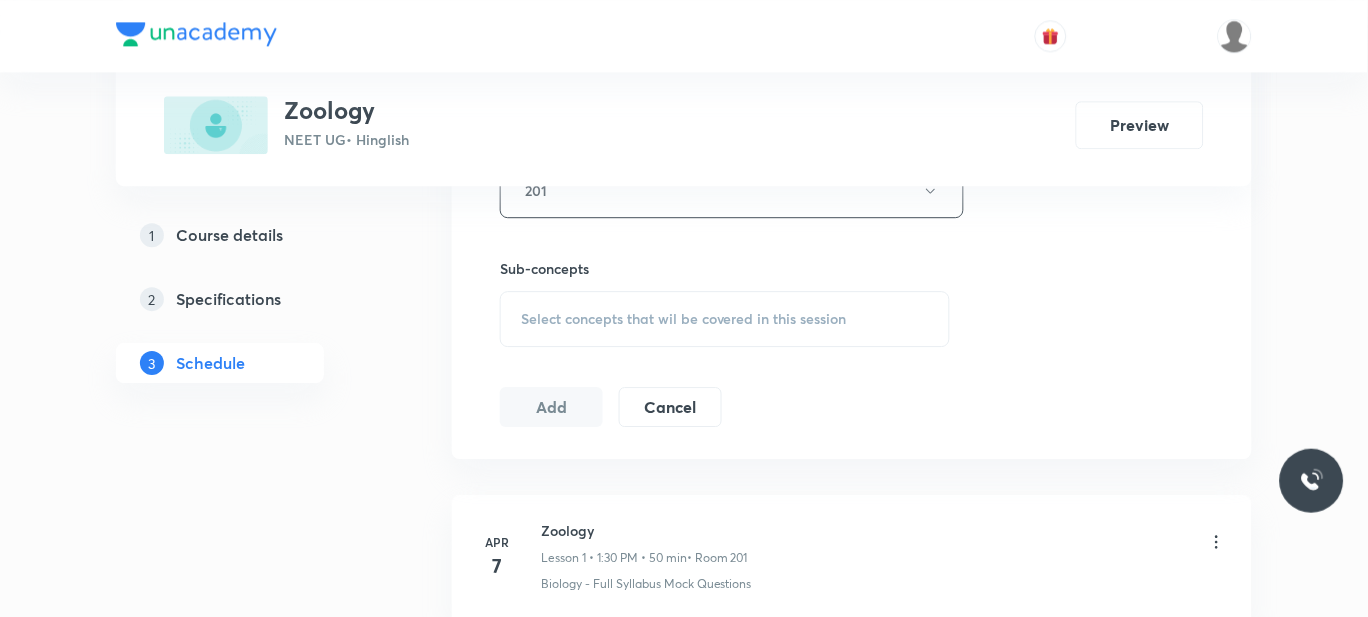 click on "Select concepts that wil be covered in this session" at bounding box center [725, 319] 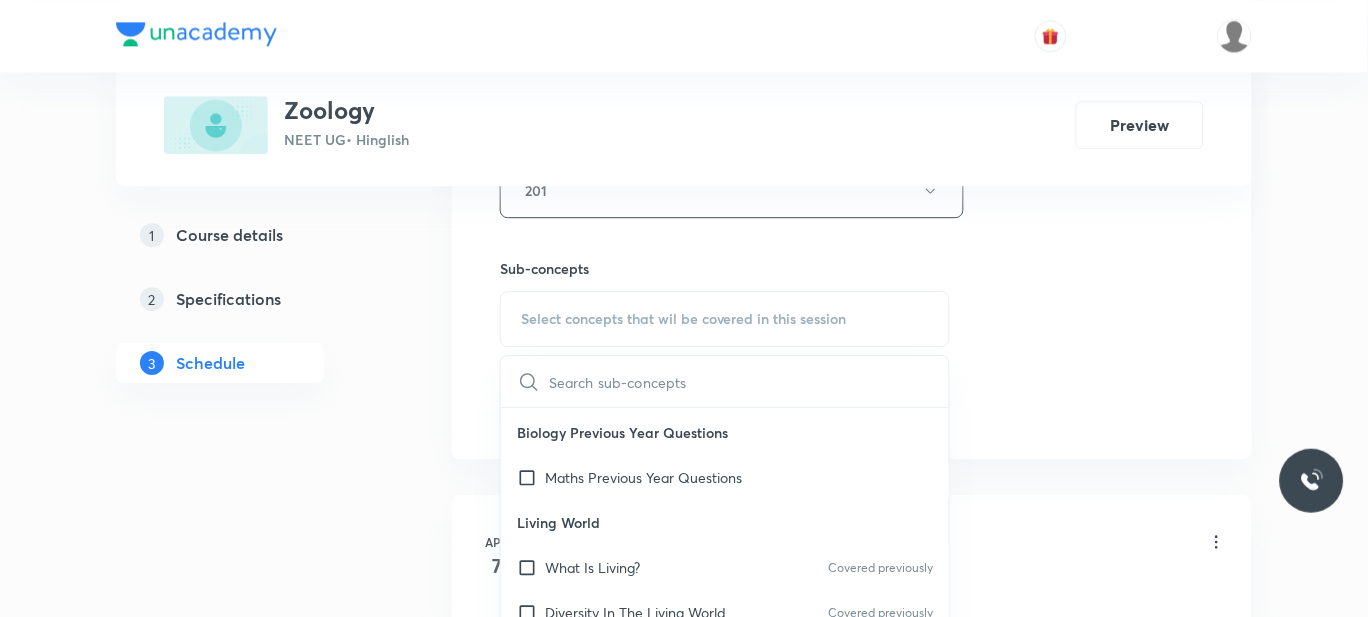 scroll, scrollTop: 198, scrollLeft: 0, axis: vertical 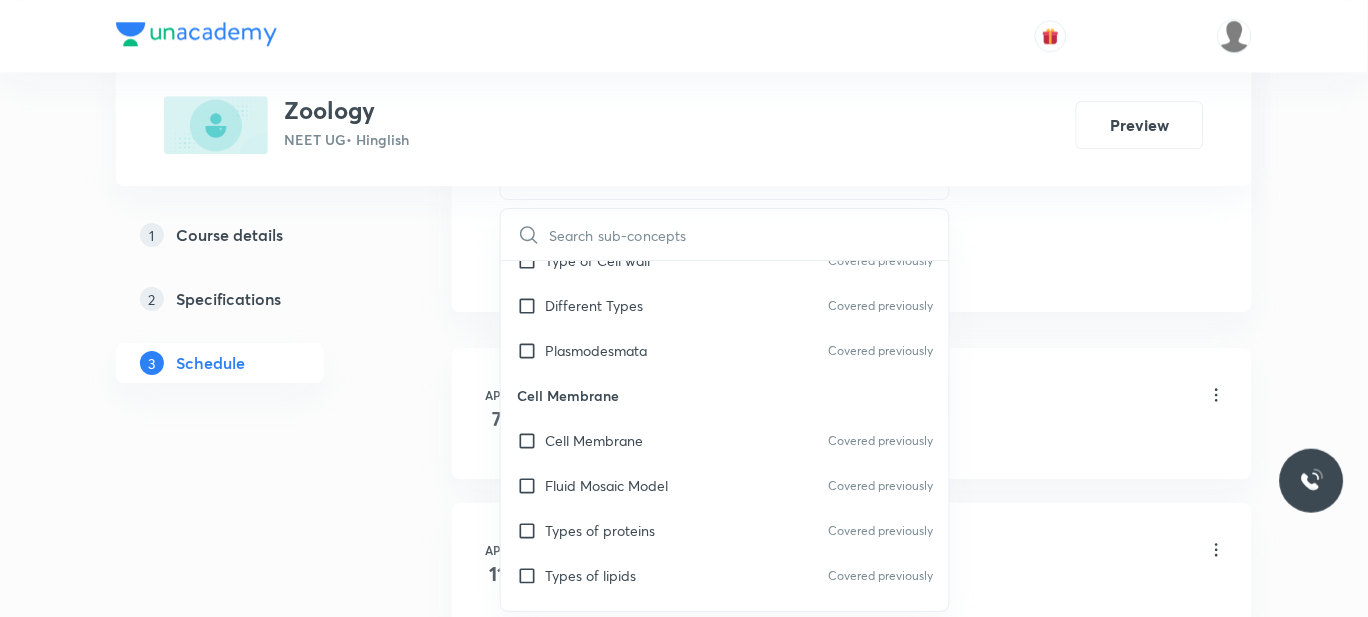 click on "[MEDICAL_DATA]" at bounding box center (725, 665) 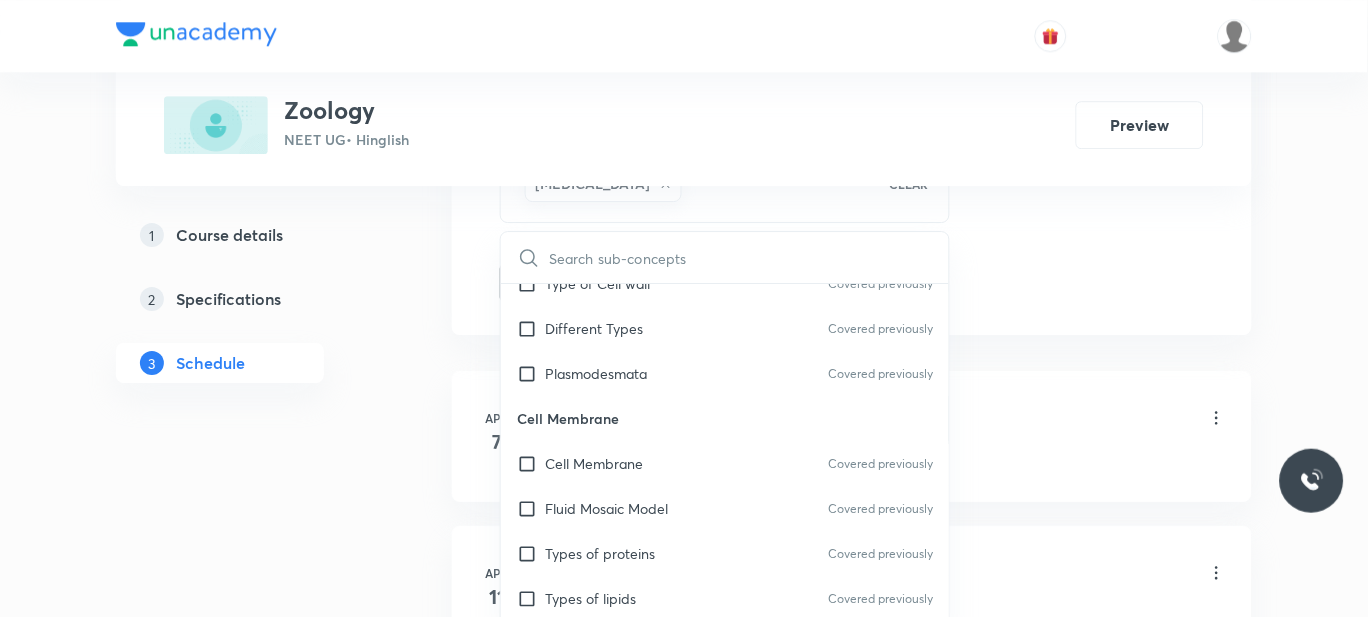 click on "Difference between pro and [MEDICAL_DATA]" at bounding box center [693, 733] 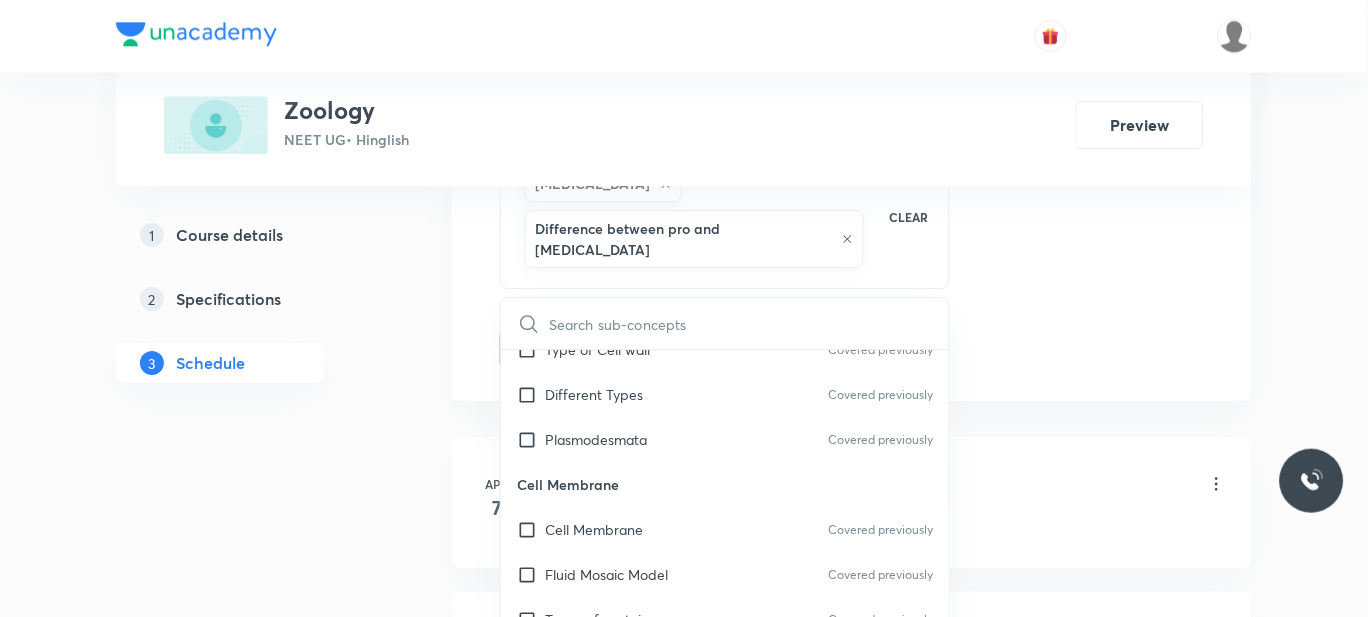 click on "Difference between plant and animal cell" at bounding box center (677, 844) 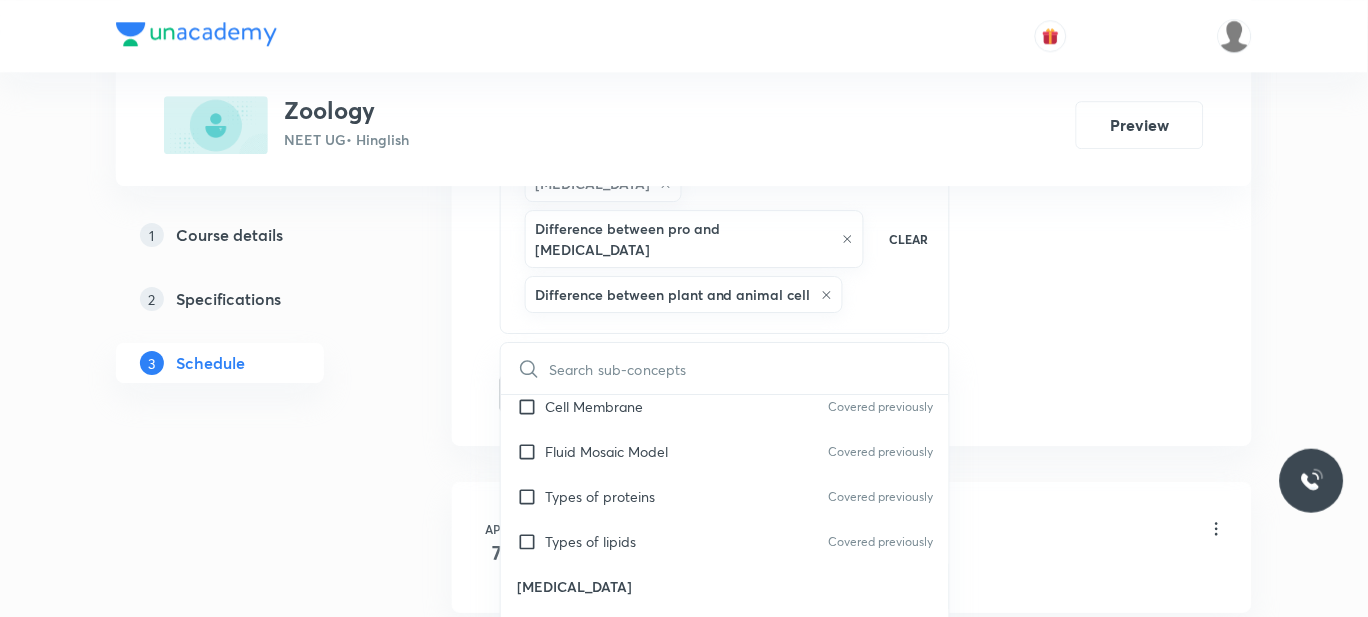 scroll, scrollTop: 21631, scrollLeft: 0, axis: vertical 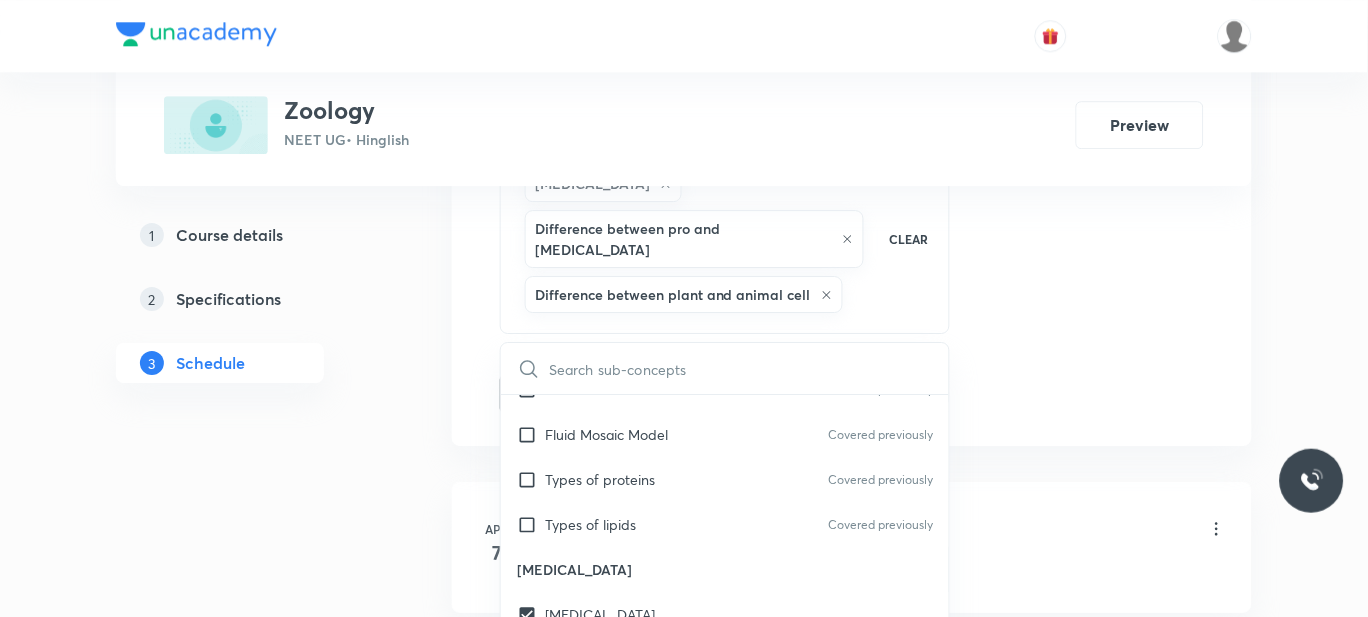 click on "Prokaryotic Cell" at bounding box center [595, 794] 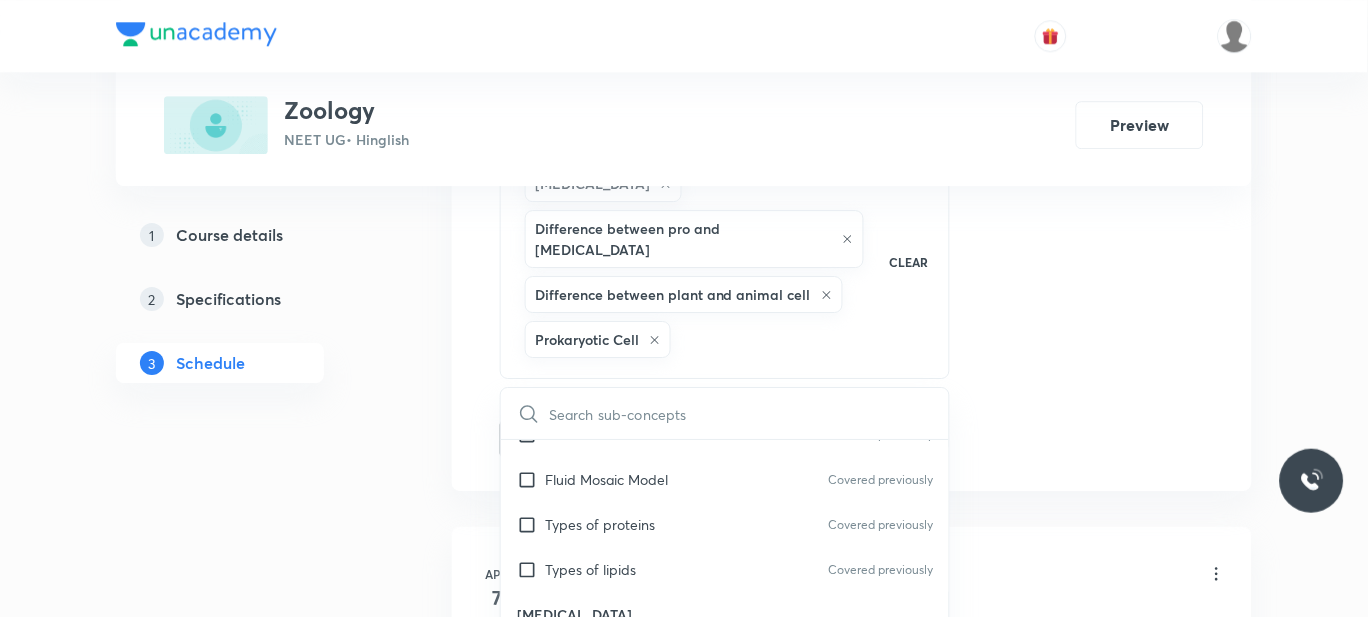 click on "Different Shapes" at bounding box center (599, 884) 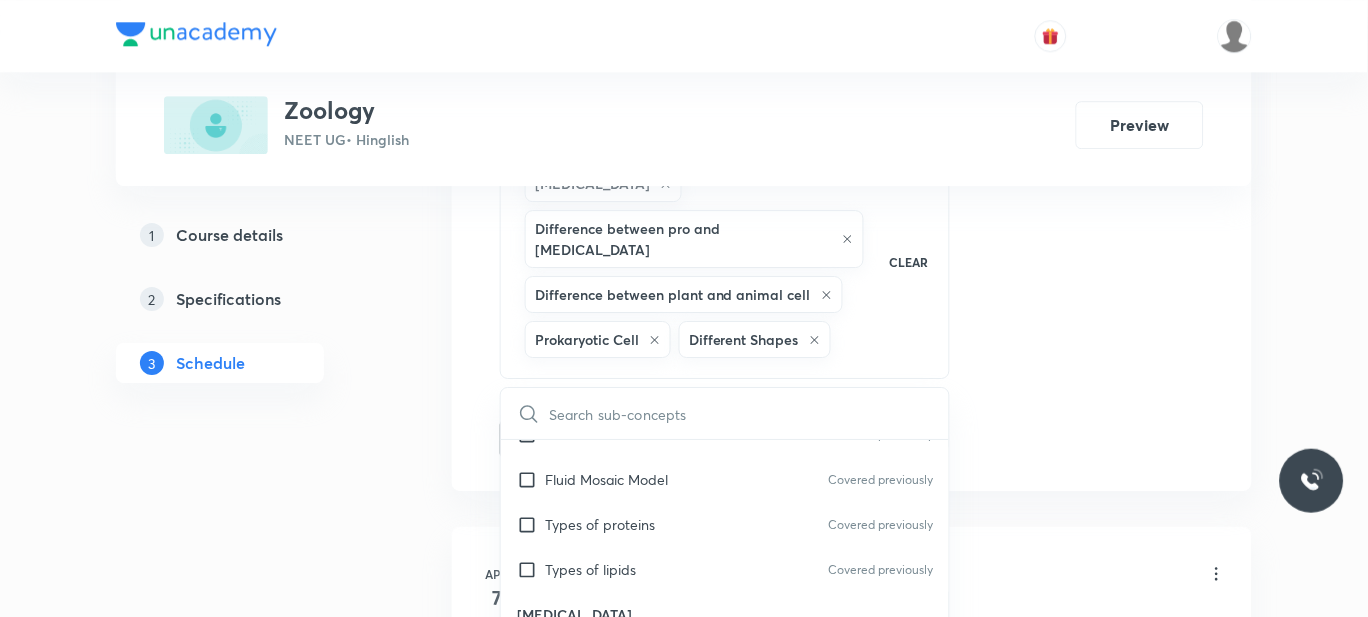 click on "Session  91 Live class Session title 29/99 NEURAL CONTROL & COORDINATION ​ Schedule for Jul 31, 2025, 9:30 AM ​ Duration (in minutes) 85 ​   Session type Online Offline Room 201 Sub-concepts Eukaryotic Cell Difference between pro and eukaryotic cell Difference between plant and animal cell Prokaryotic Cell Different Shapes CLEAR ​ Biology - Full Syllabus Mock Questions Biology - Full Syllabus Mock Questions Covered previously Practice questions Practice Questions Biology Previous Year Questions Maths Previous Year Questions Living World What Is Living? Covered previously Diversity In The Living World Covered previously Systematics Covered previously Types Of Taxonomy Covered previously Fundamental Components Of Taxonomy Covered previously Taxonomic Categories Covered previously Taxonomical Aids Covered previously The Three Domains Of Life Covered previously Biological Nomenclature  Covered previously Biological Classification System Of Classification Covered previously Kingdom Monera Kingdom Protista" at bounding box center [852, -100] 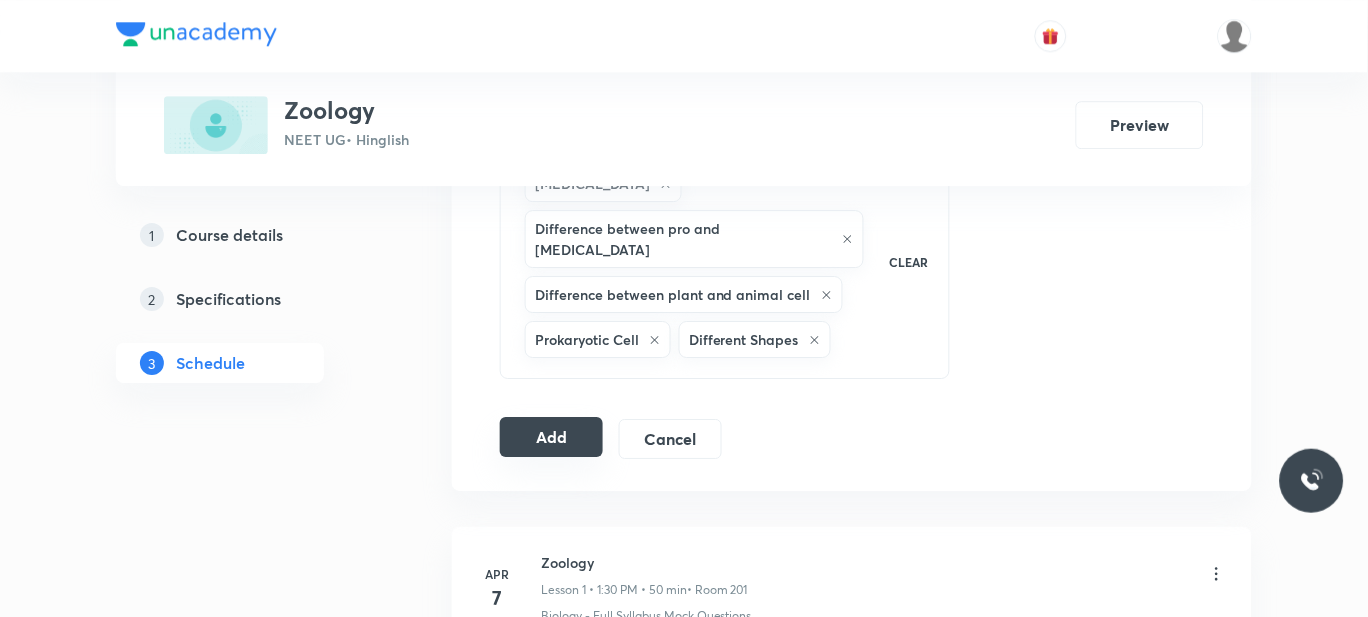 click on "Add" at bounding box center (551, 437) 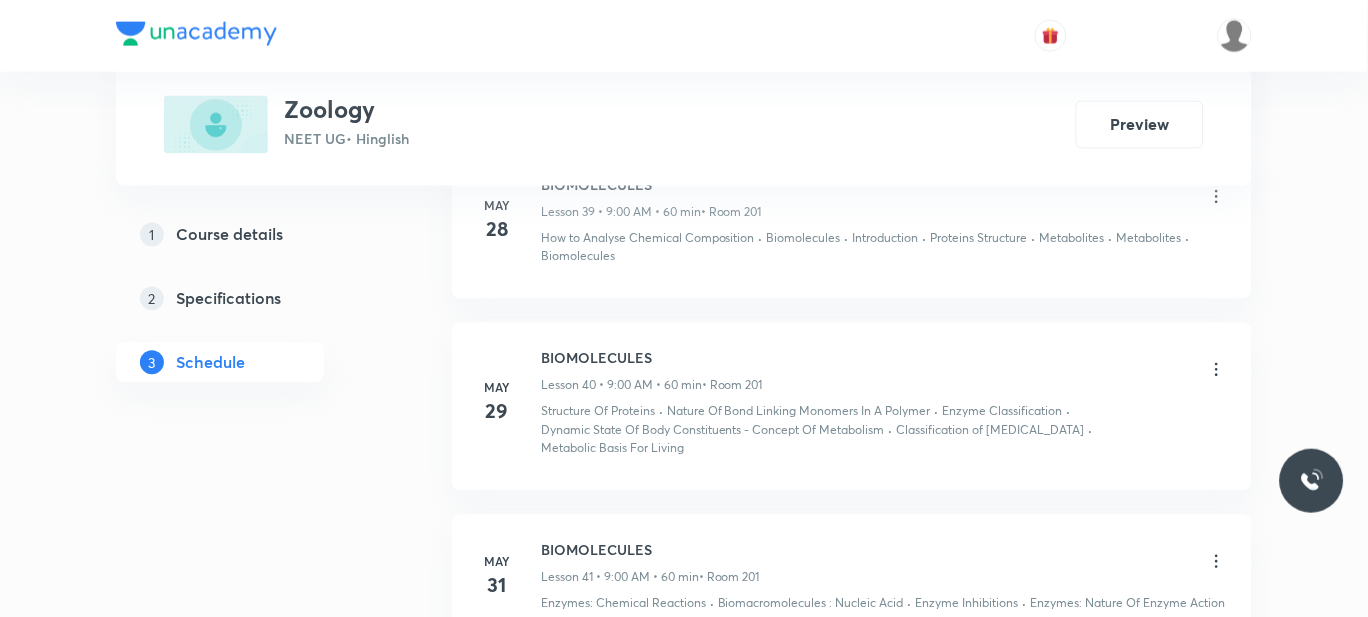 click on "Dynamic State Of Body Constituents - Concept Of Metabolism" at bounding box center (713, 431) 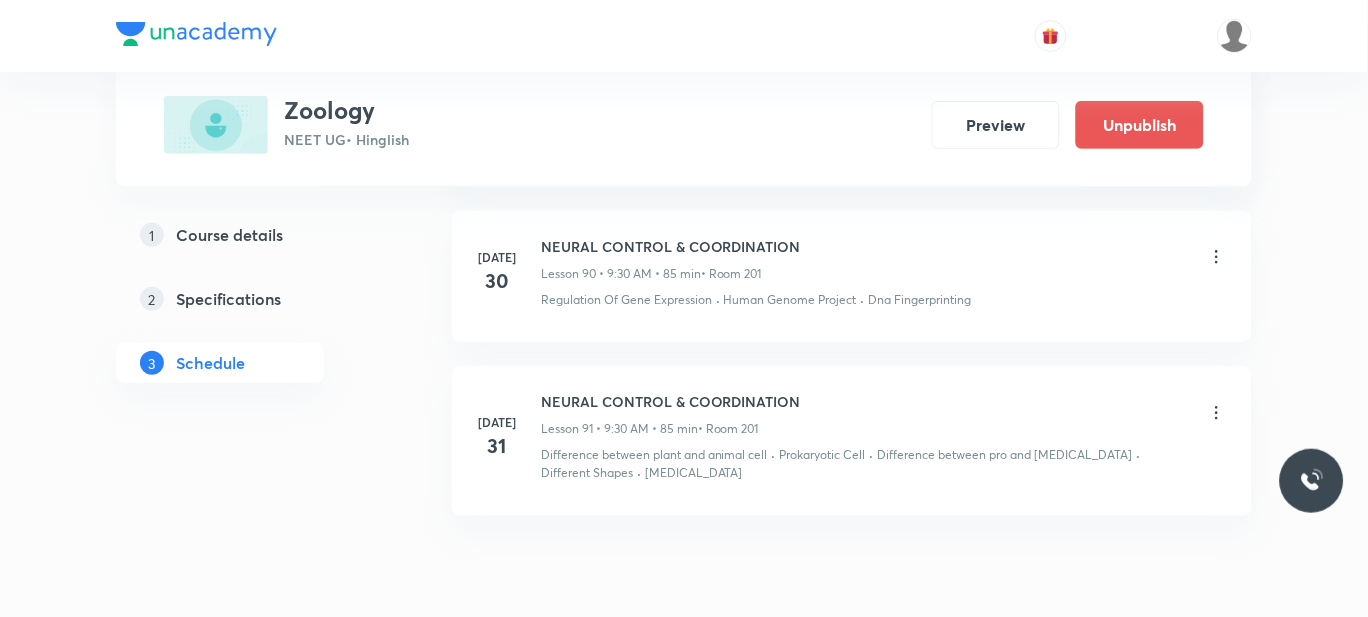scroll, scrollTop: 14503, scrollLeft: 0, axis: vertical 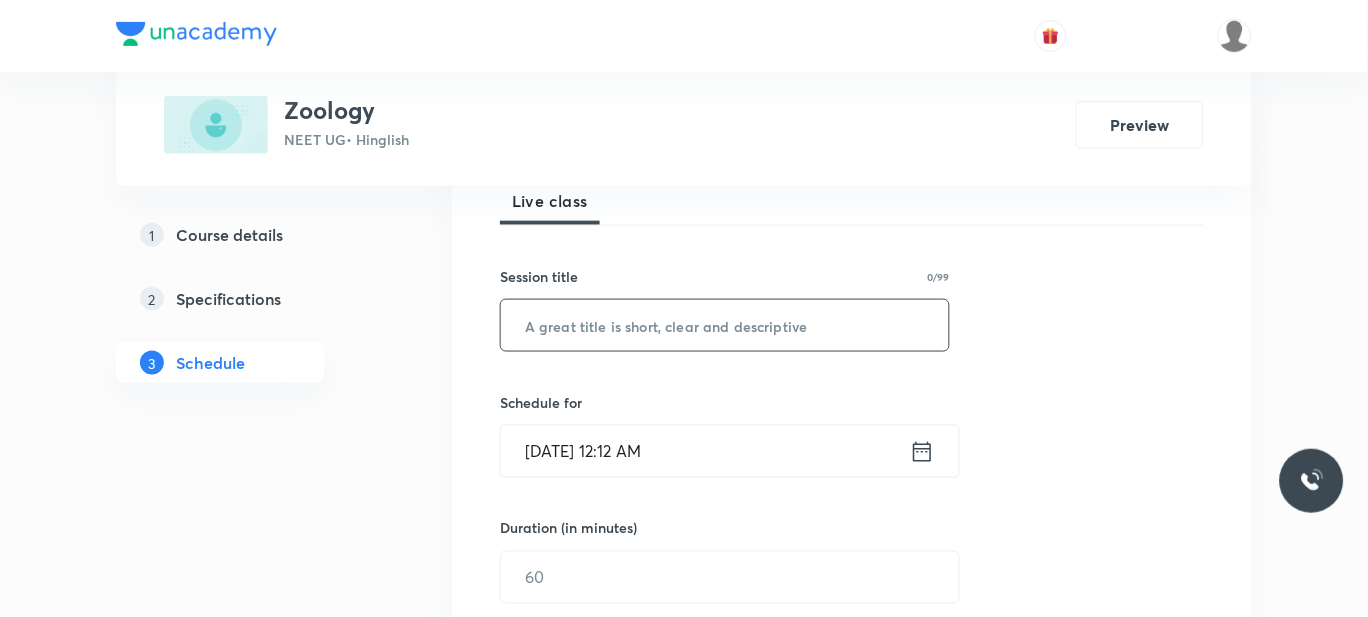 click at bounding box center (725, 325) 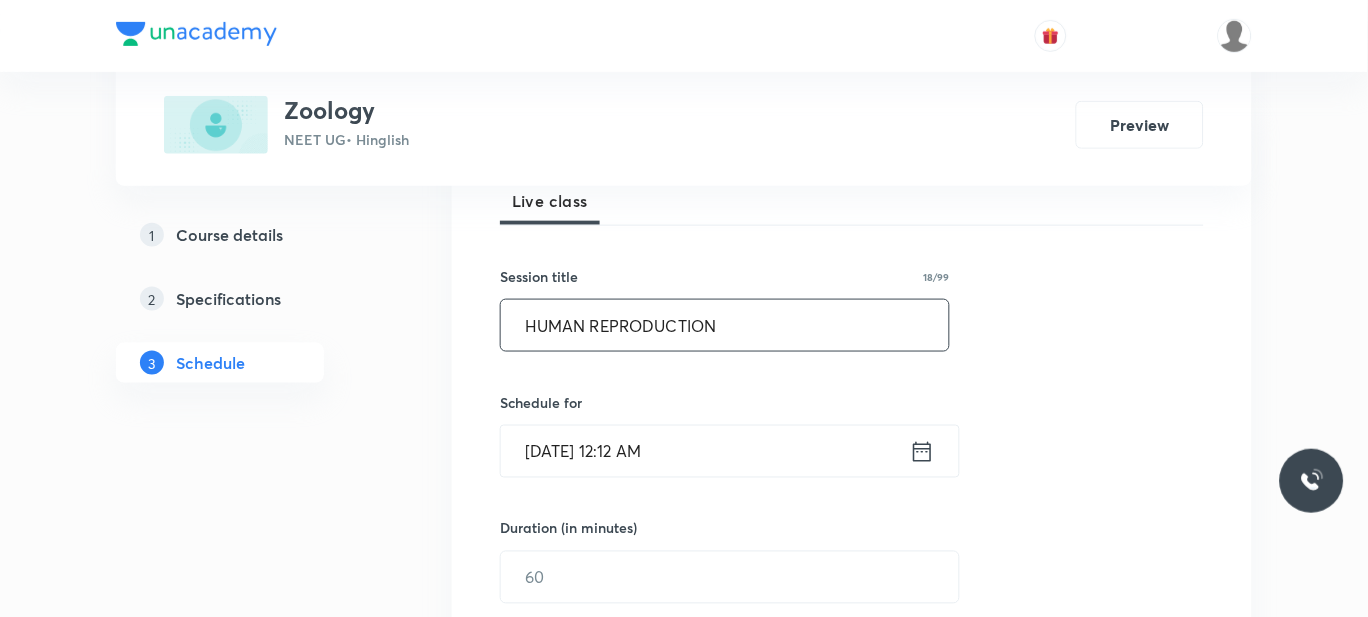 type on "HUMAN REPRODUCTION" 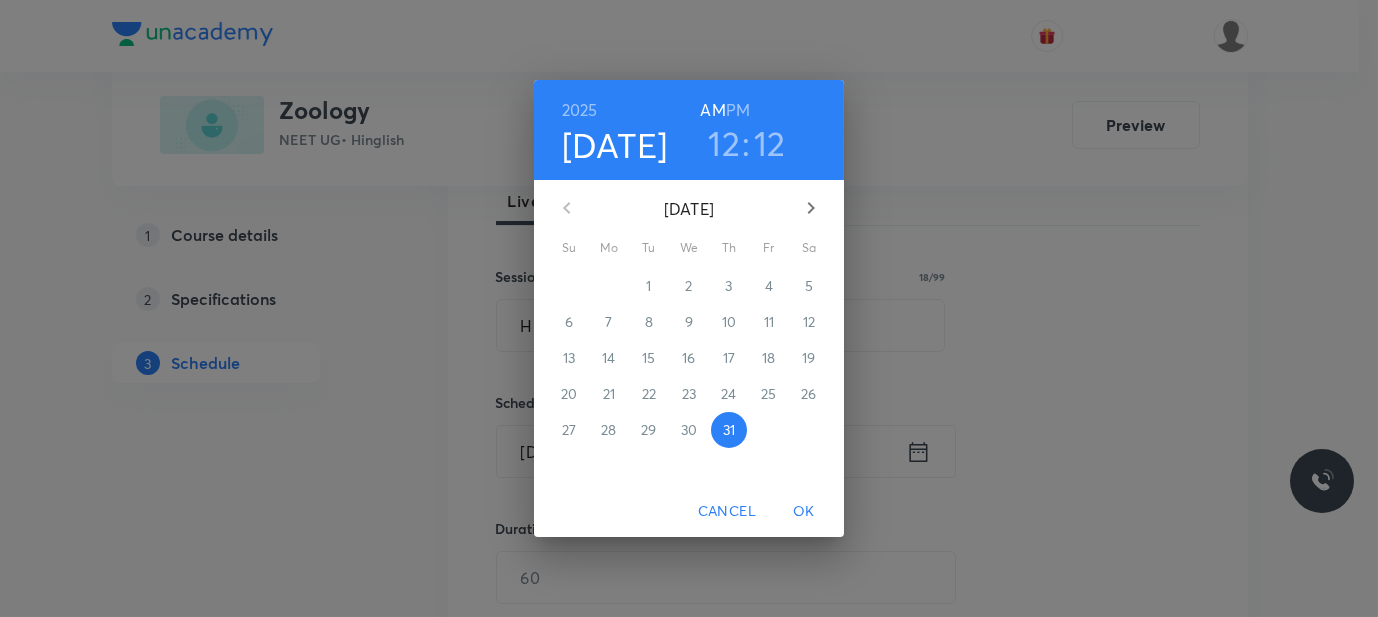 click on "12" at bounding box center [724, 143] 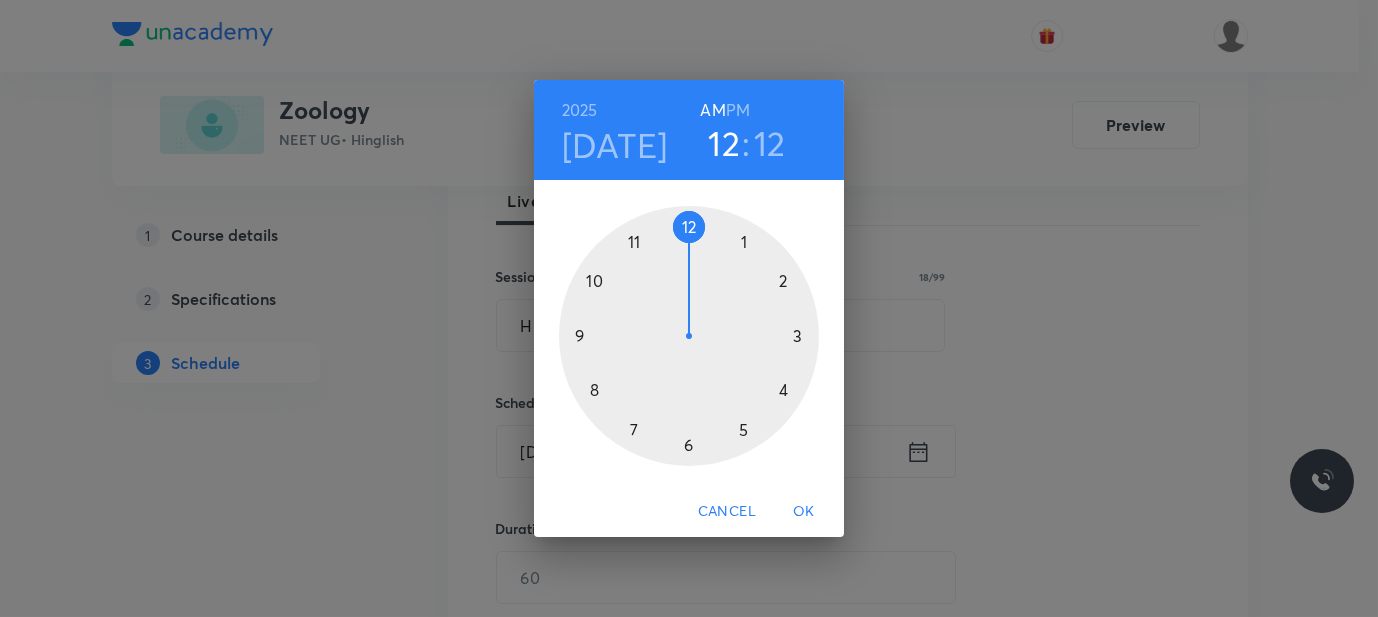 click at bounding box center [689, 336] 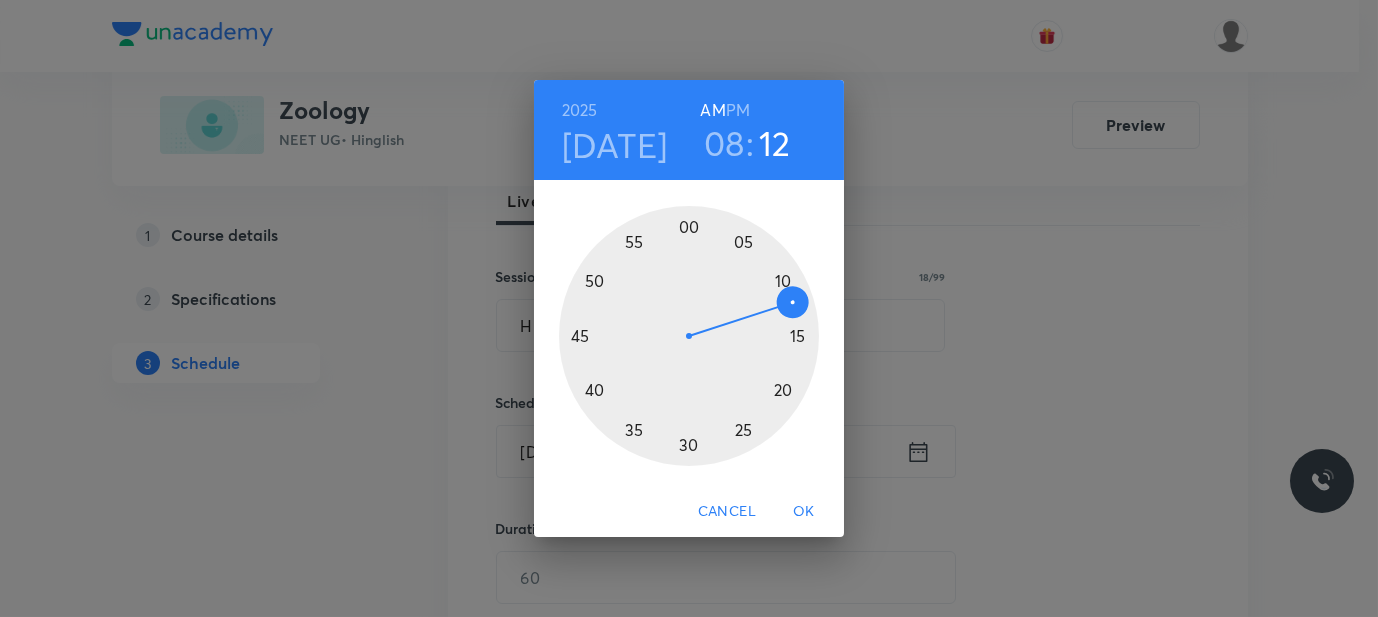 click at bounding box center (689, 336) 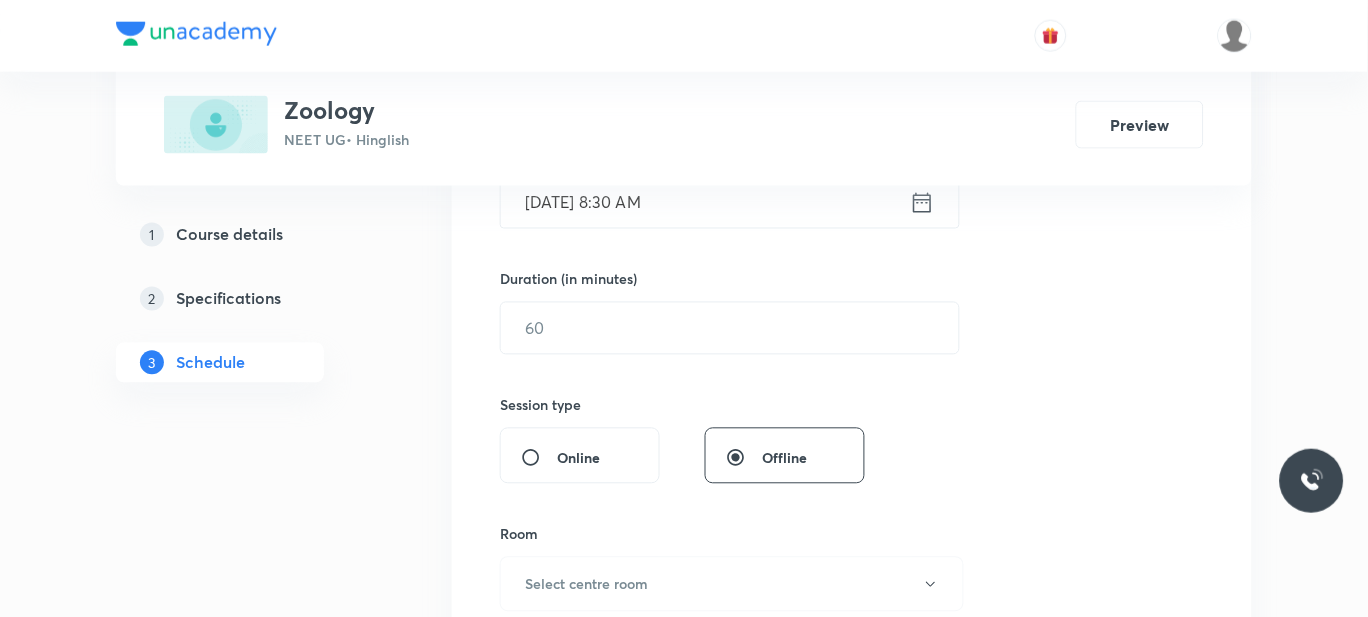 scroll, scrollTop: 551, scrollLeft: 0, axis: vertical 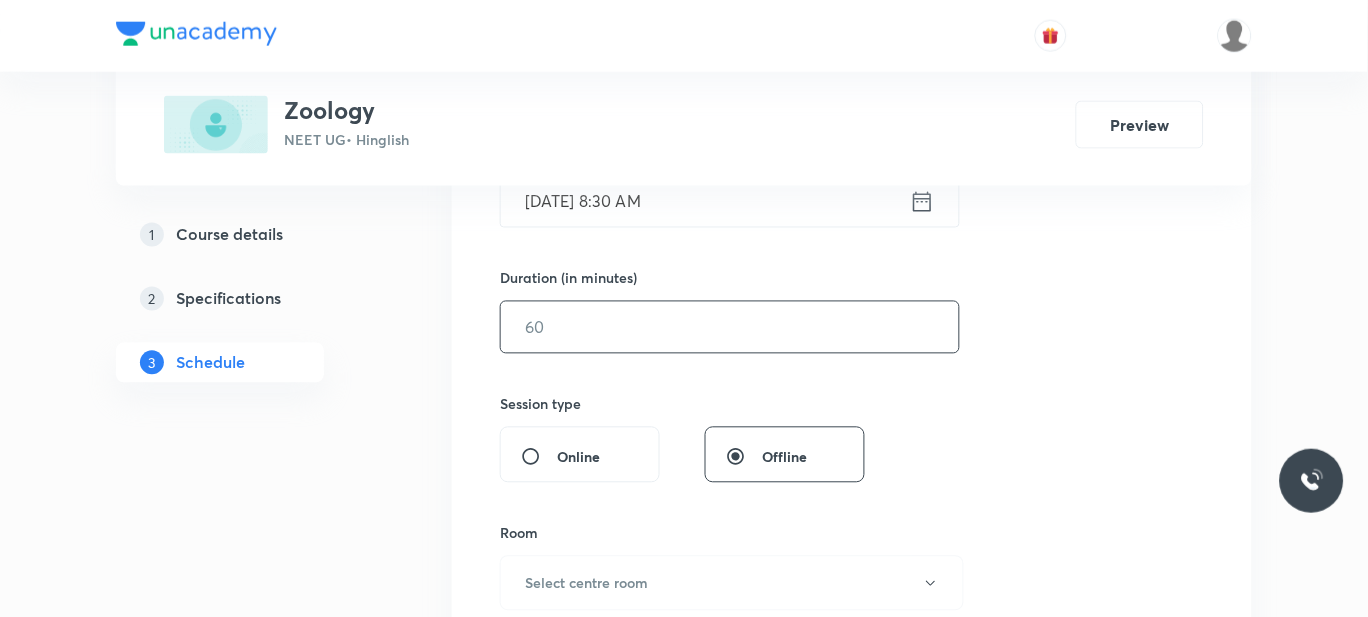 click at bounding box center (730, 327) 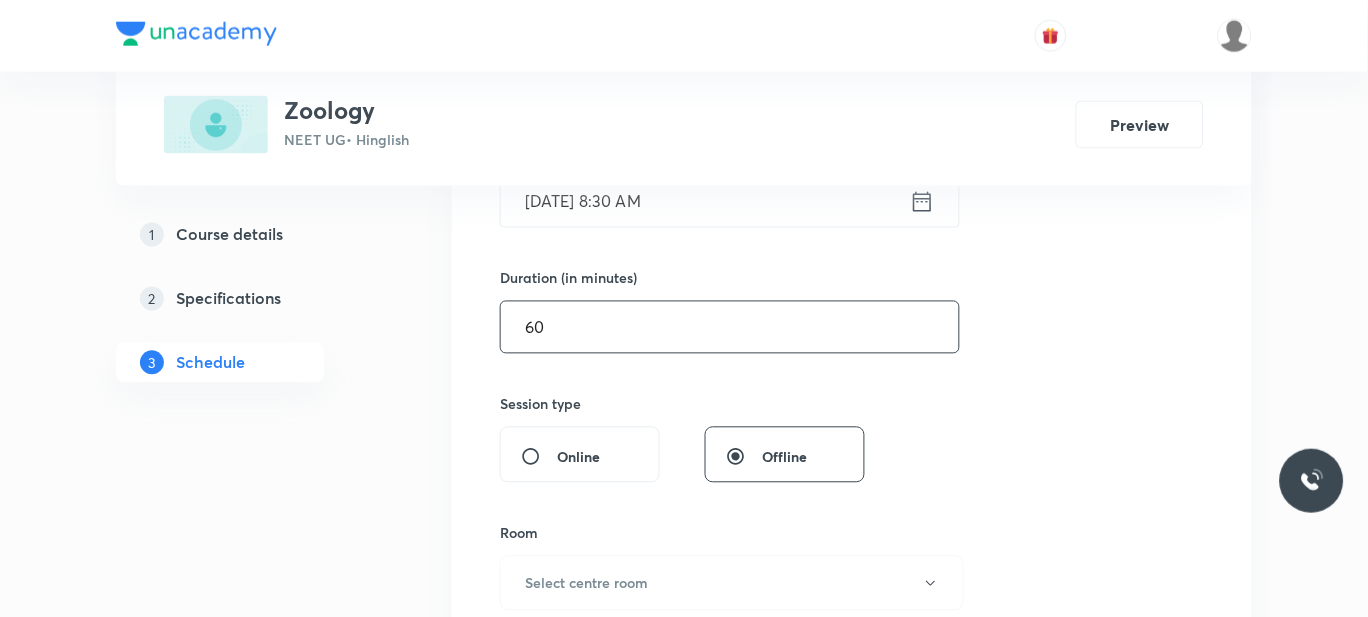 type on "60" 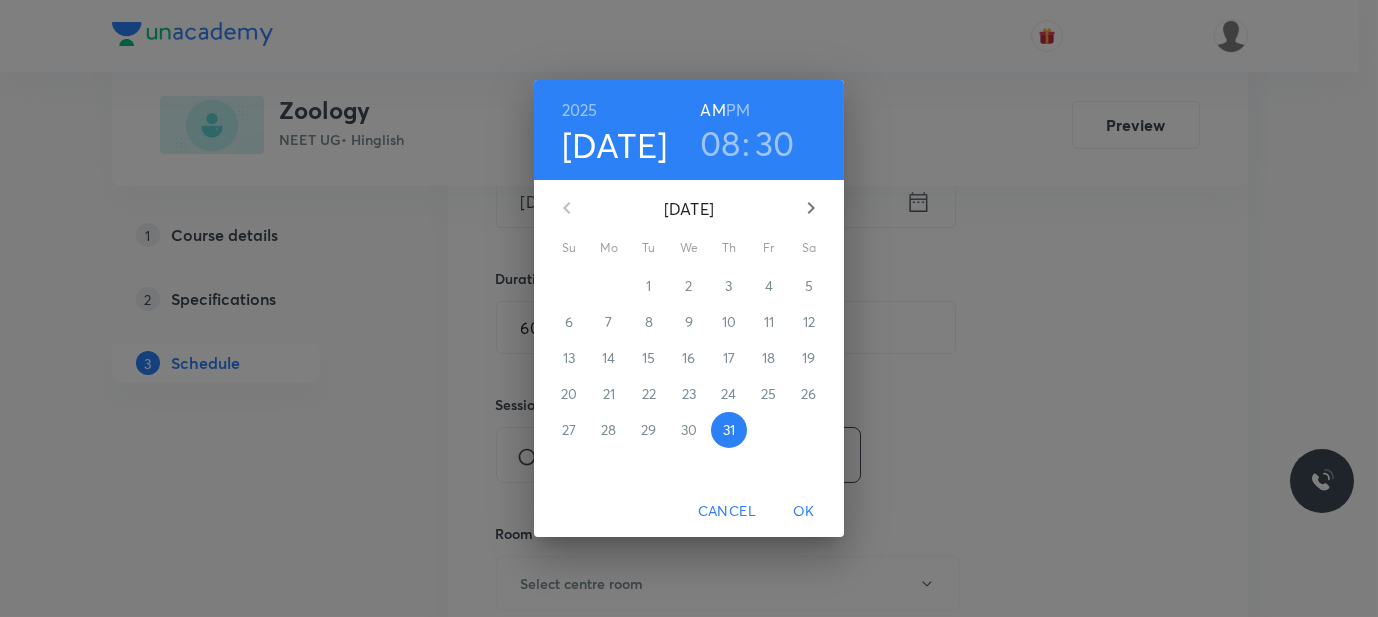 click on "30" at bounding box center (775, 143) 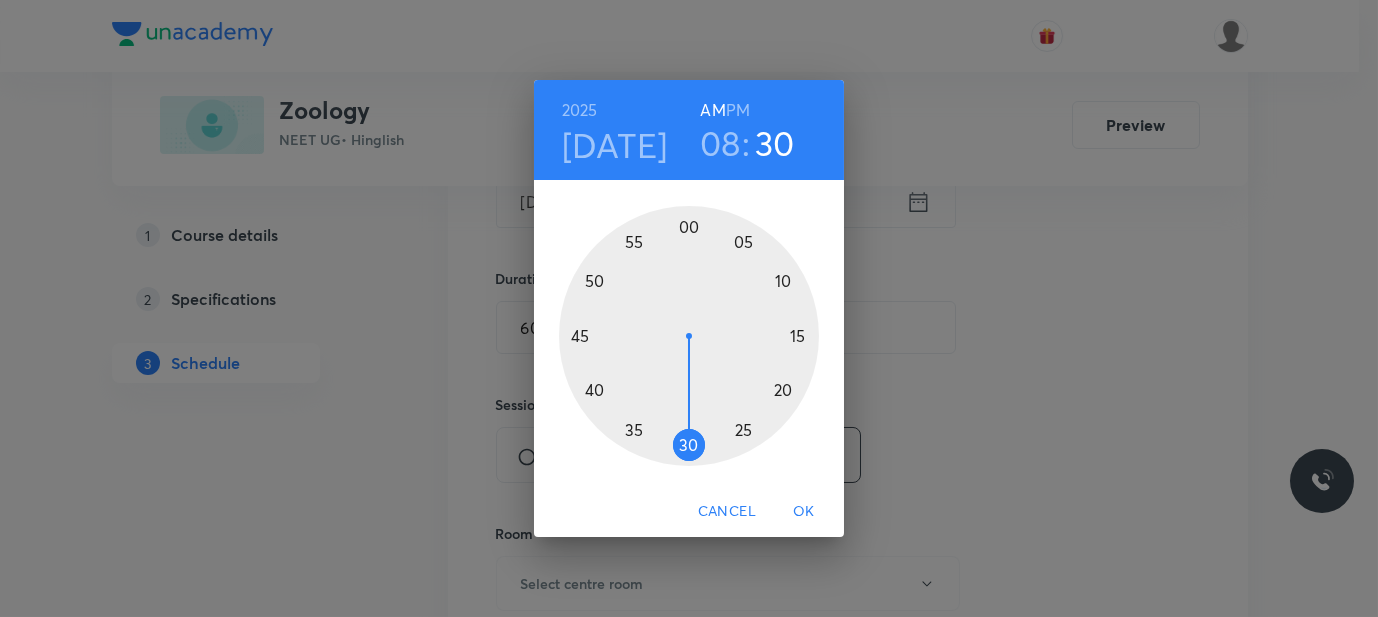 click at bounding box center (689, 336) 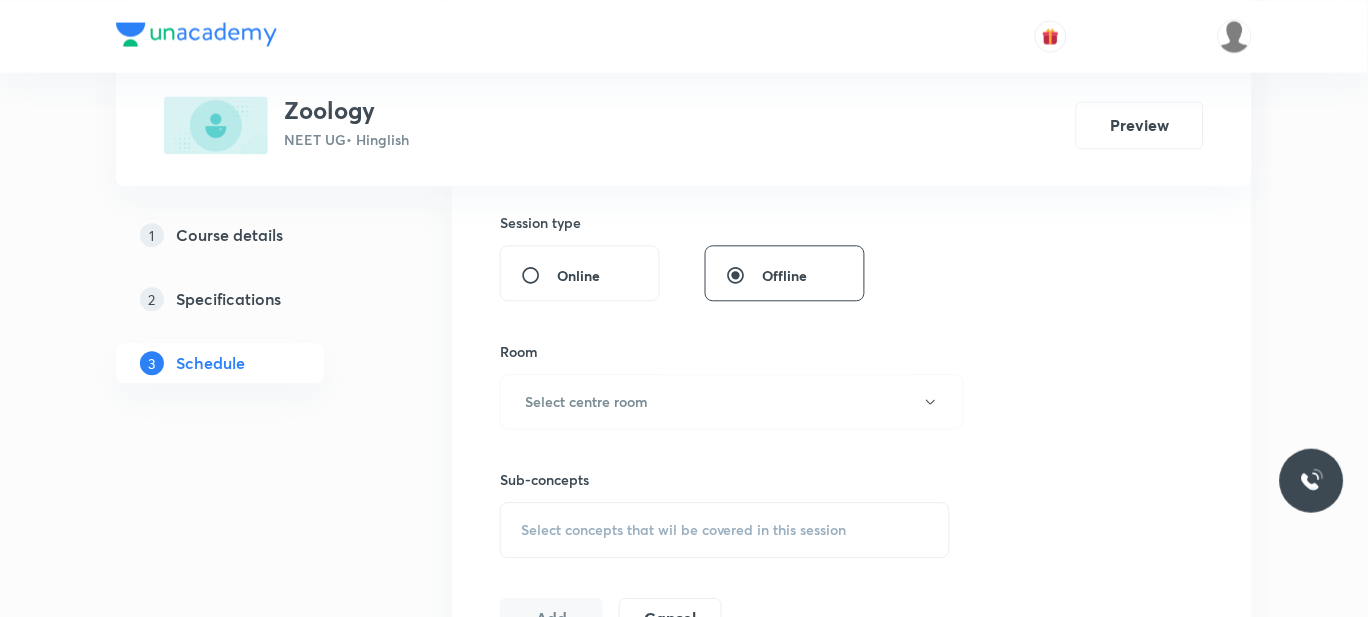 scroll, scrollTop: 756, scrollLeft: 0, axis: vertical 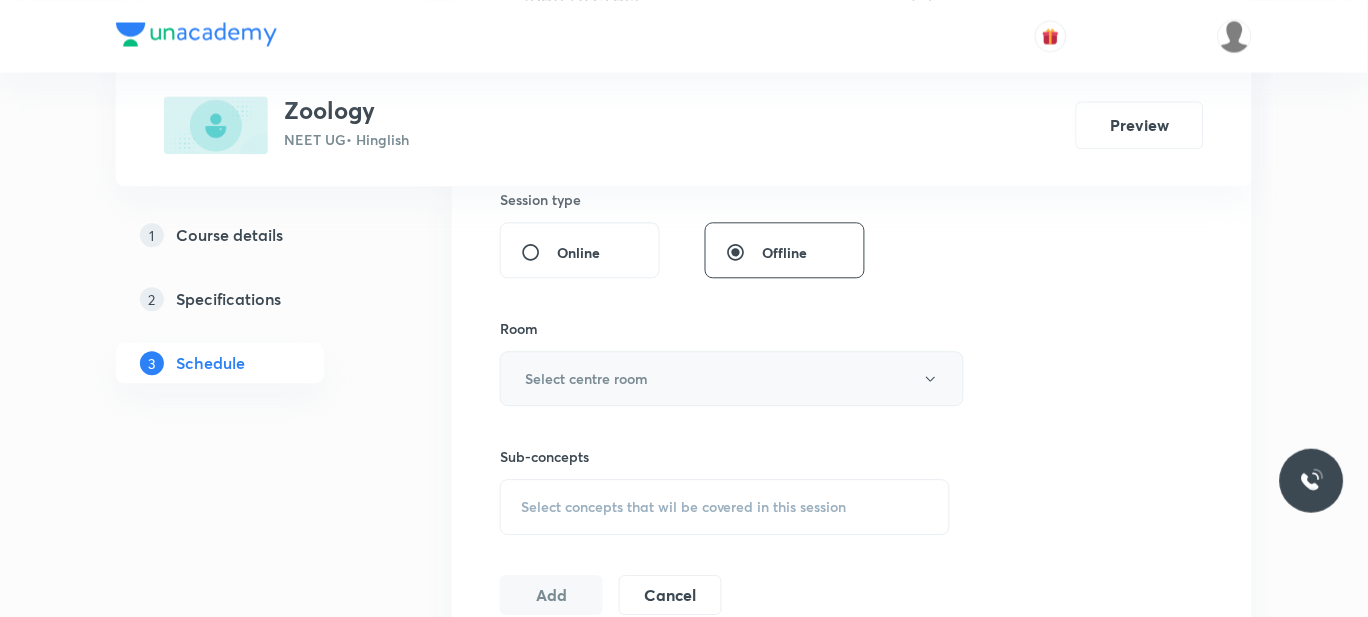 click on "Select centre room" at bounding box center (732, 378) 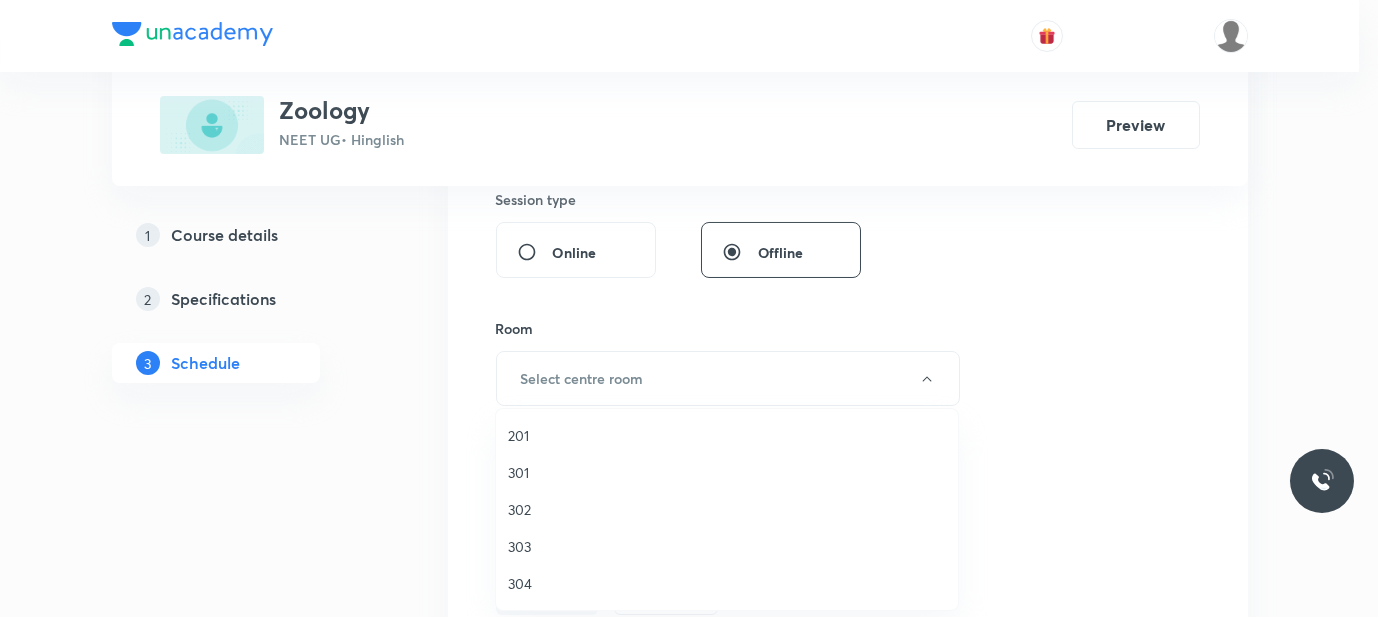 click on "301" at bounding box center (727, 472) 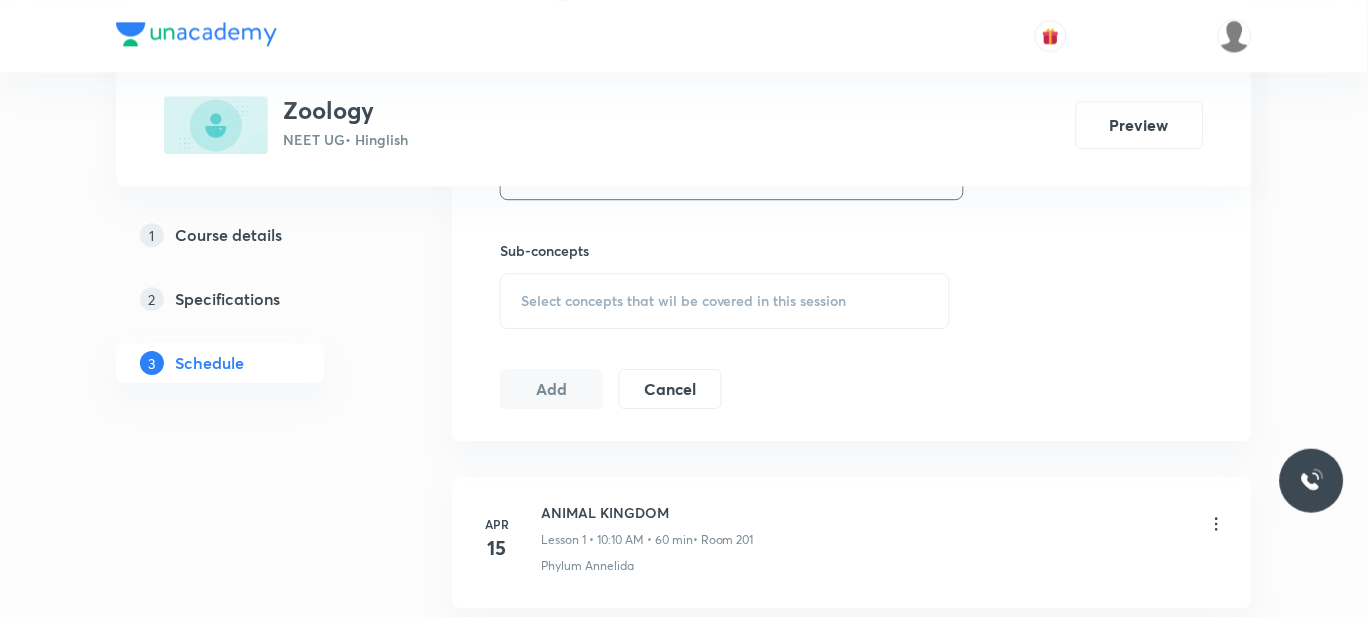 scroll, scrollTop: 963, scrollLeft: 0, axis: vertical 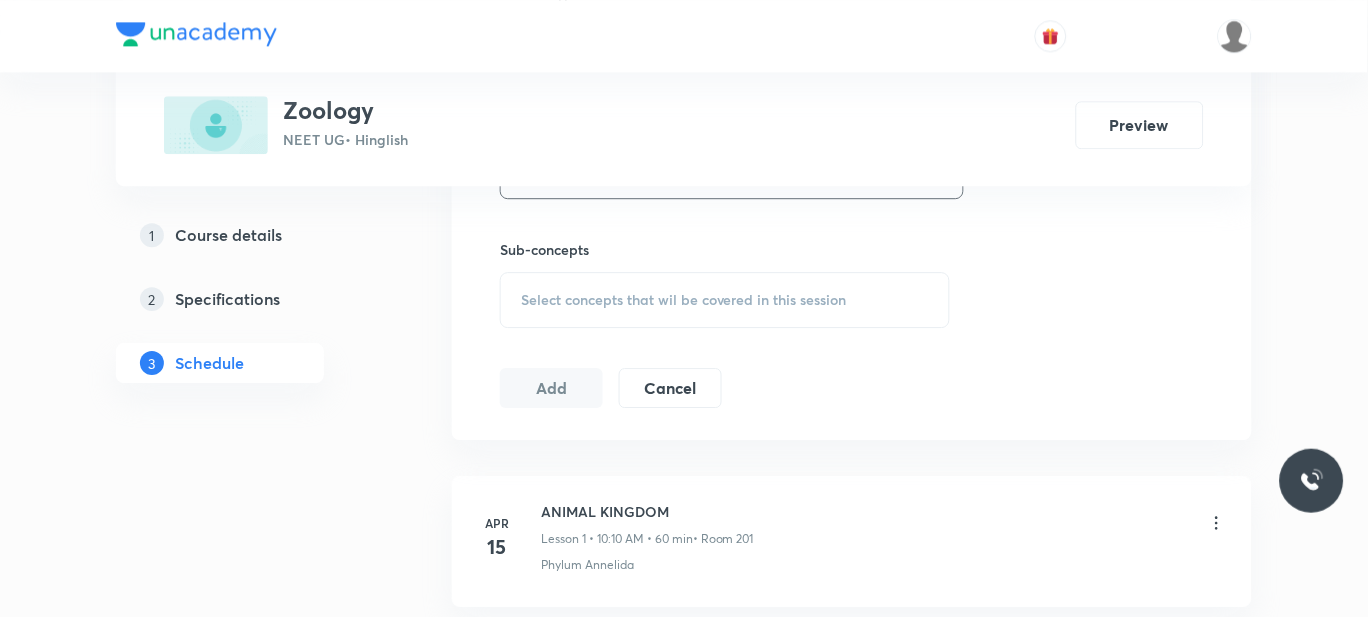 click on "Select concepts that wil be covered in this session" at bounding box center (684, 300) 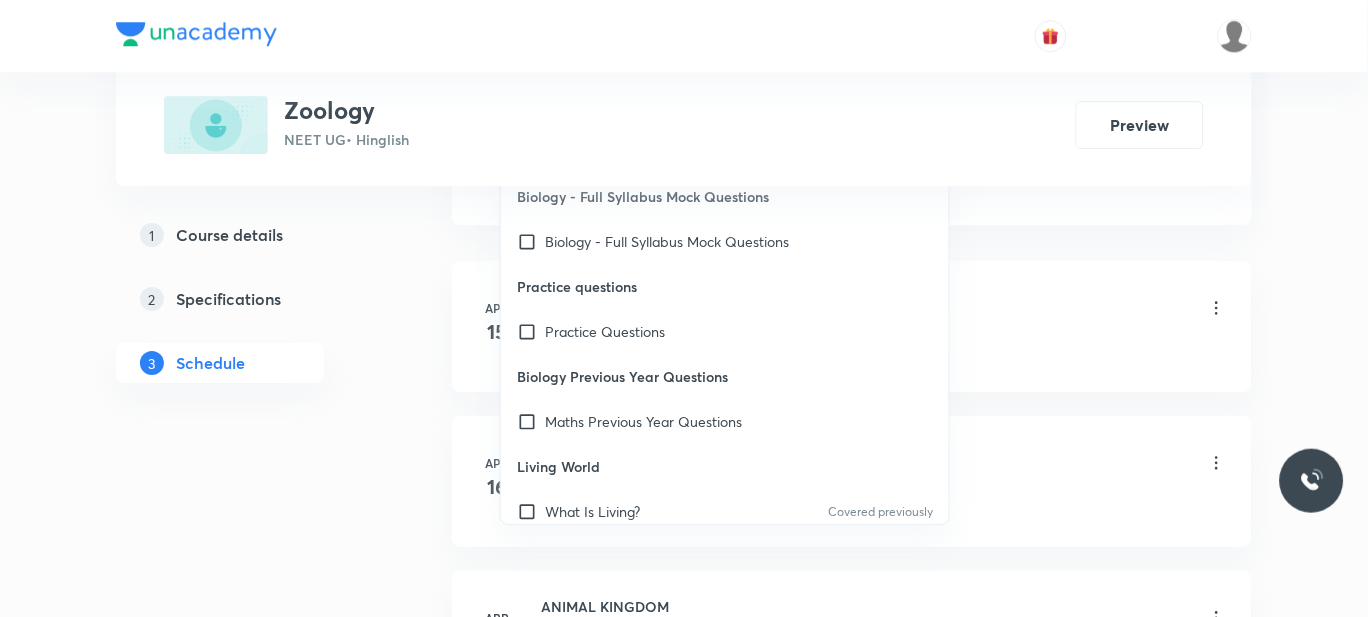 scroll, scrollTop: 1180, scrollLeft: 0, axis: vertical 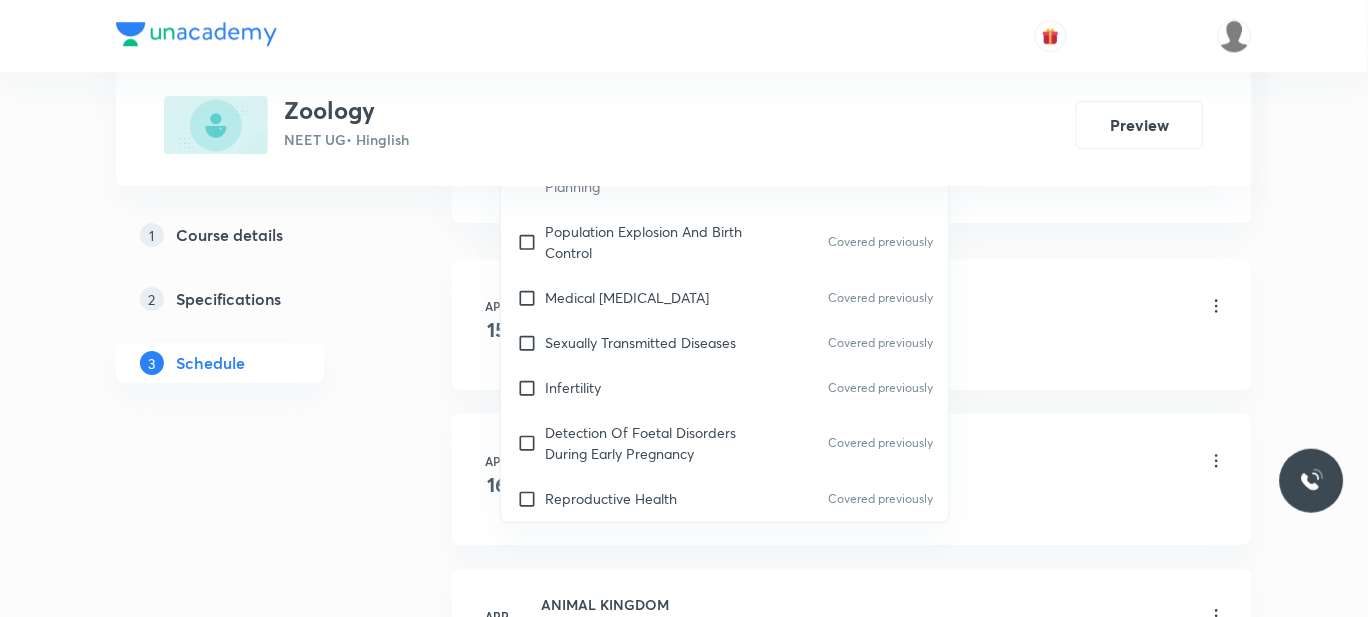 click on "Sexual Reproduction in Flowering Plants" at bounding box center (673, 588) 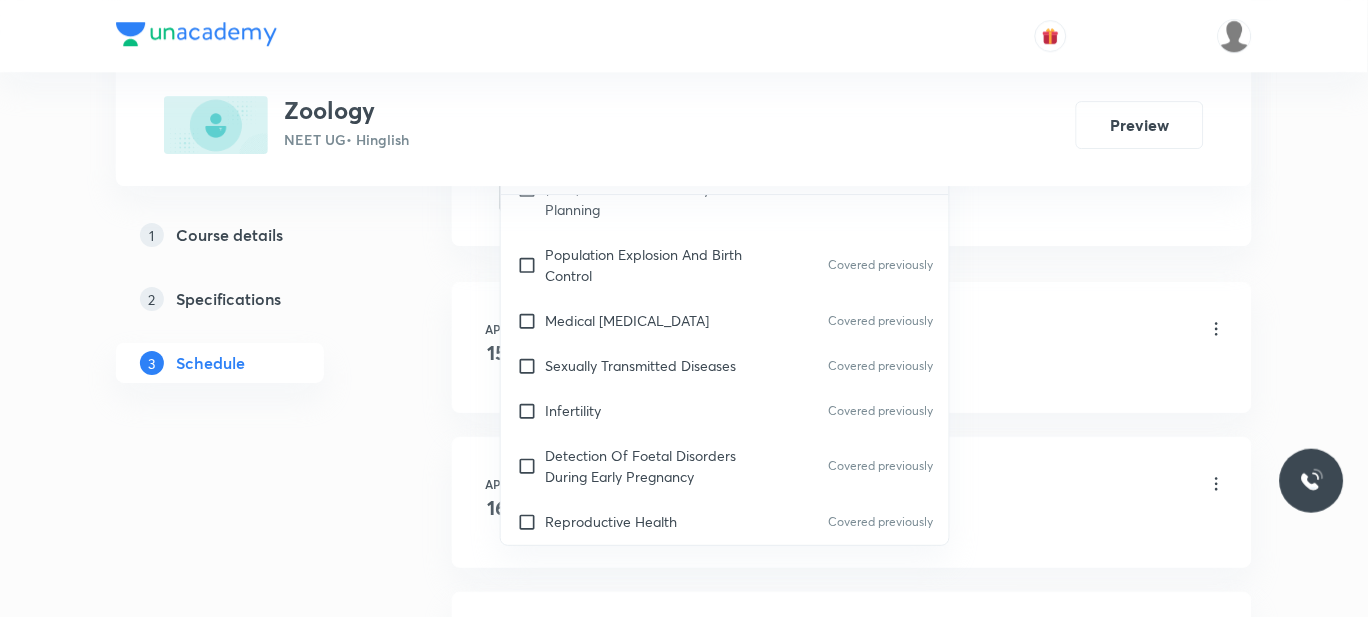 click on "Sexual Reproduction in Flowering Plants" at bounding box center [725, 611] 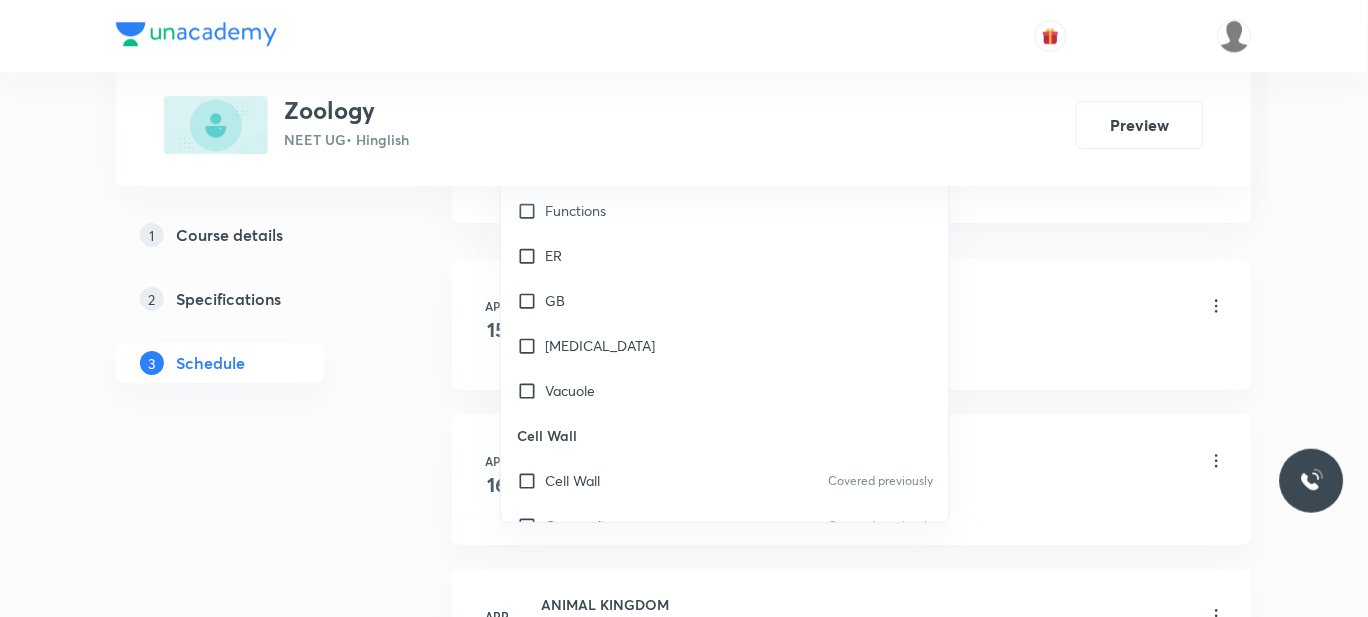 scroll, scrollTop: 21329, scrollLeft: 0, axis: vertical 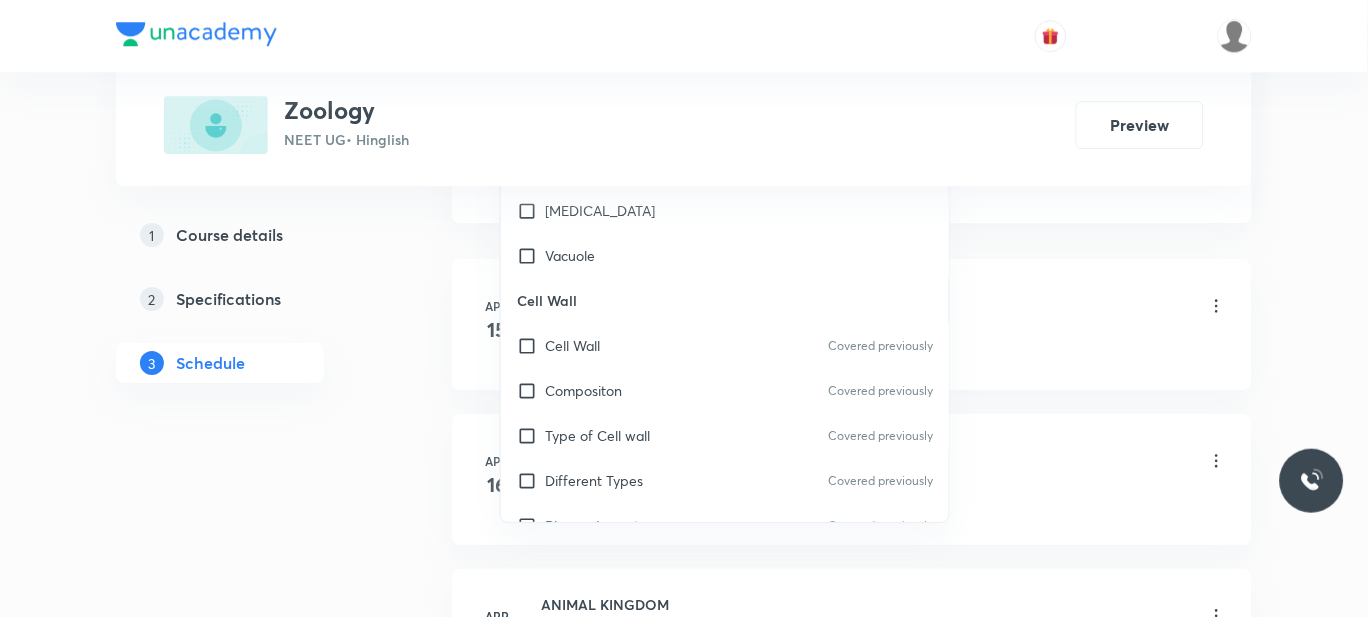 click on "Cell Membrane" at bounding box center (594, 615) 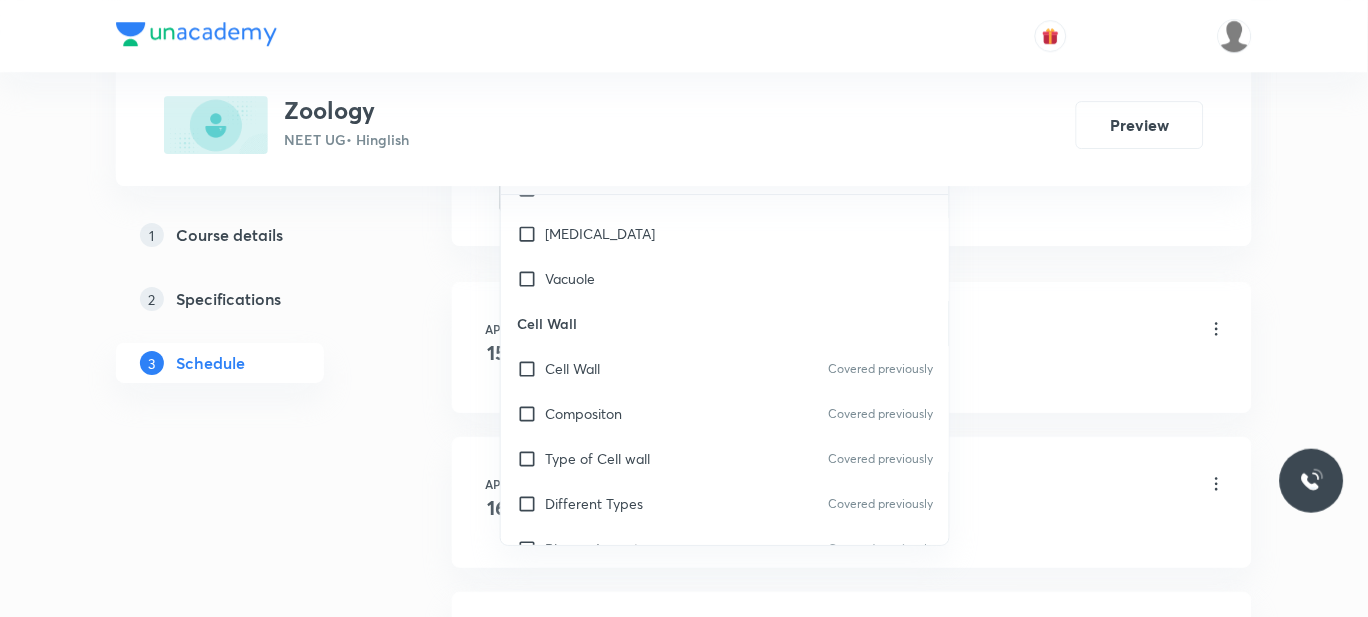 click on "Fluid Mosaic Model" at bounding box center (606, 683) 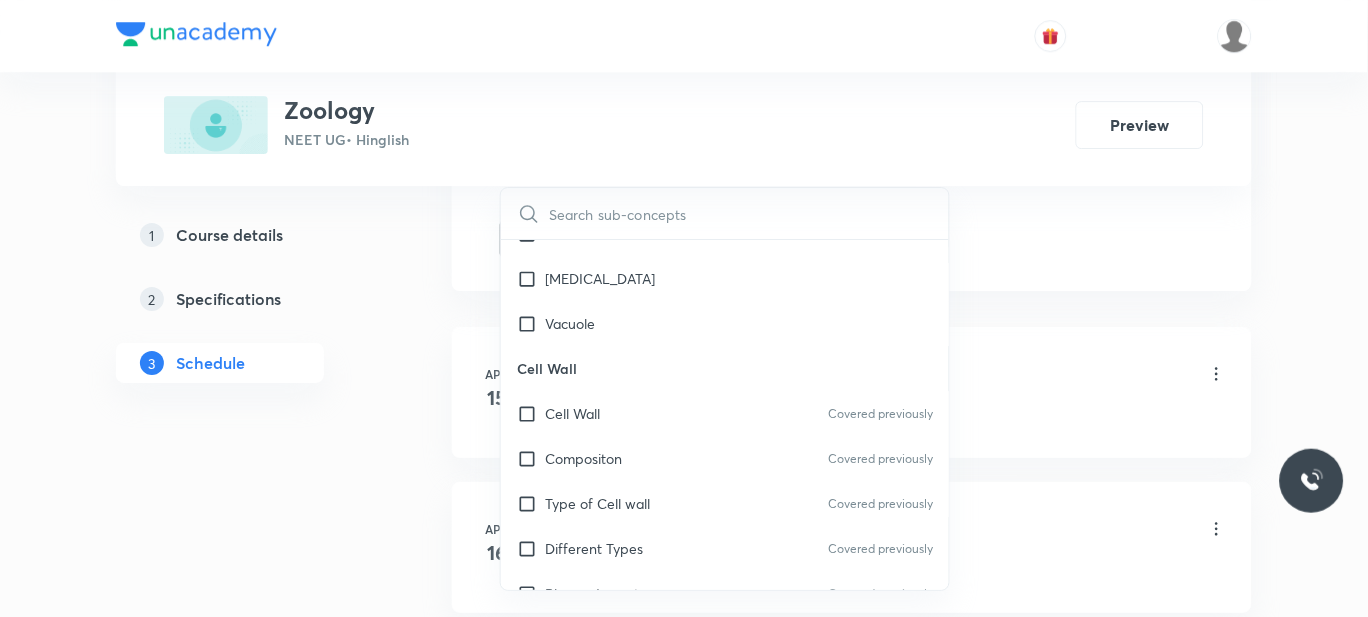 click on "Types of lipids" at bounding box center [590, 818] 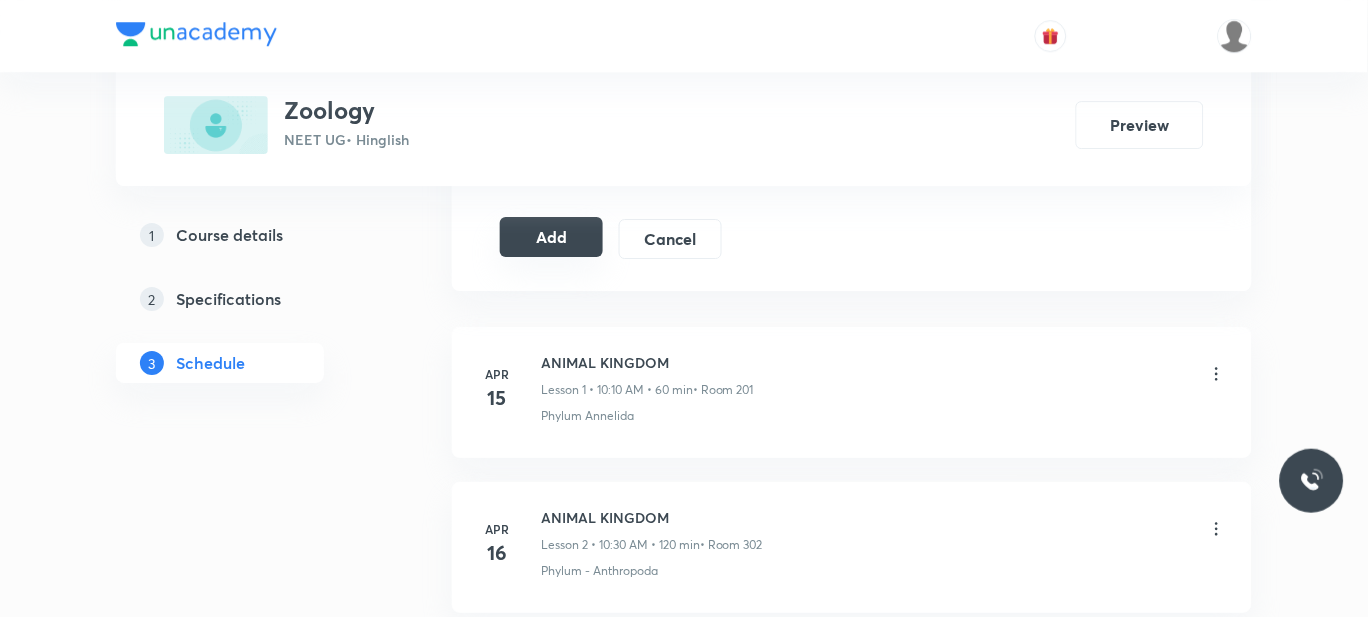 click on "Add" at bounding box center (551, 237) 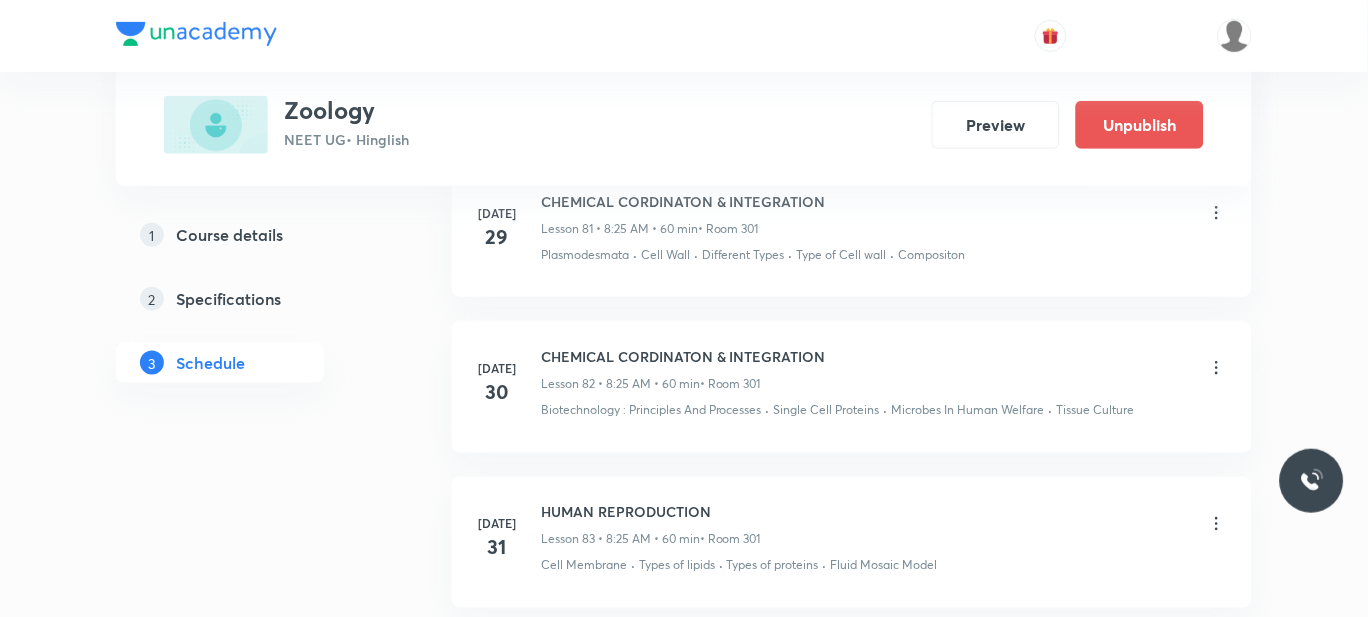 scroll, scrollTop: 13263, scrollLeft: 0, axis: vertical 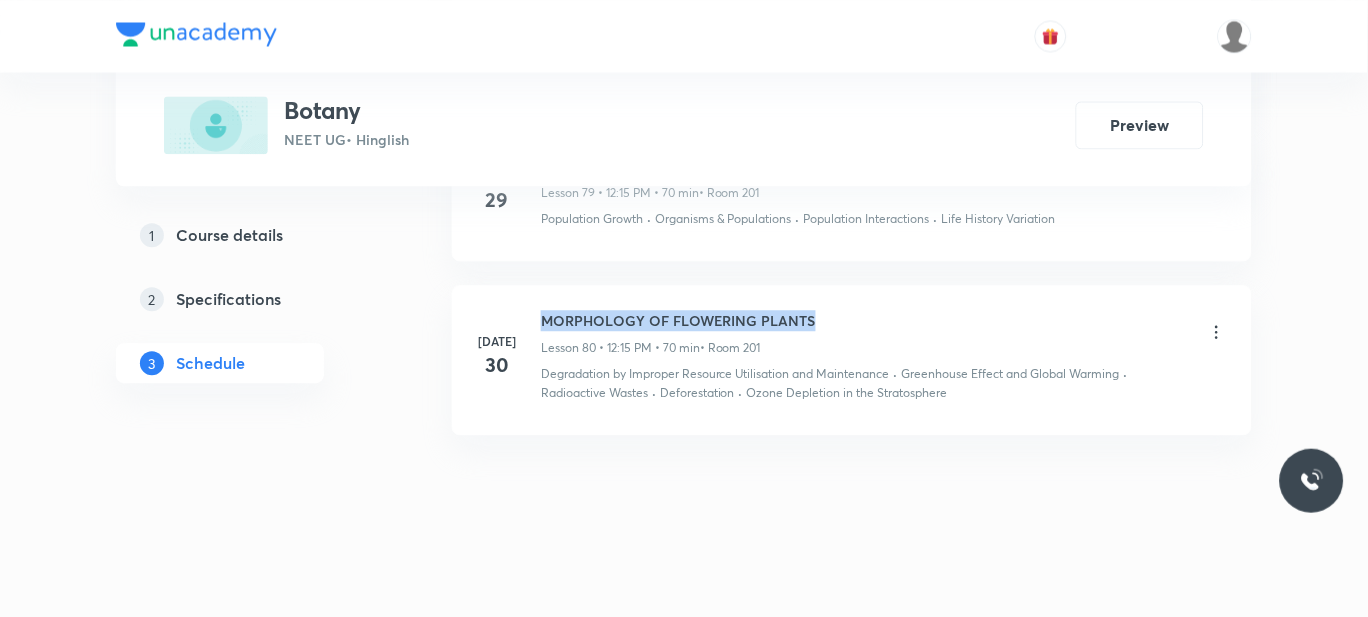 drag, startPoint x: 830, startPoint y: 313, endPoint x: 545, endPoint y: 300, distance: 285.29633 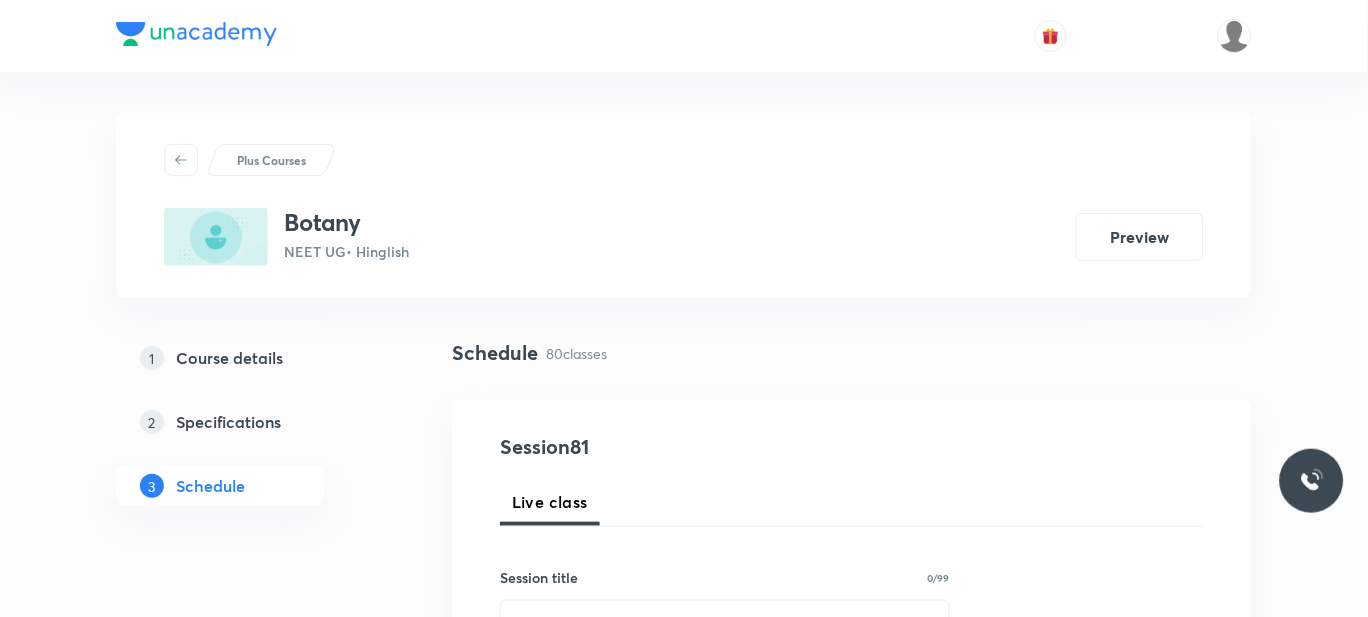 scroll, scrollTop: 302, scrollLeft: 0, axis: vertical 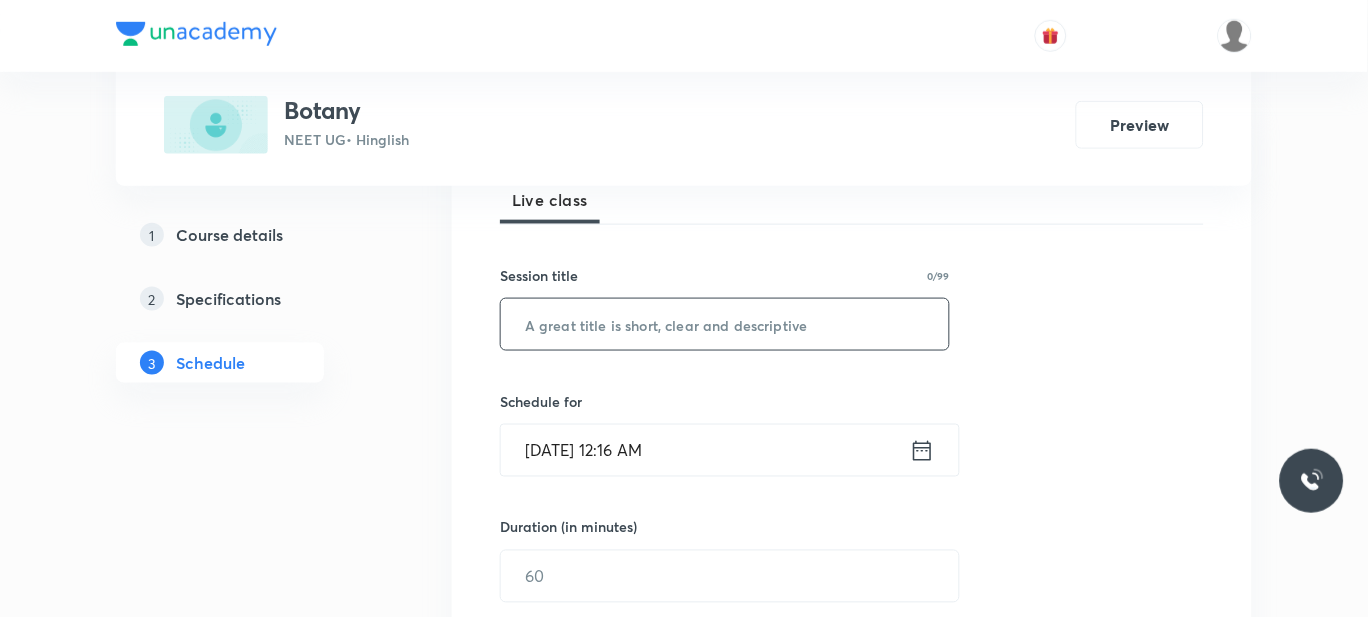 click at bounding box center (725, 324) 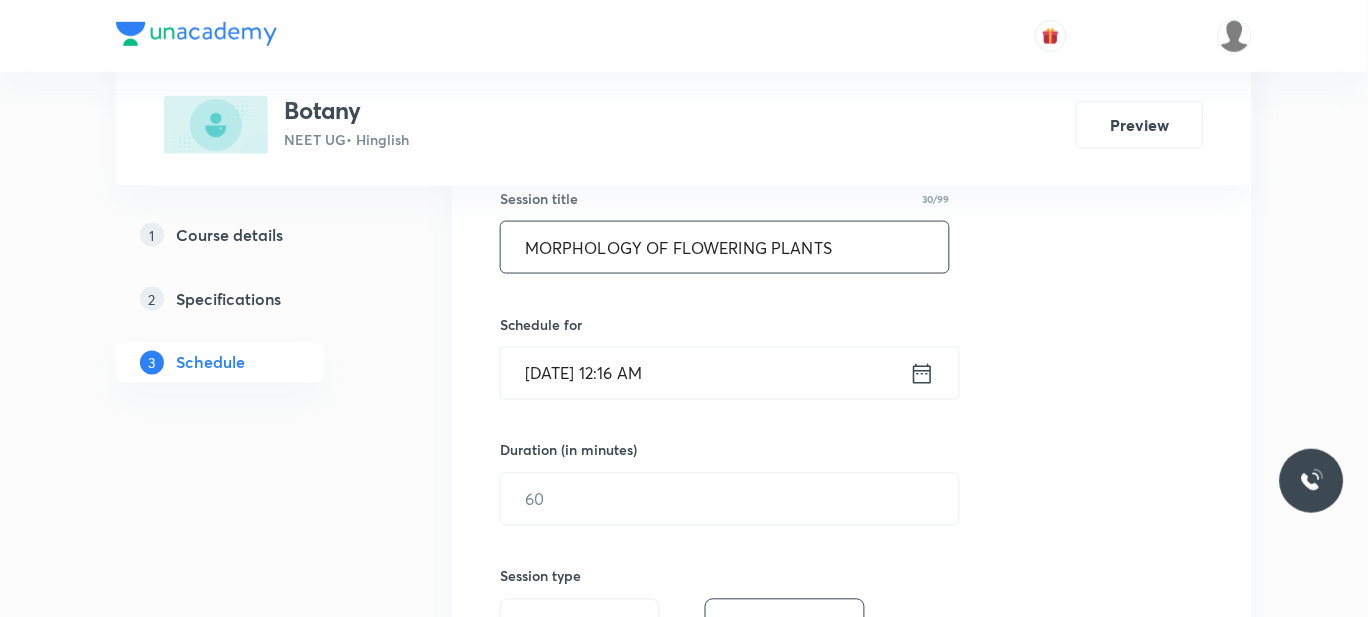 scroll, scrollTop: 427, scrollLeft: 0, axis: vertical 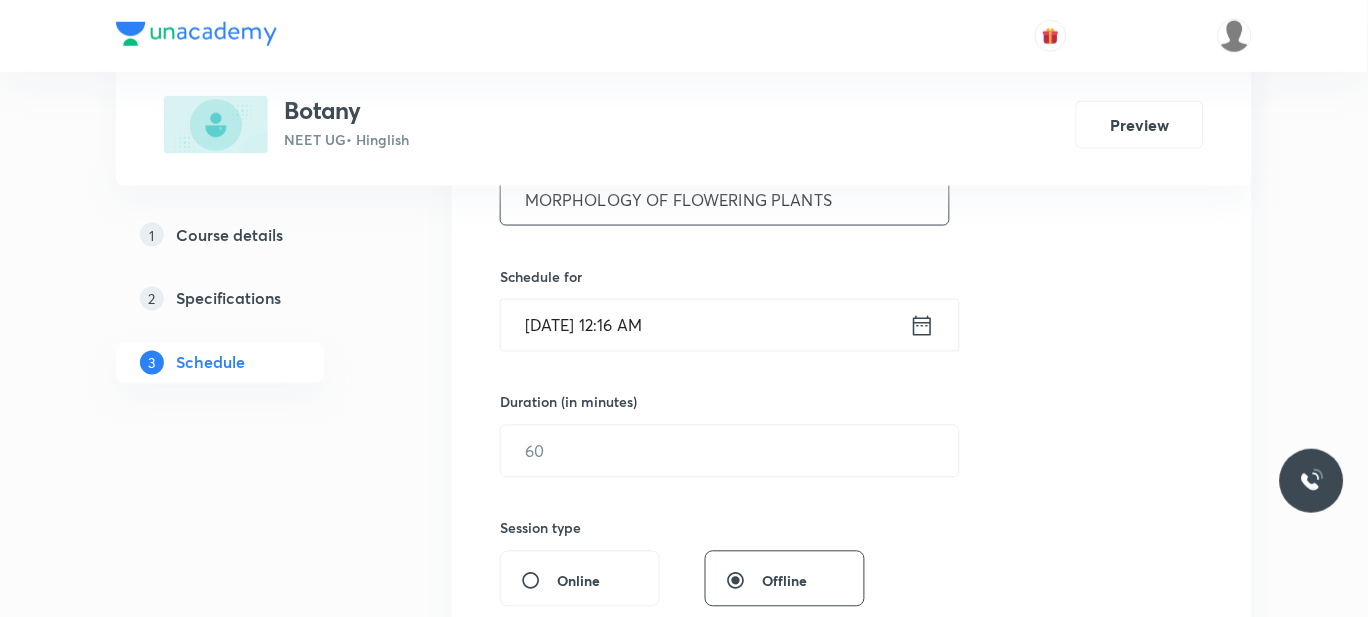 type on "MORPHOLOGY OF FLOWERING PLANTS" 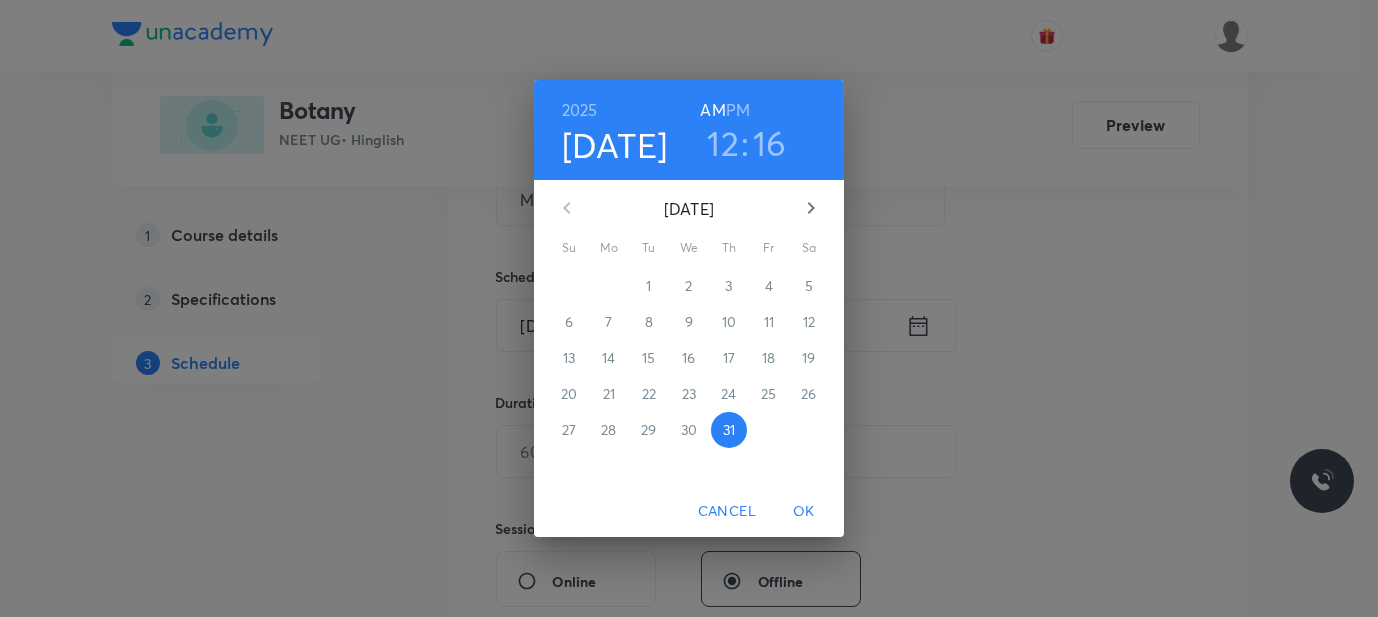 click on "PM" at bounding box center [738, 110] 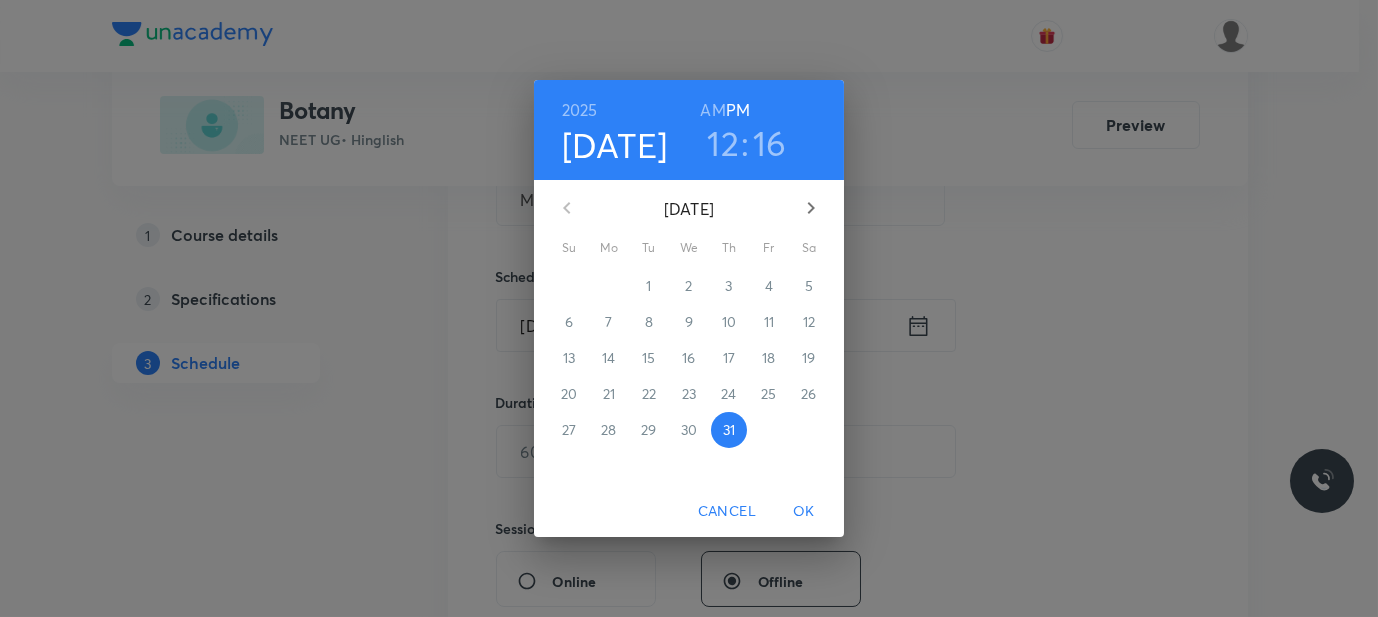 click on "AM" at bounding box center (712, 110) 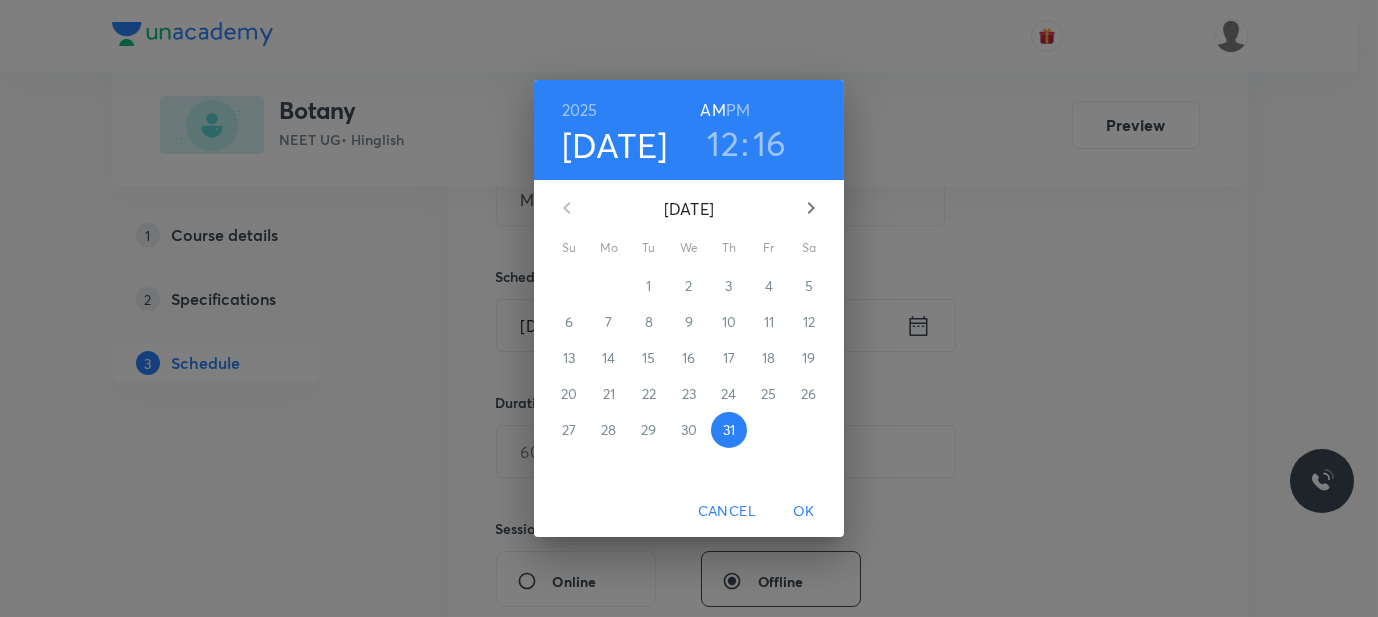 click on "12" at bounding box center (723, 143) 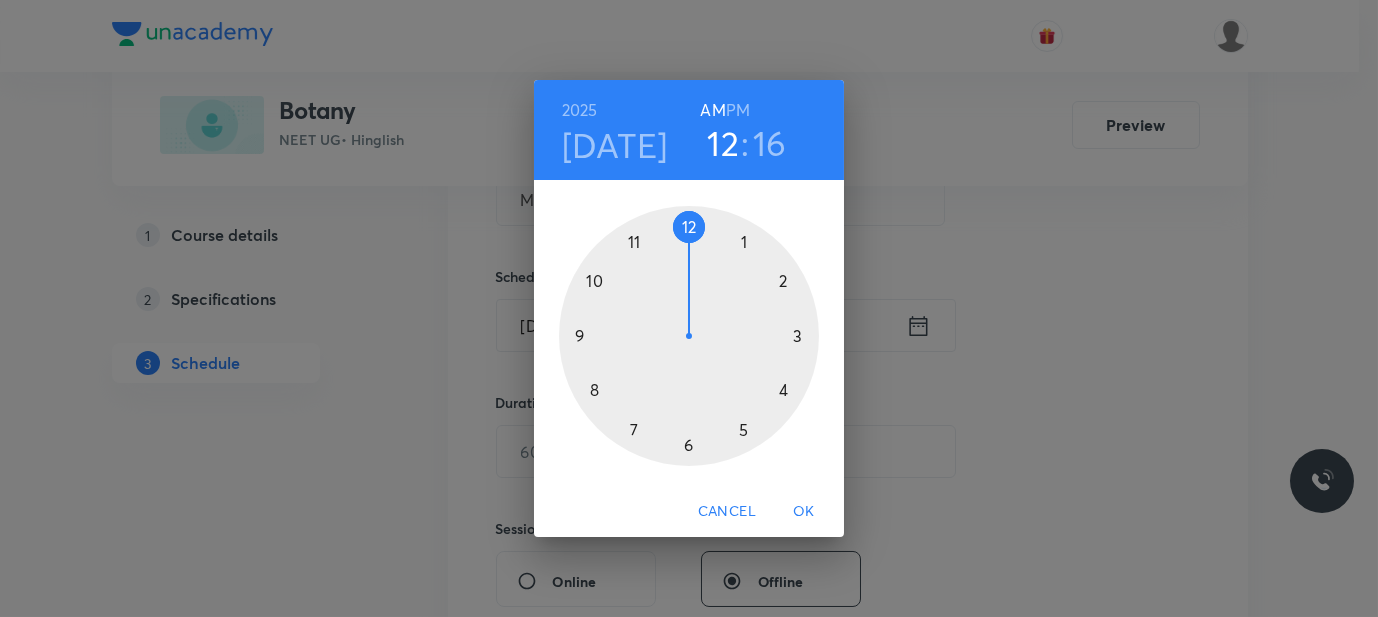 click on "PM" at bounding box center [738, 110] 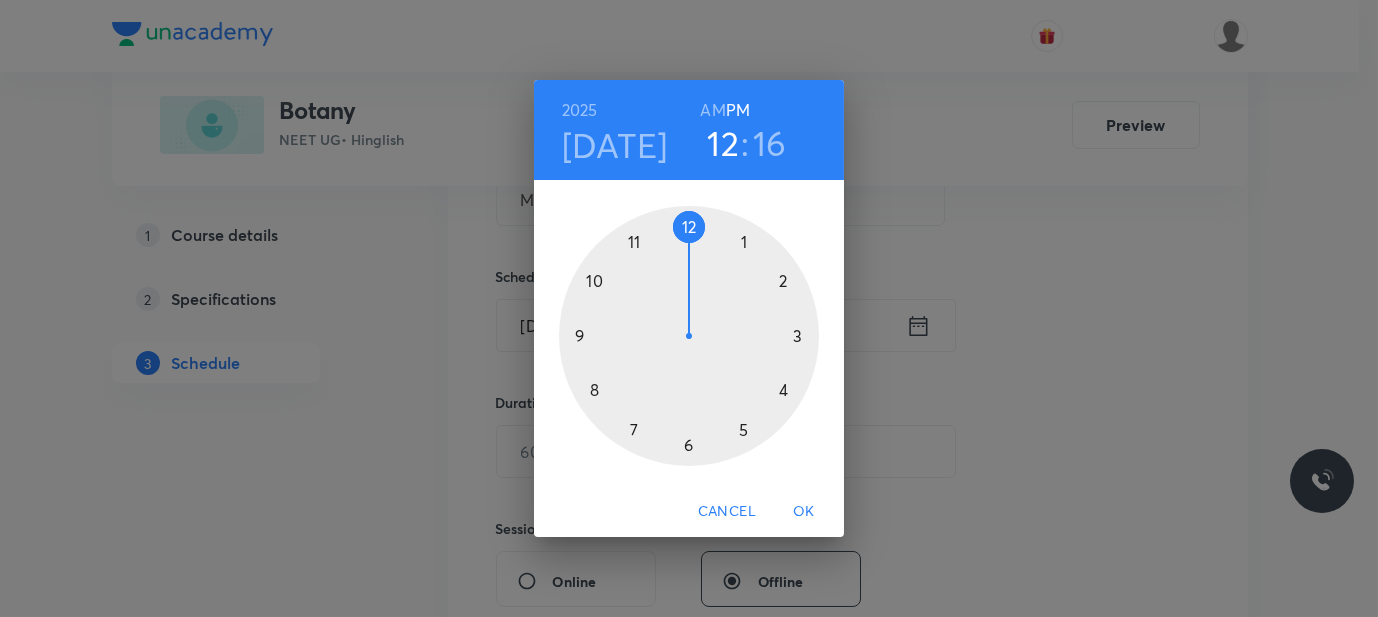 click on "16" at bounding box center (770, 143) 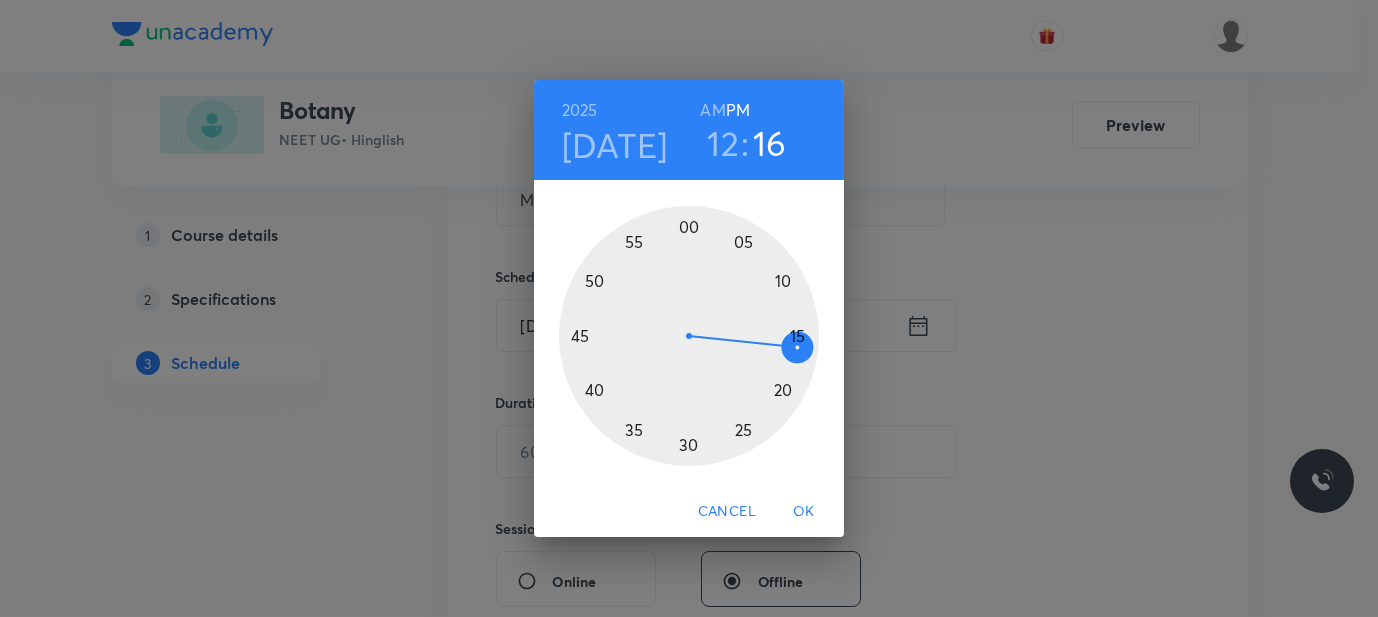 click at bounding box center [689, 336] 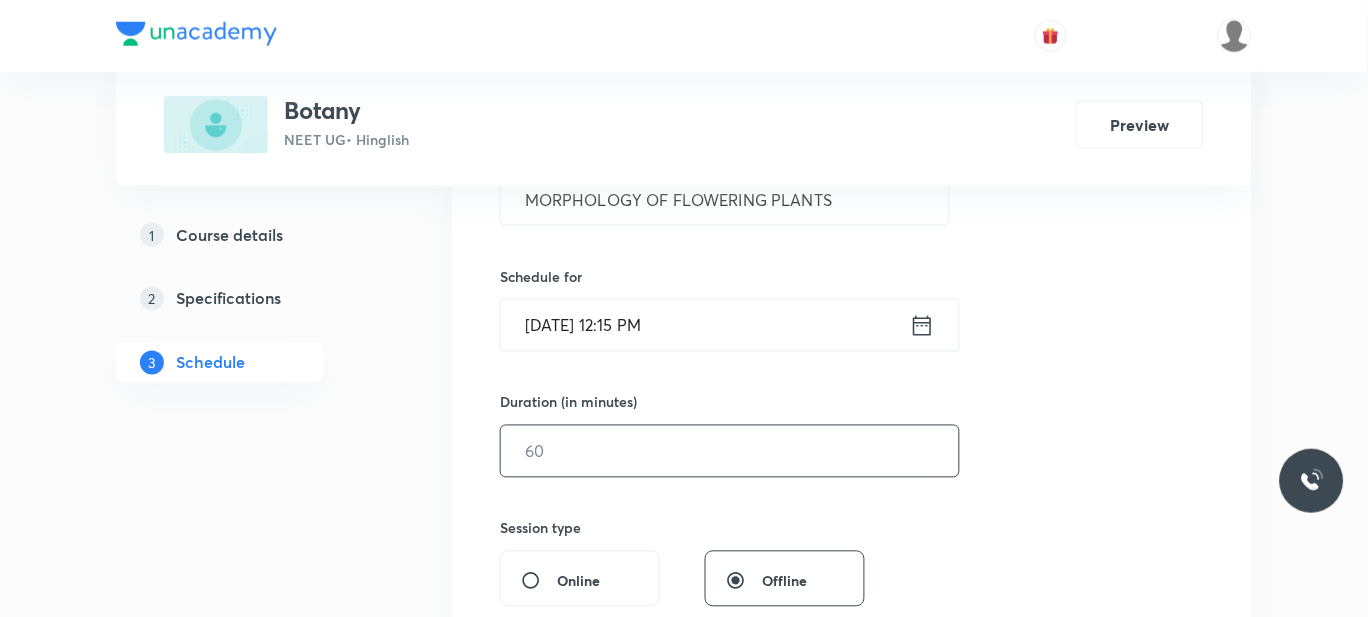 click at bounding box center [730, 451] 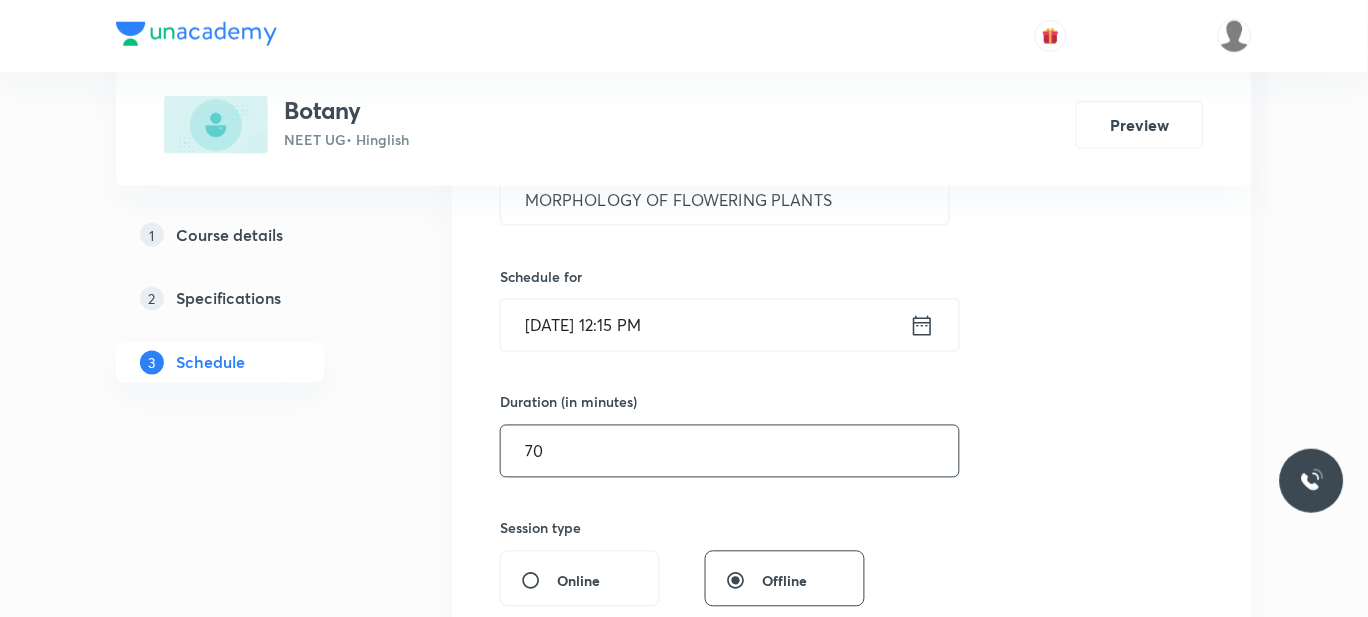 scroll, scrollTop: 847, scrollLeft: 0, axis: vertical 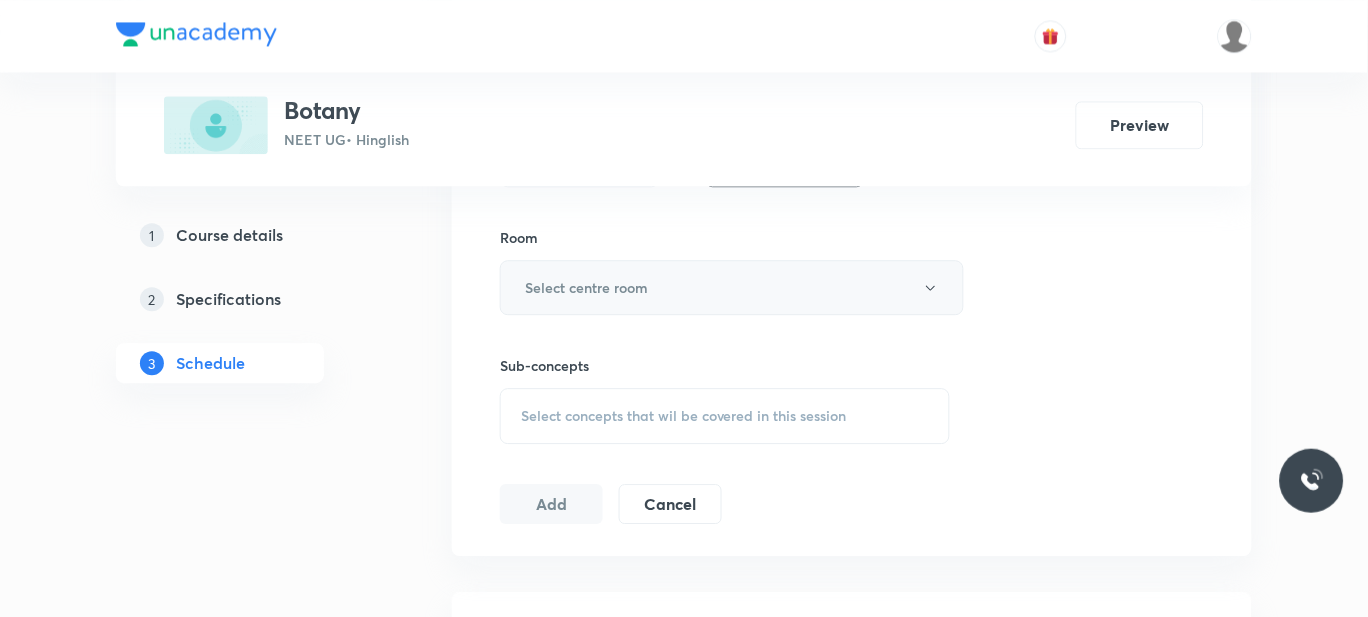 type on "70" 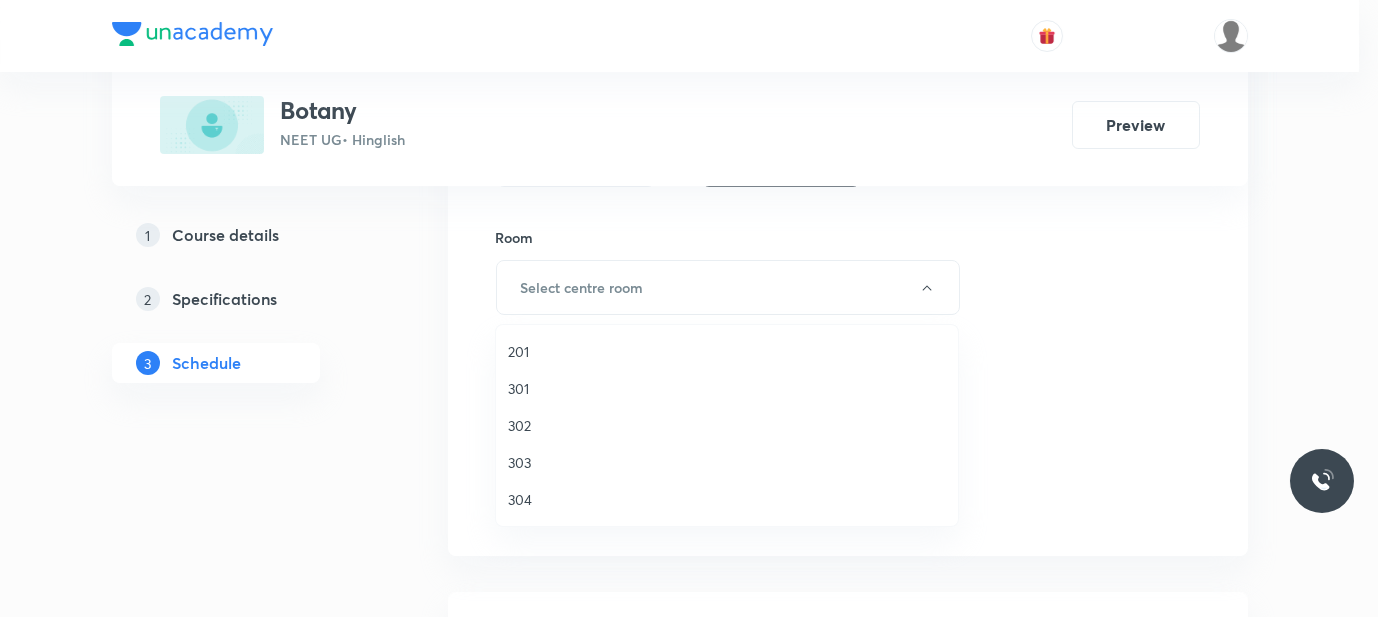 click on "201" at bounding box center (727, 351) 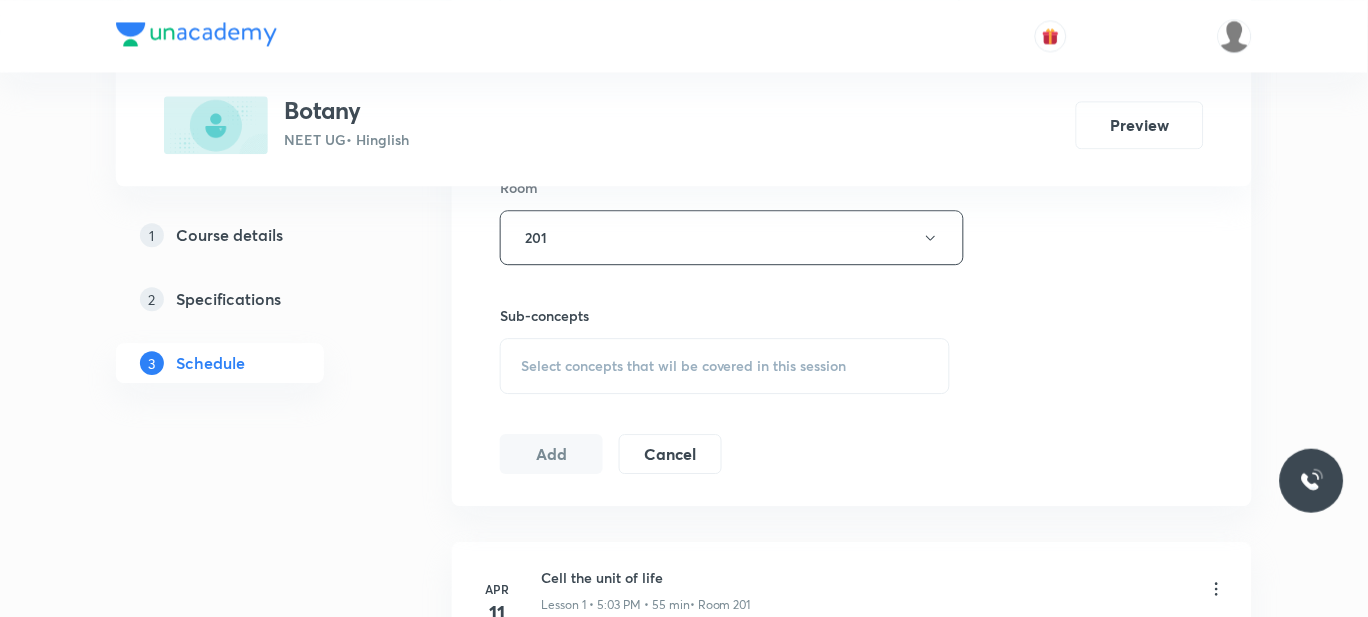 scroll, scrollTop: 944, scrollLeft: 0, axis: vertical 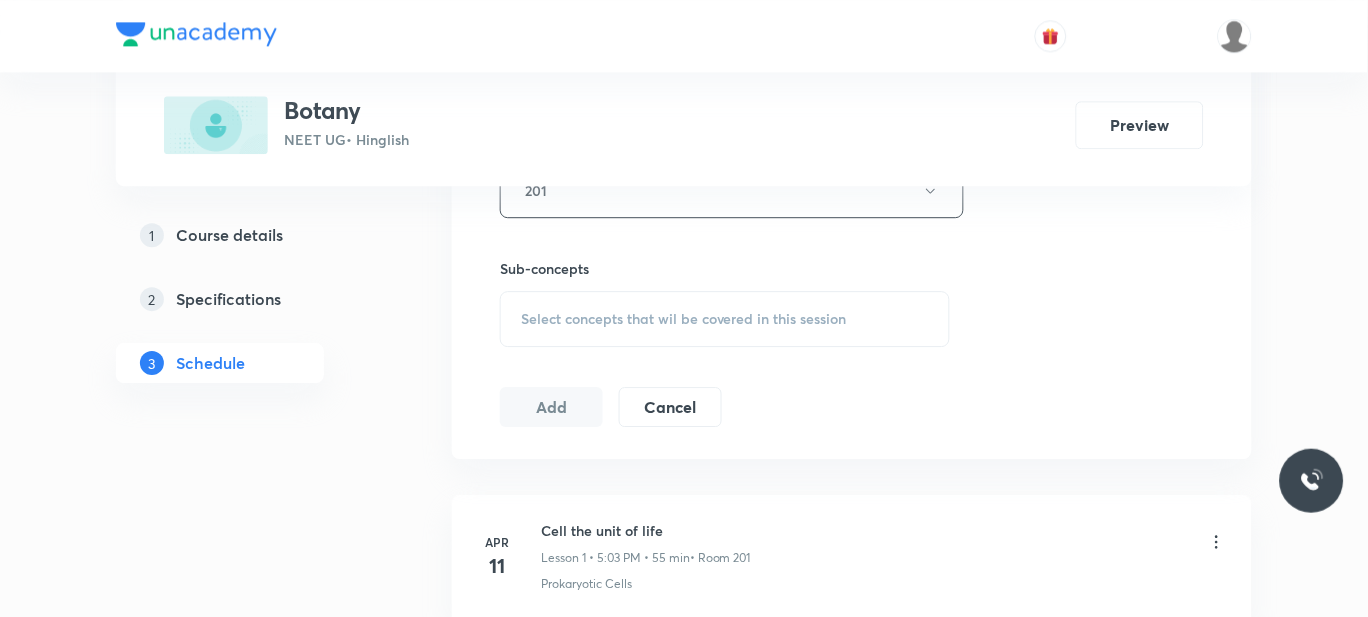 click on "Select concepts that wil be covered in this session" at bounding box center [725, 319] 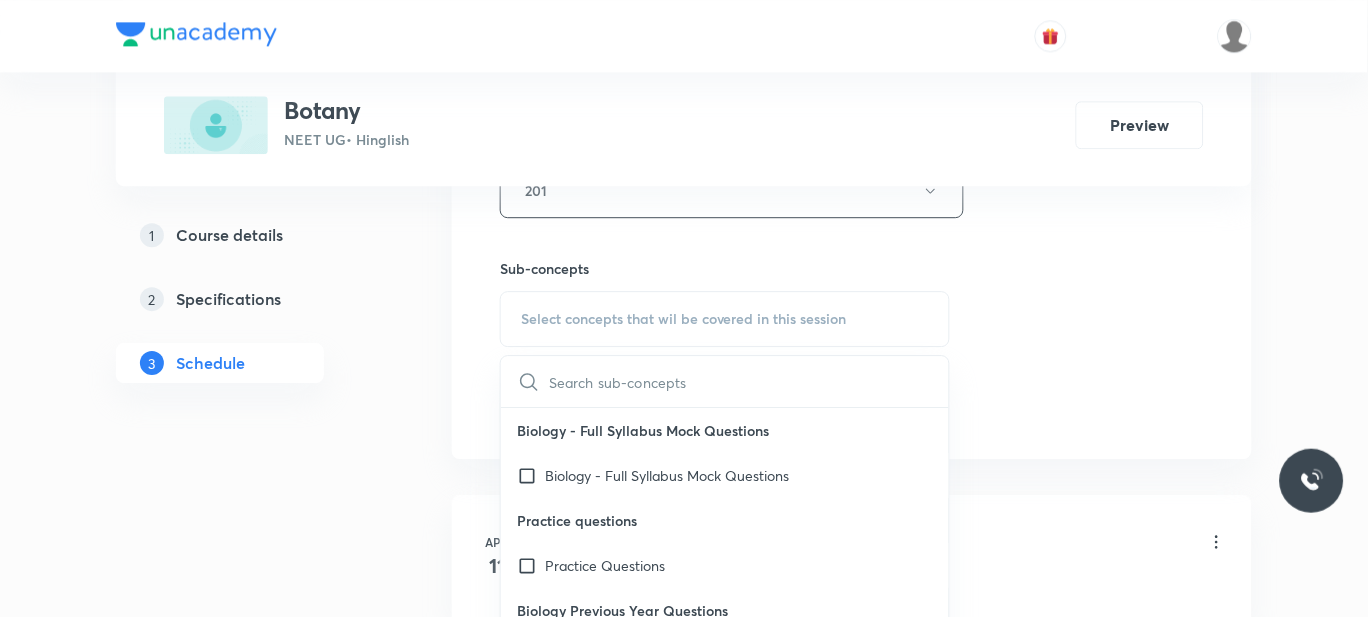 scroll, scrollTop: 1114, scrollLeft: 0, axis: vertical 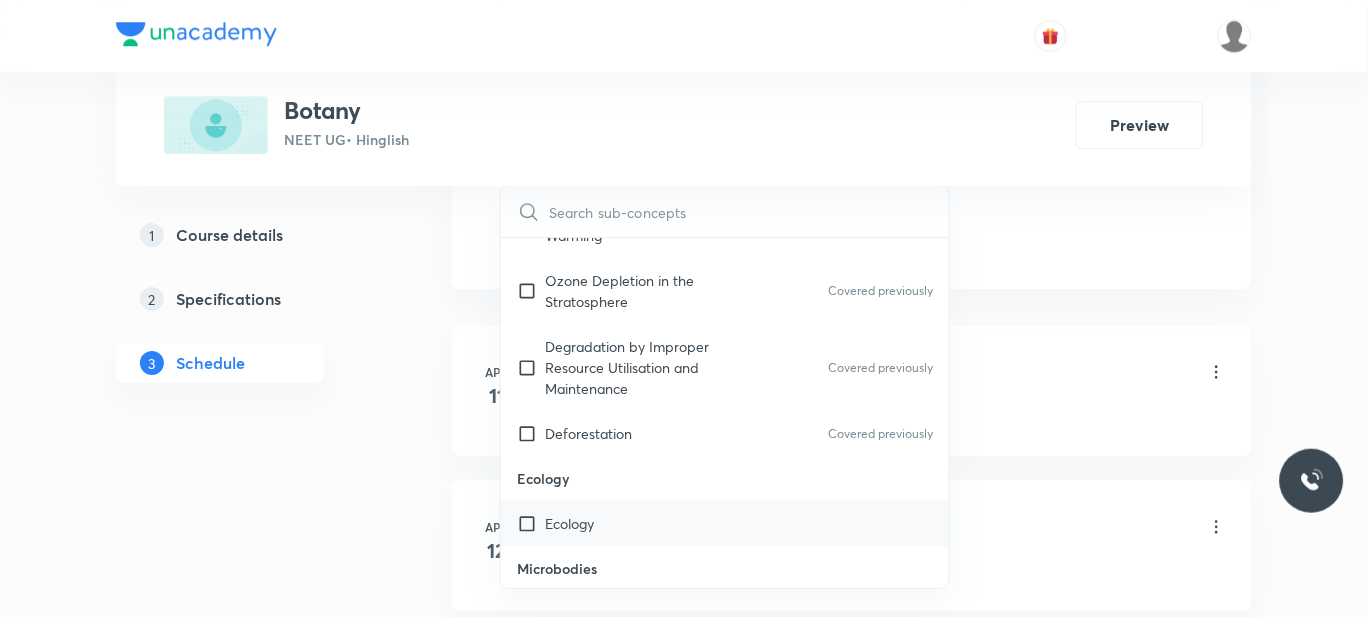 click on "Ecology" at bounding box center (569, 523) 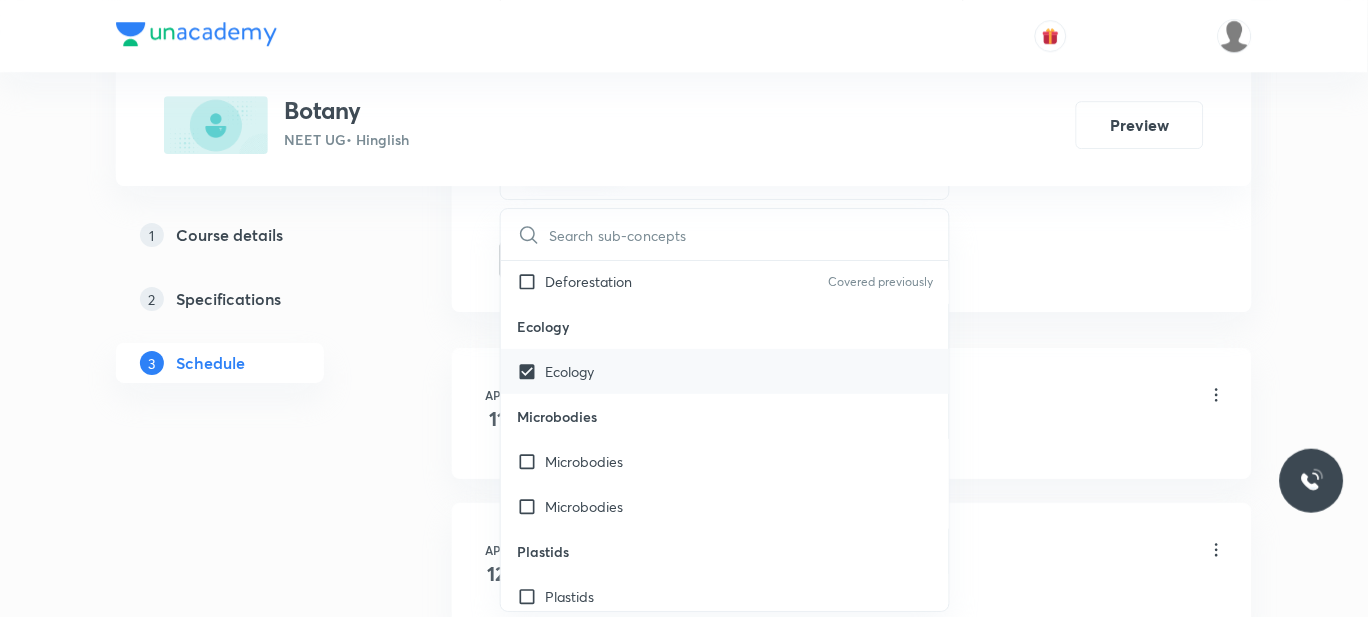 scroll, scrollTop: 20312, scrollLeft: 0, axis: vertical 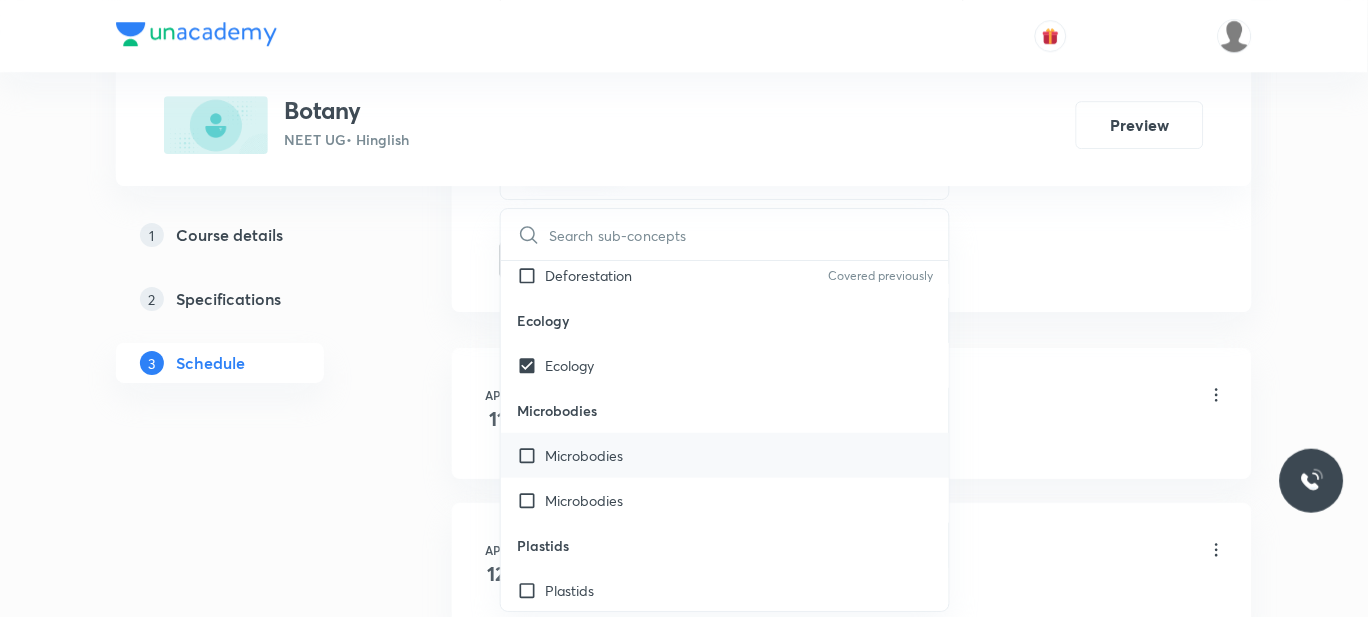 click on "Microbodies" at bounding box center [584, 455] 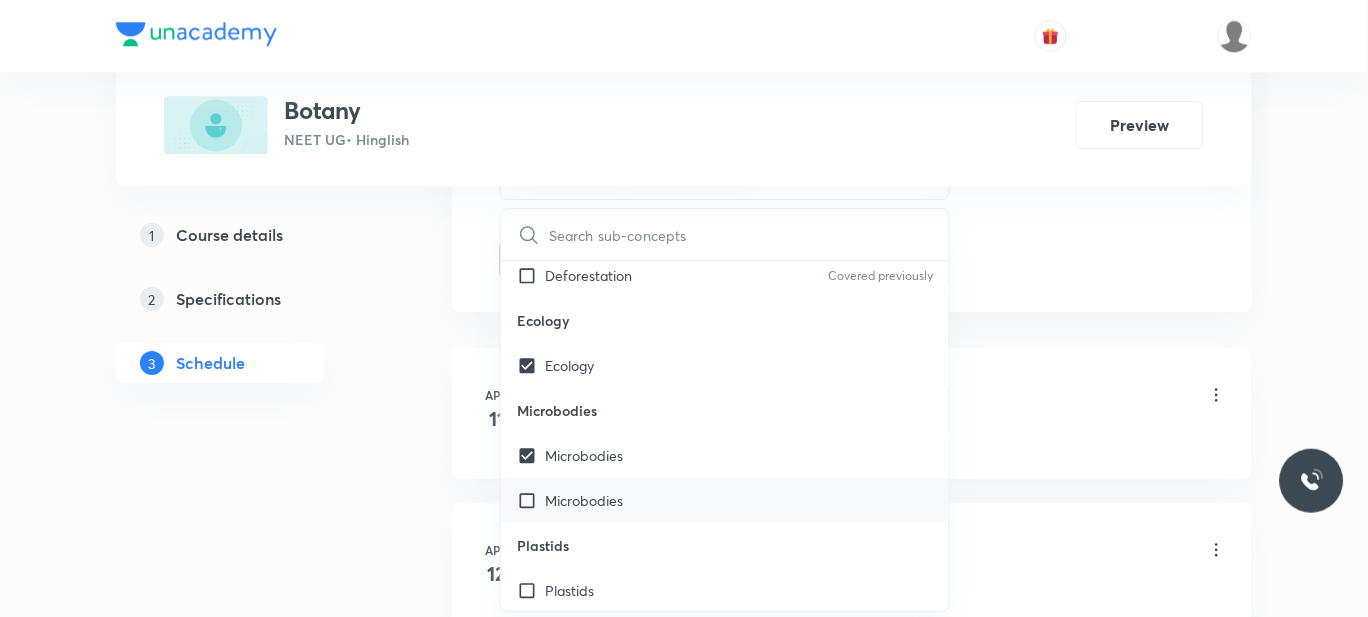 click on "Microbodies" at bounding box center [584, 500] 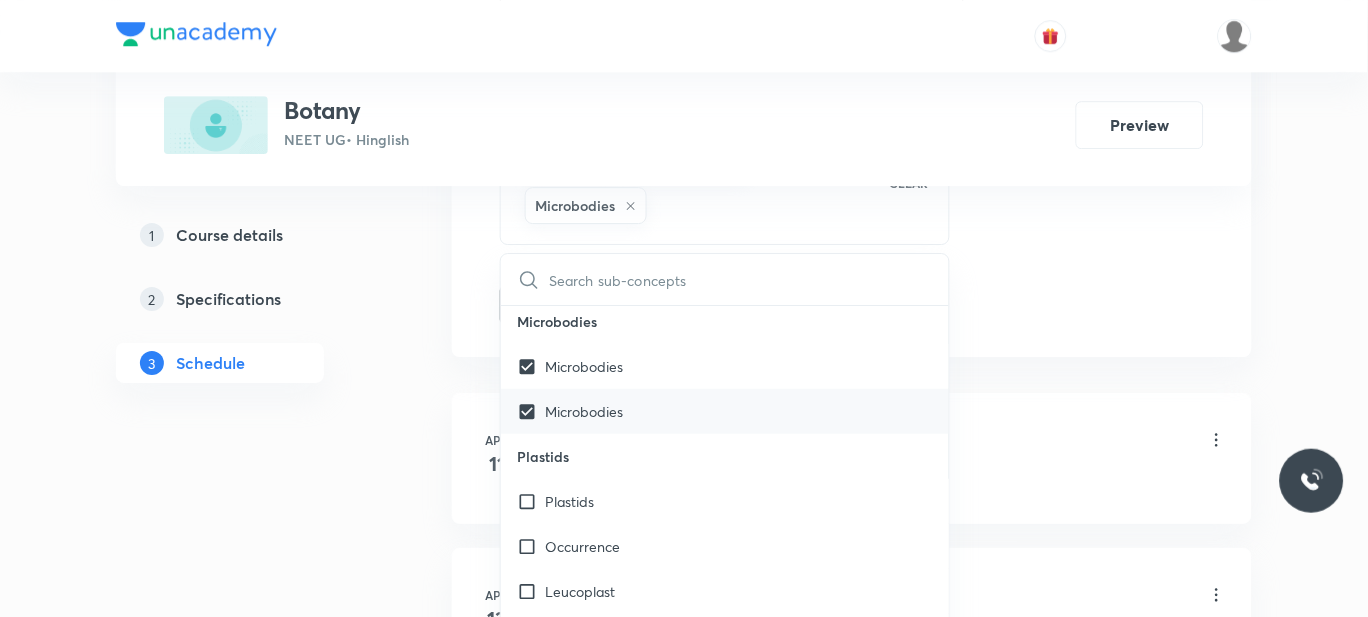 scroll, scrollTop: 20447, scrollLeft: 0, axis: vertical 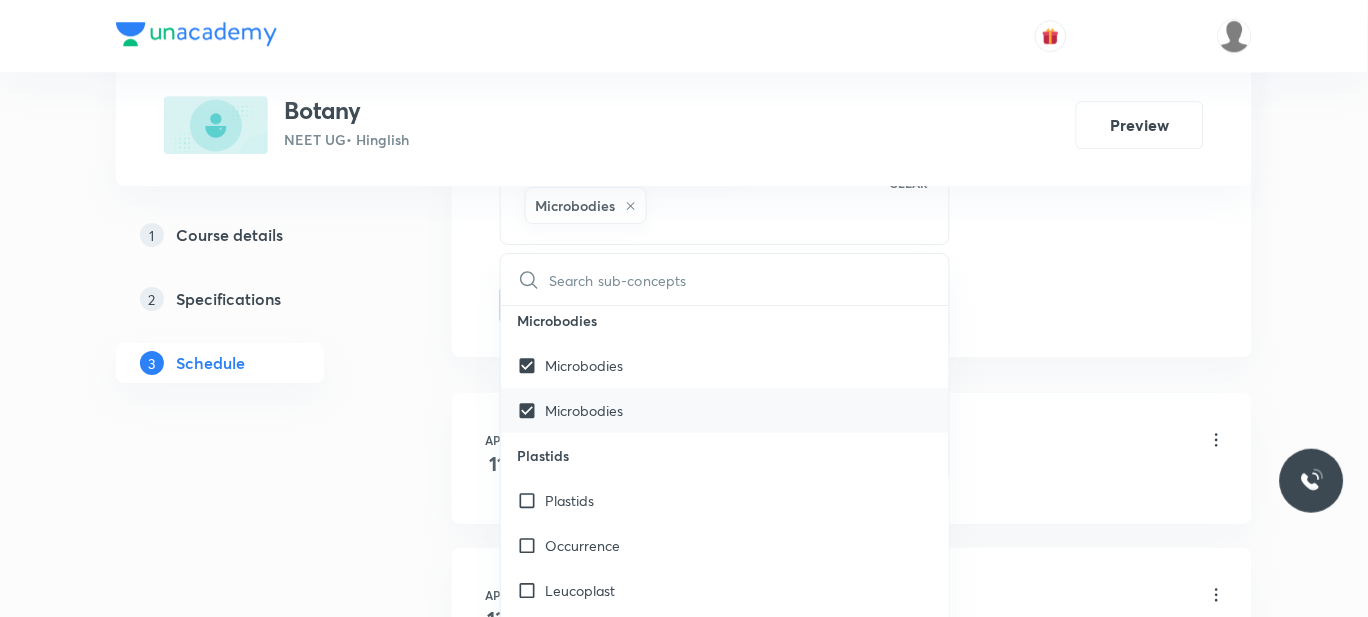 click on "Plastids" at bounding box center [569, 500] 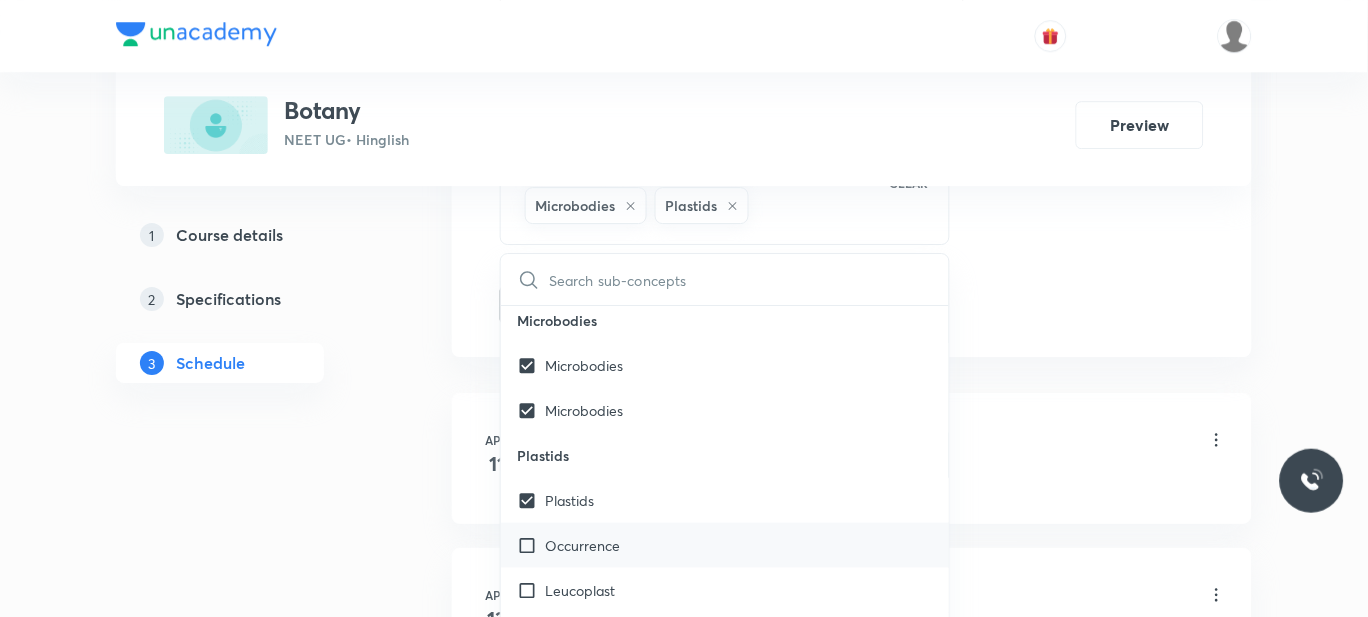 click on "Occurrence" at bounding box center [582, 545] 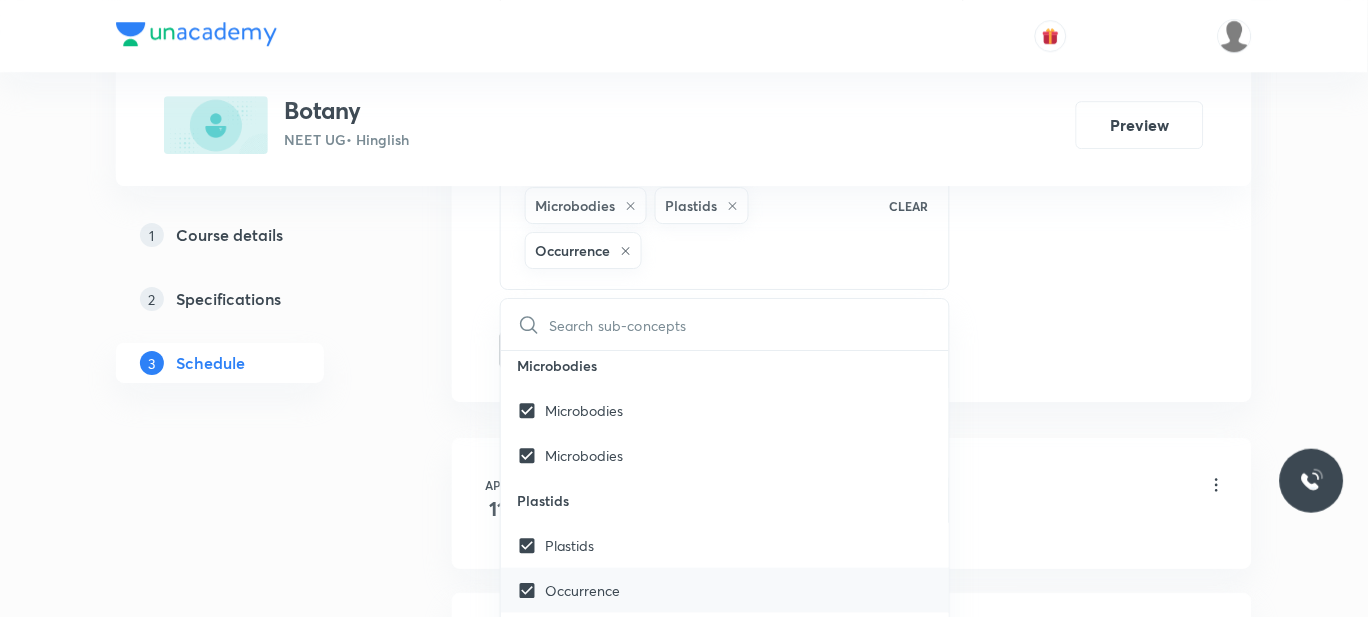 click on "Occurrence" at bounding box center [582, 590] 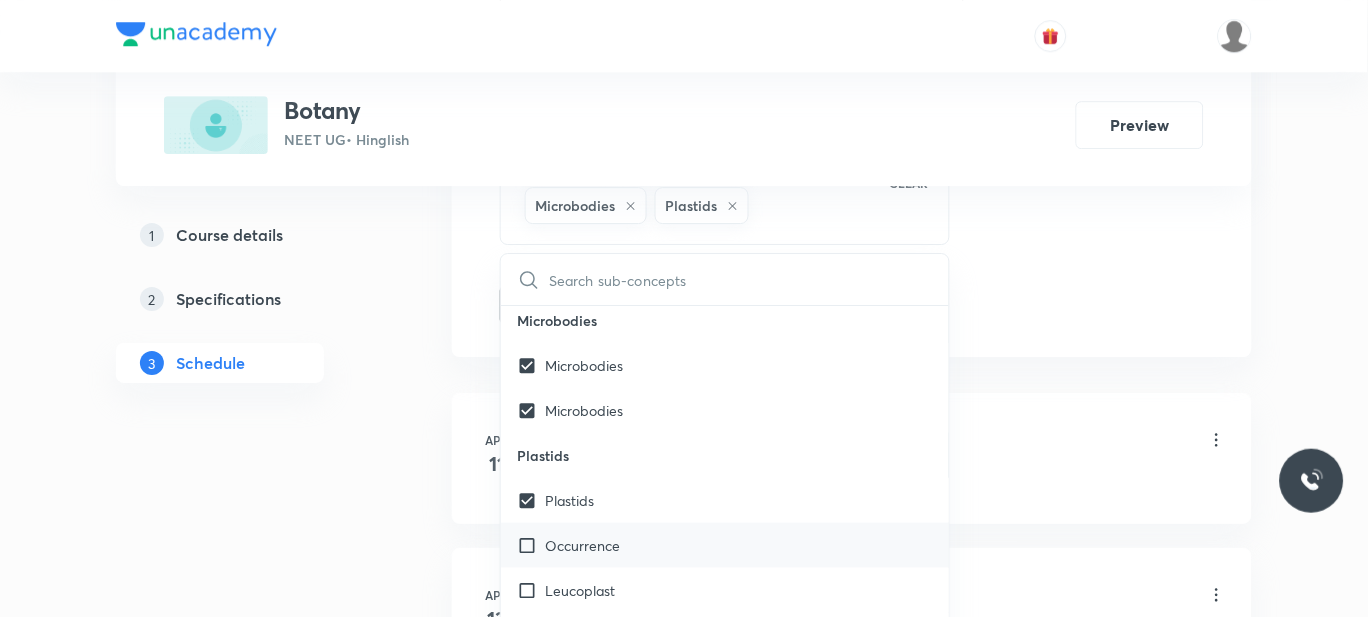 click on "Leucoplast" at bounding box center (580, 590) 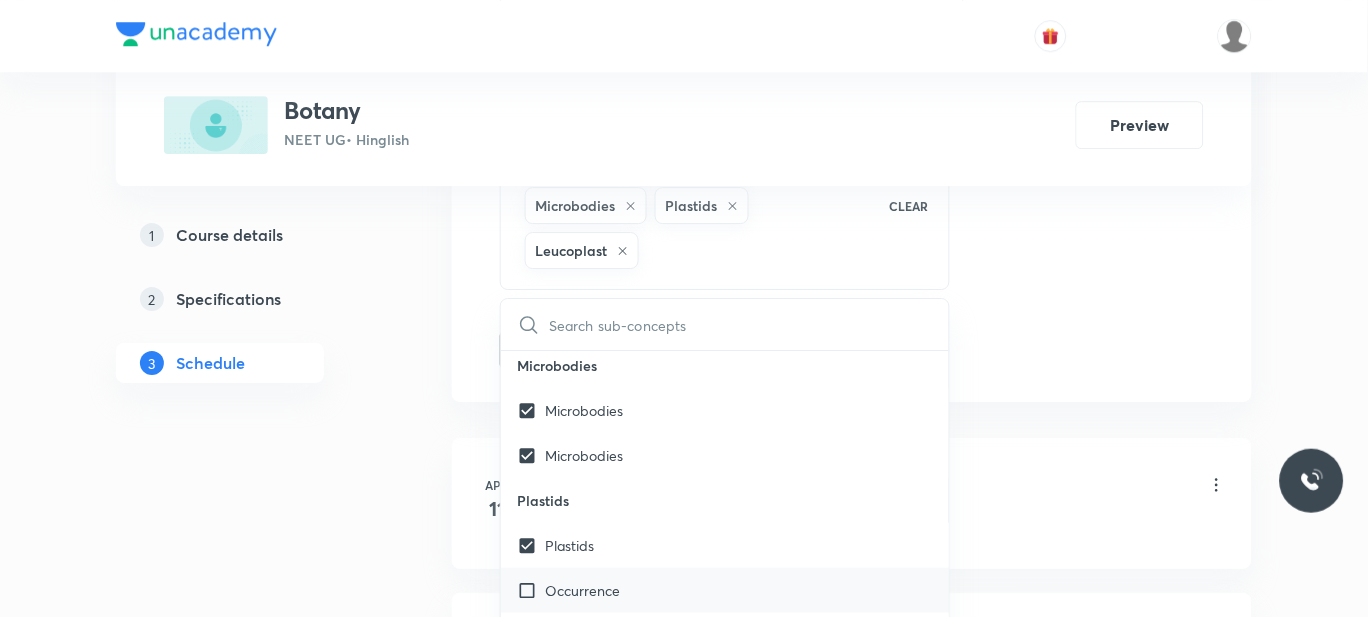 click on "Occurrence" at bounding box center (582, 590) 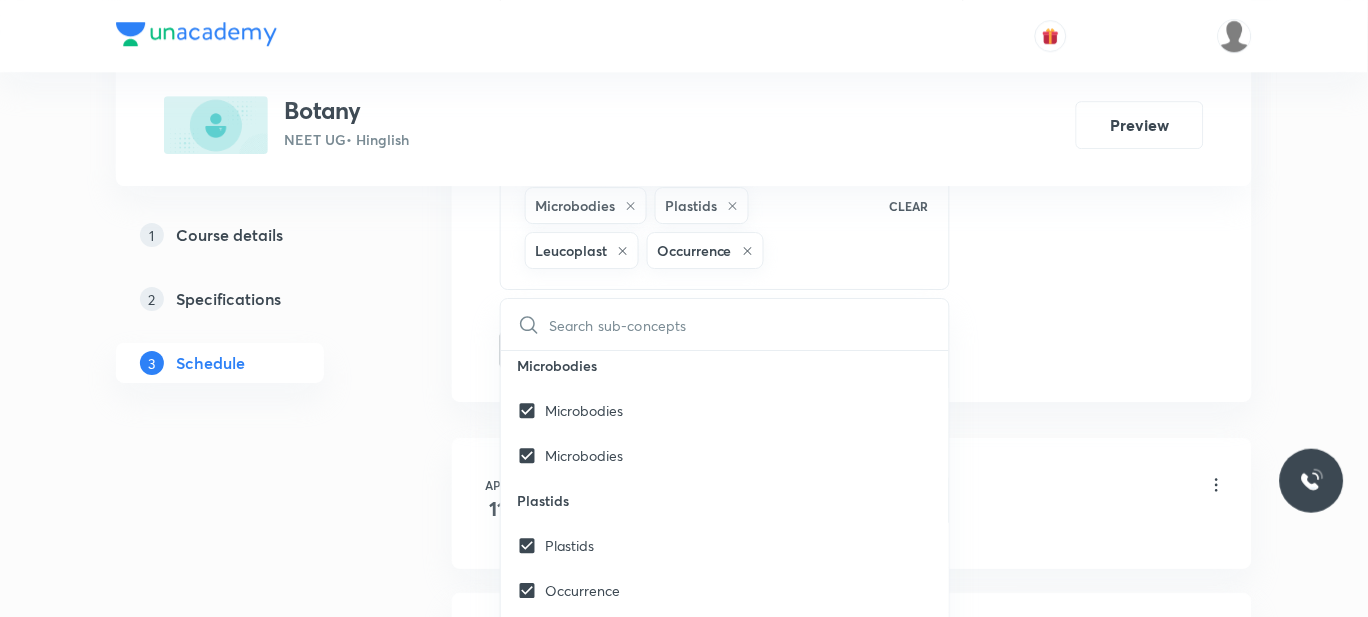 click on "Plus Courses Botany NEET UG  • Hinglish Preview 1 Course details 2 Specifications 3 Schedule Schedule 80  classes Session  81 Live class Session title 30/99 MORPHOLOGY OF FLOWERING PLANTS ​ Schedule for Jul 31, 2025, 12:15 PM ​ Duration (in minutes) 70 ​   Session type Online Offline Room 201 Sub-concepts Ecology Microbodies Microbodies Plastids Leucoplast Occurrence CLEAR ​ Biology - Full Syllabus Mock Questions Biology - Full Syllabus Mock Questions Practice questions Practice Questions Biology Previous Year Questions Maths Previous Year Questions Living World What Is Living? Covered previously Diversity In The Living World Covered previously Systematics Covered previously Types Of Taxonomy Covered previously Fundamental Components Of Taxonomy Covered previously Taxonomic Categories Covered previously Taxonomical Aids Covered previously The Three Domains Of Life Covered previously Biological Nomenclature  Covered previously Biological Classification System Of Classification Covered previously Root" at bounding box center [684, 6148] 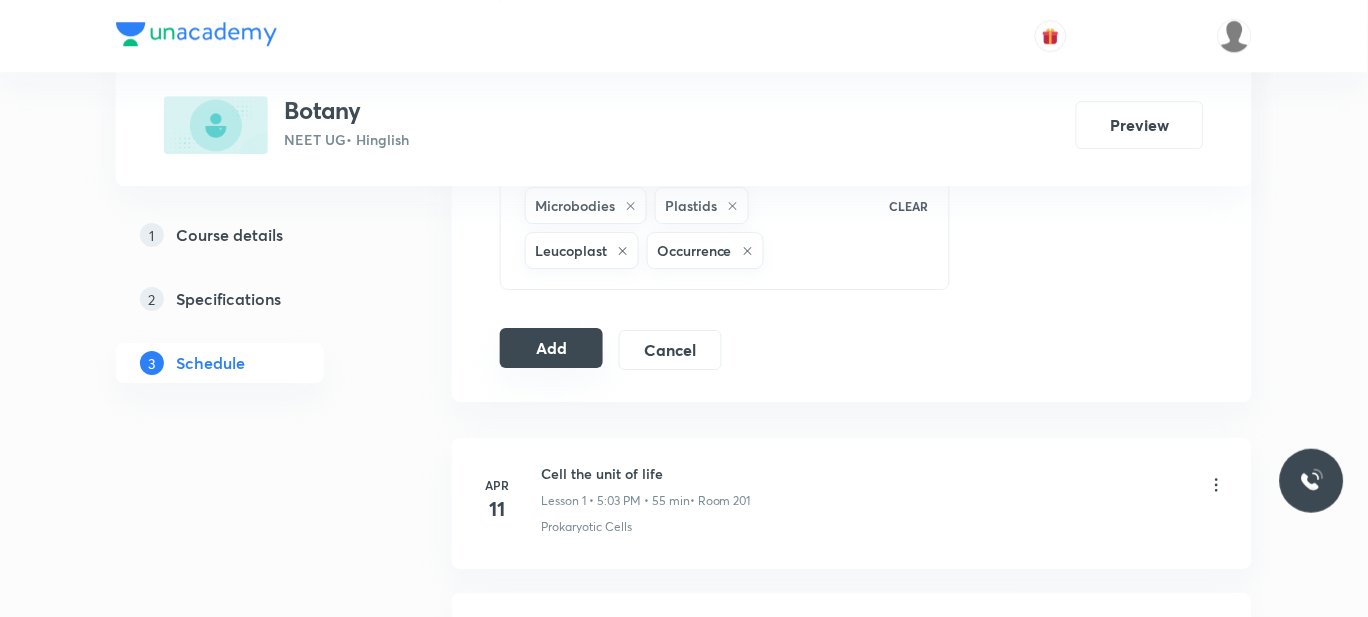 click on "Add" at bounding box center [551, 348] 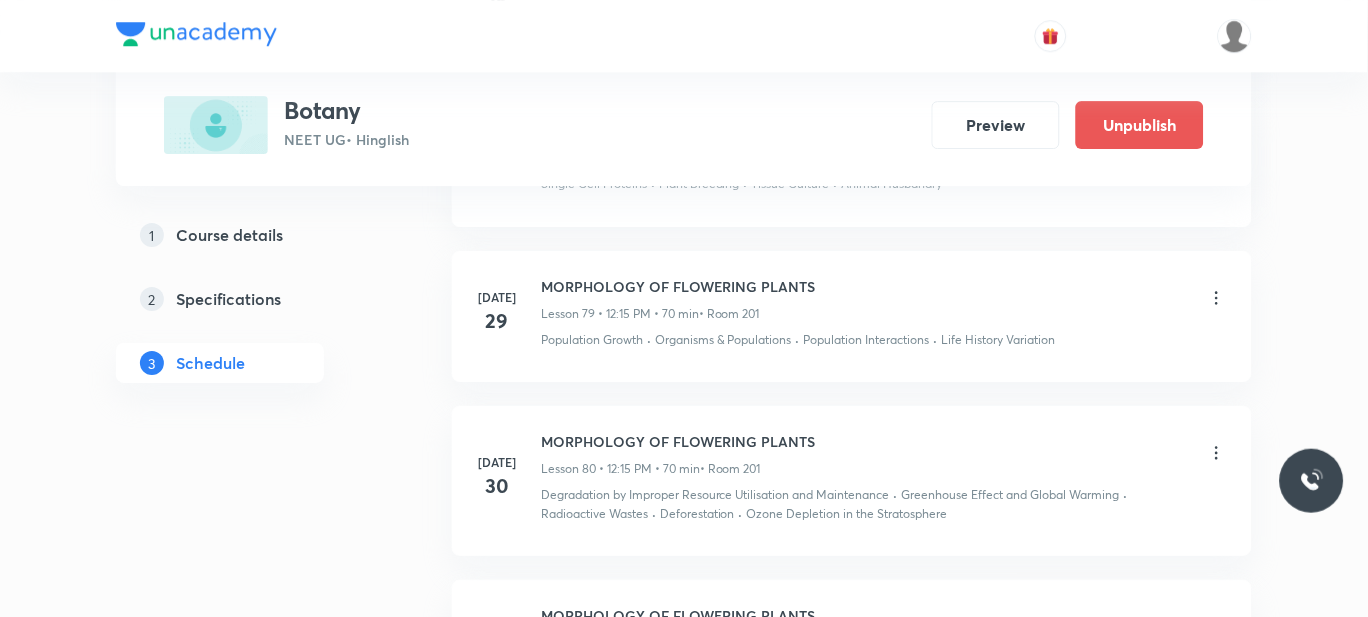 scroll, scrollTop: 12949, scrollLeft: 0, axis: vertical 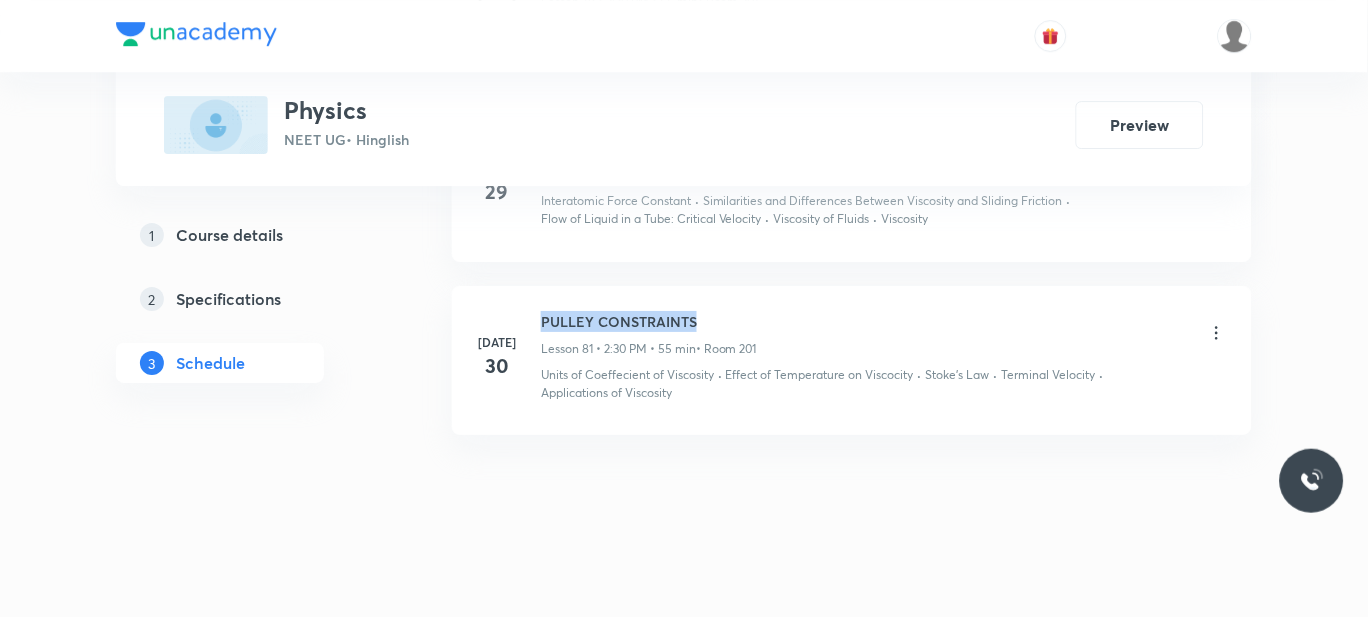drag, startPoint x: 728, startPoint y: 312, endPoint x: 536, endPoint y: 313, distance: 192.00261 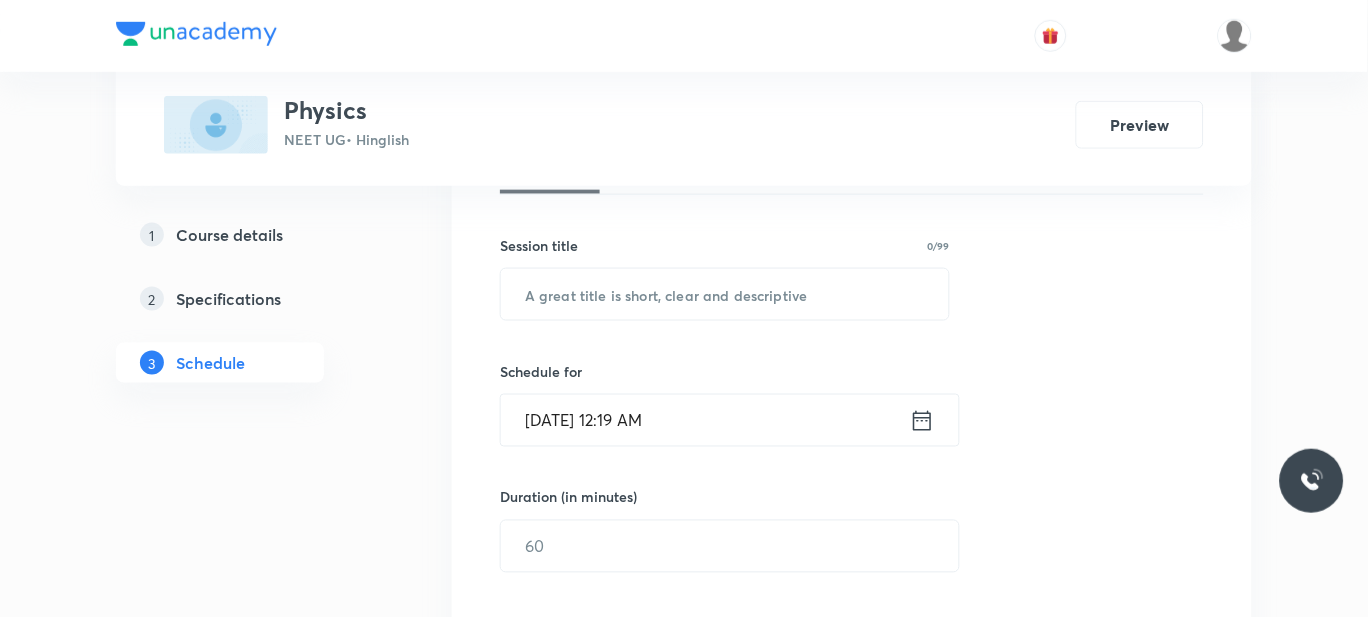 scroll, scrollTop: 331, scrollLeft: 0, axis: vertical 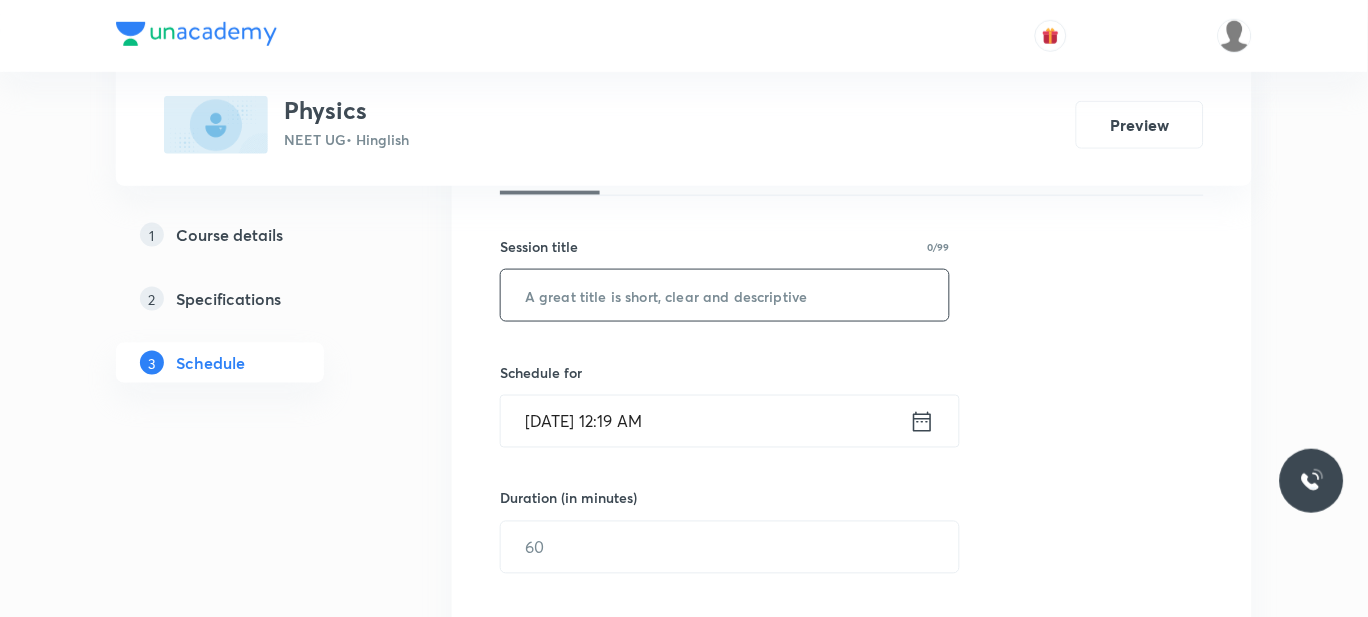 click at bounding box center [725, 295] 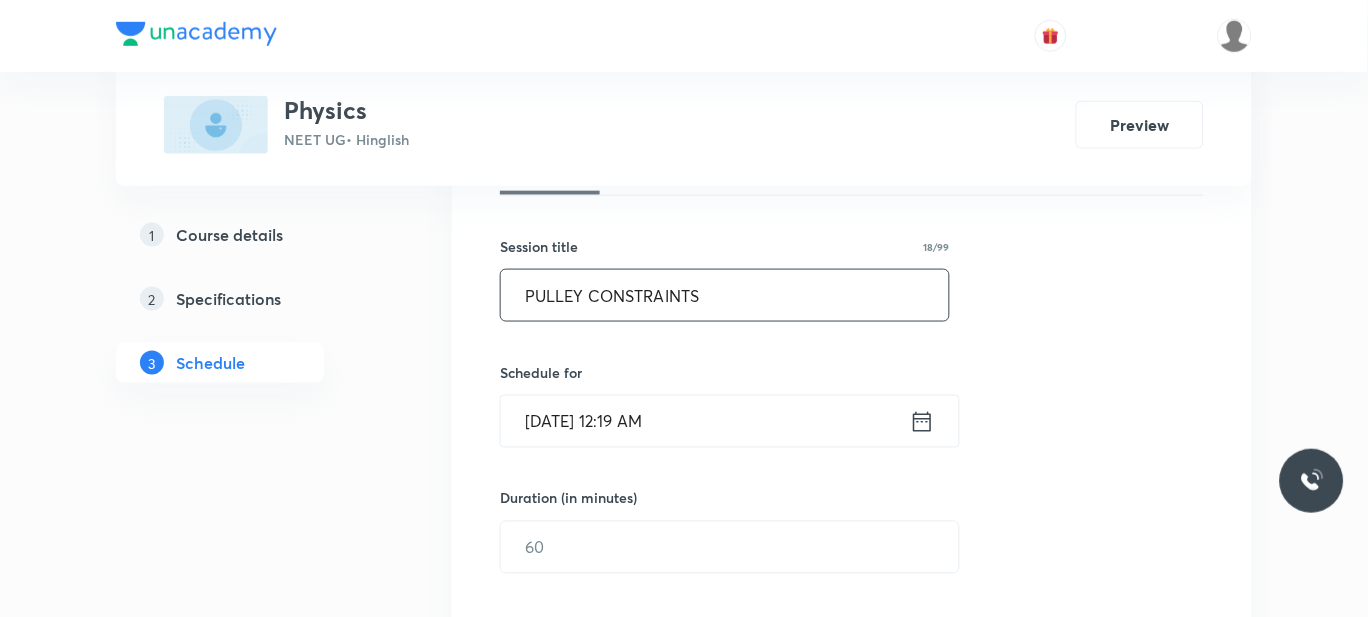 scroll, scrollTop: 427, scrollLeft: 0, axis: vertical 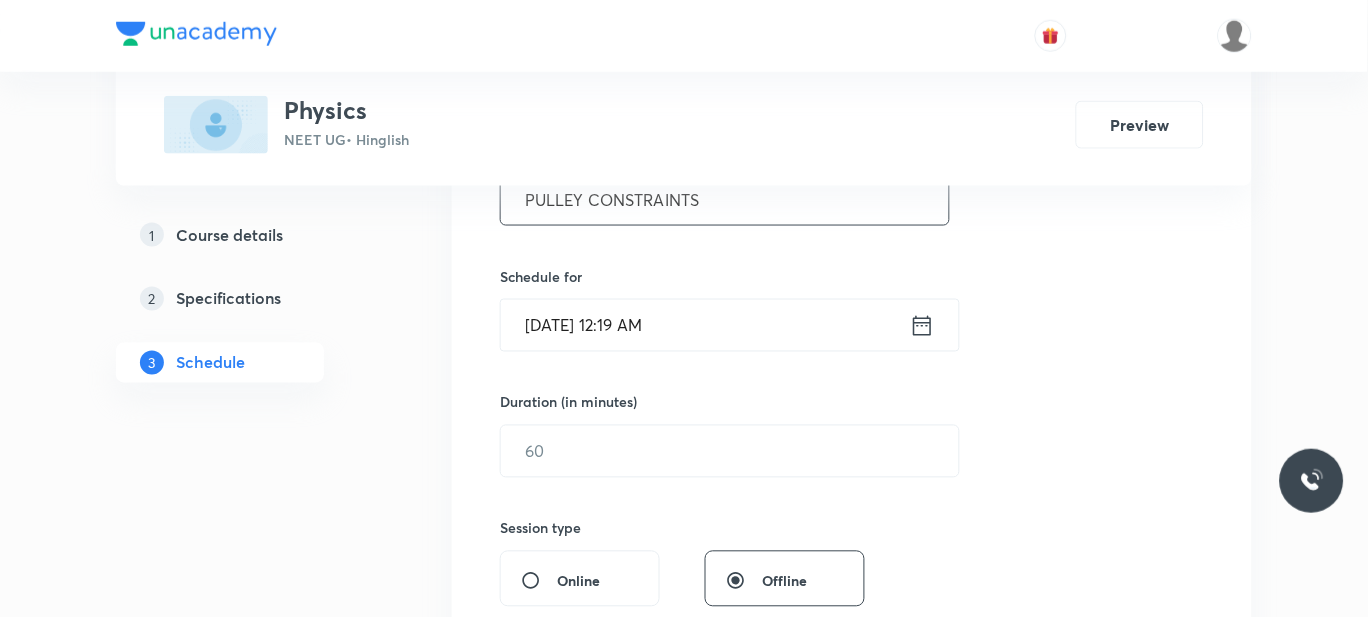type on "PULLEY CONSTRAINTS" 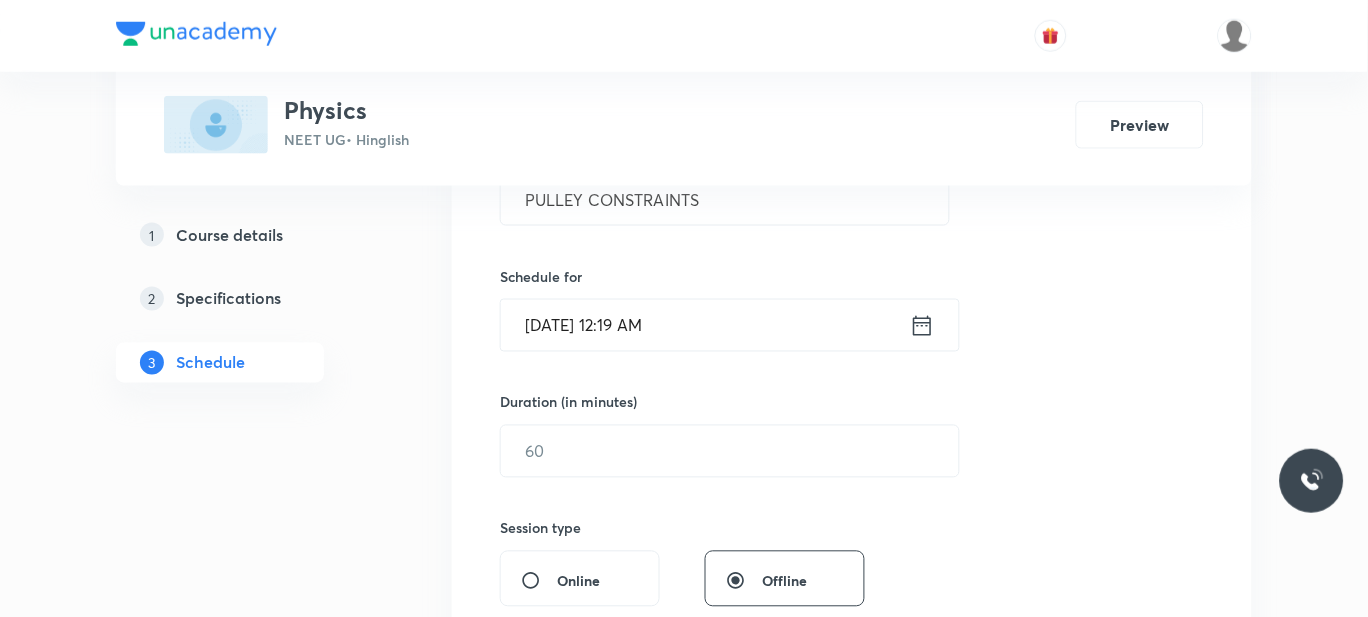 click on "Jul 31, 2025, 12:19 AM" at bounding box center [705, 325] 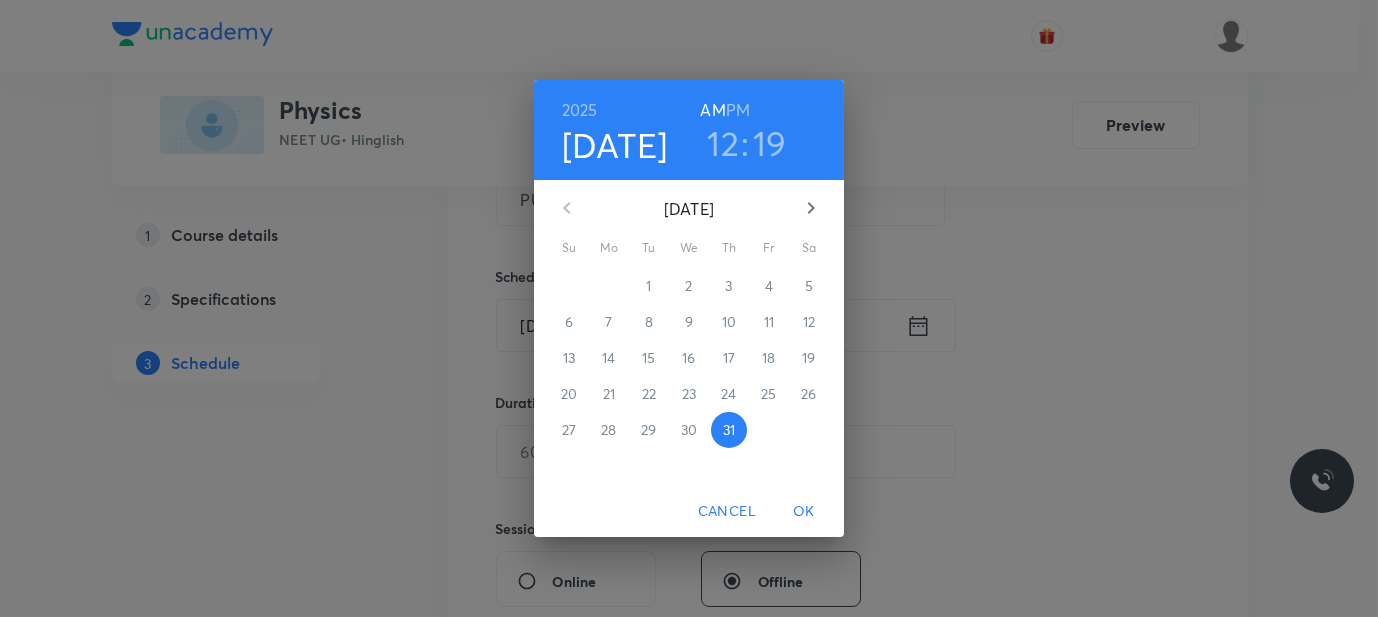 click on "PM" at bounding box center [738, 110] 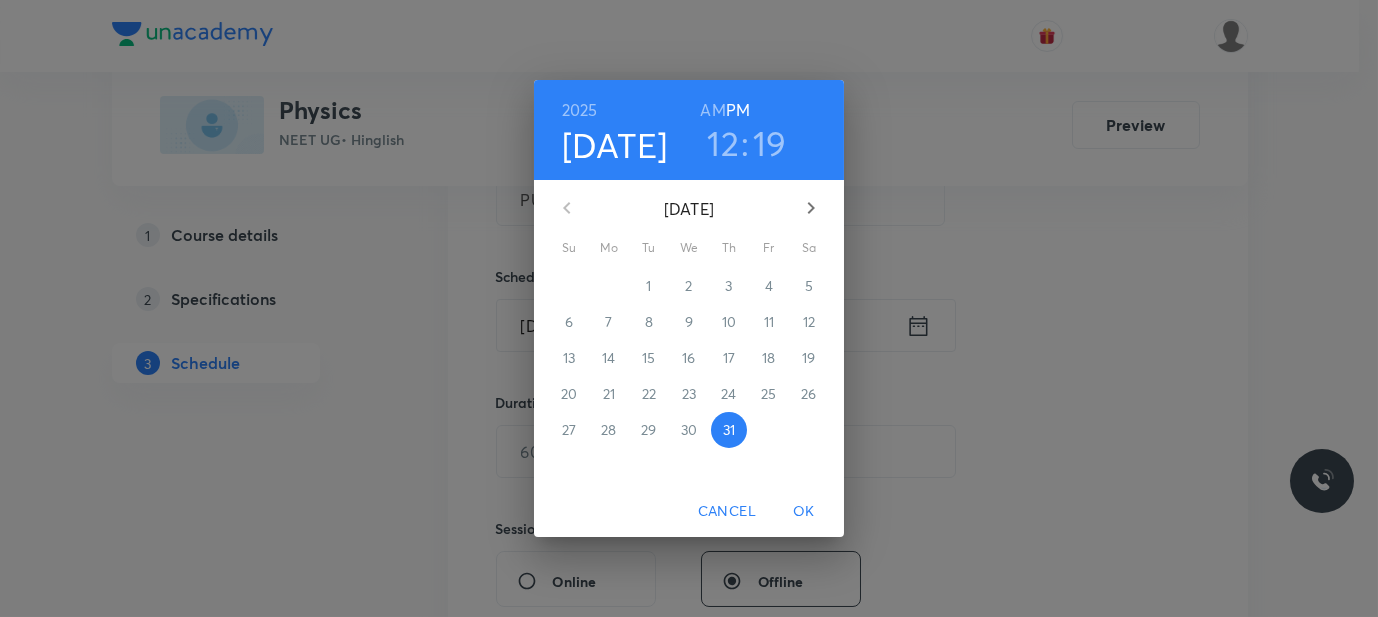 click on "12 : 19" at bounding box center [746, 143] 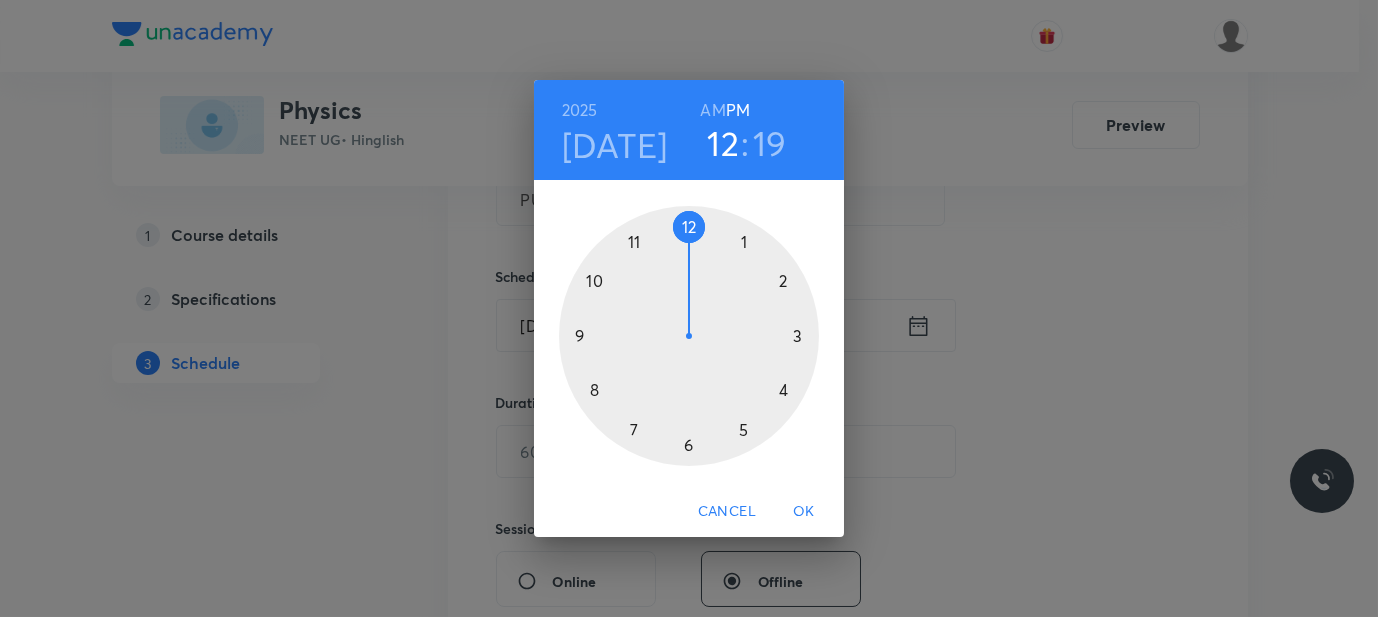 click at bounding box center (689, 336) 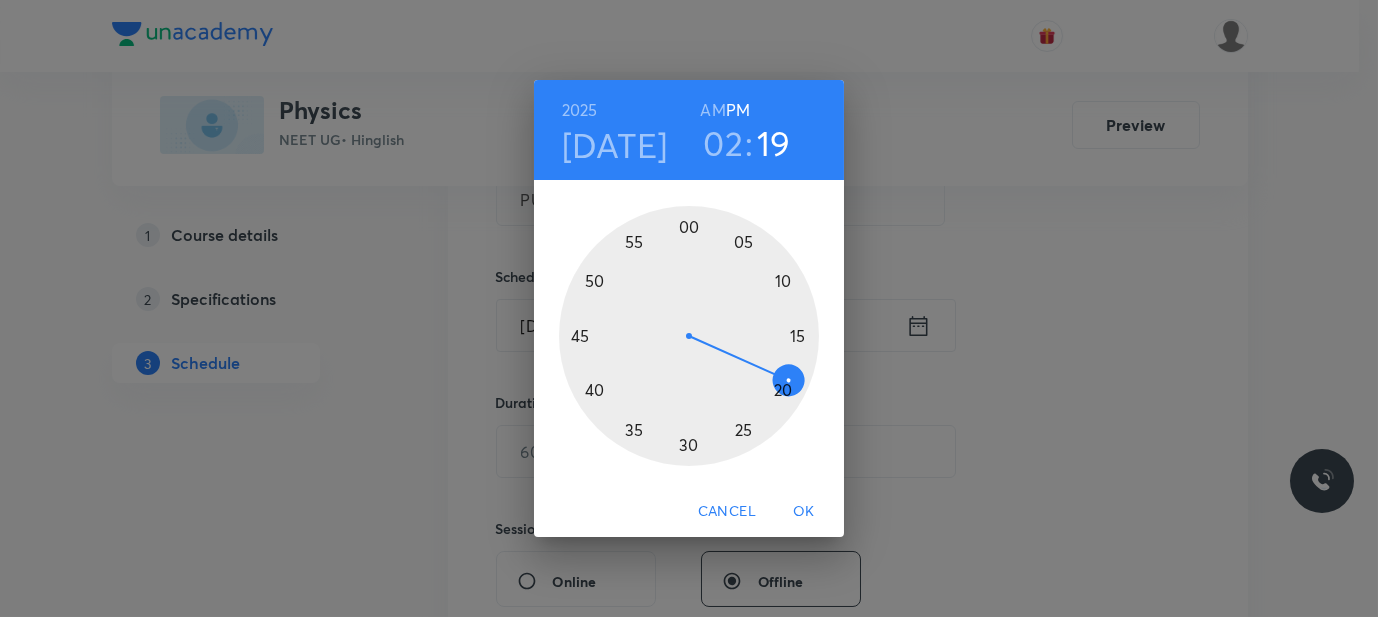 click at bounding box center [689, 336] 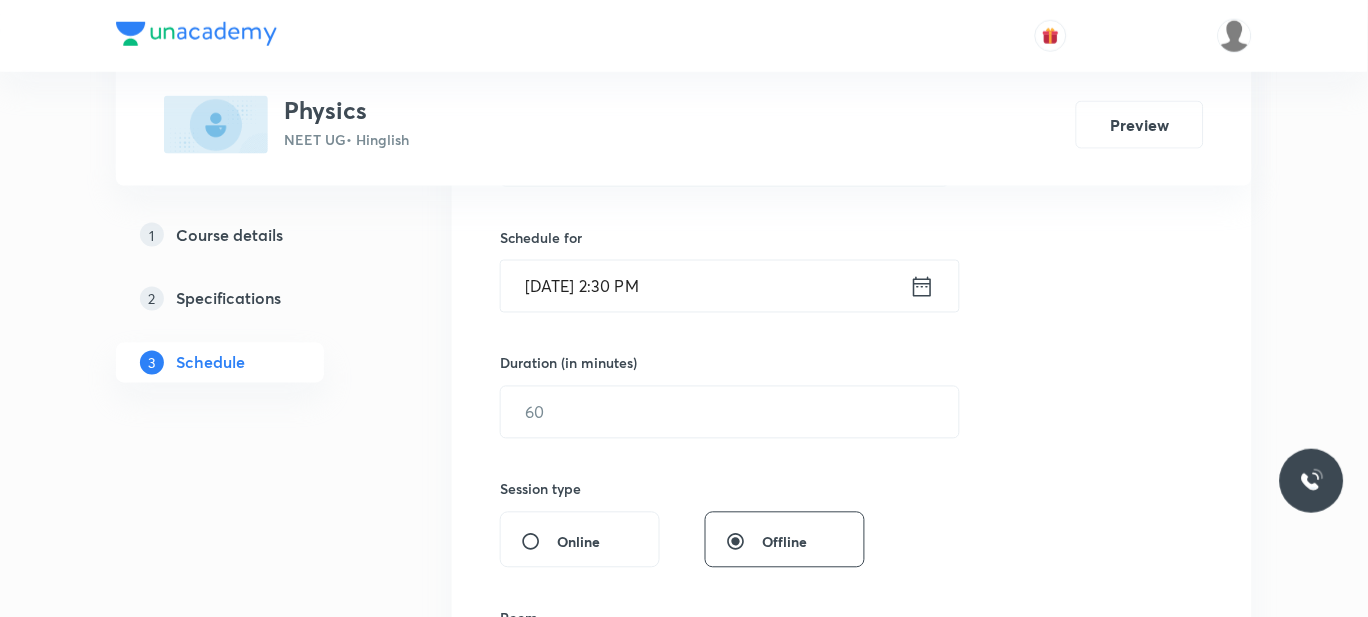 scroll, scrollTop: 467, scrollLeft: 0, axis: vertical 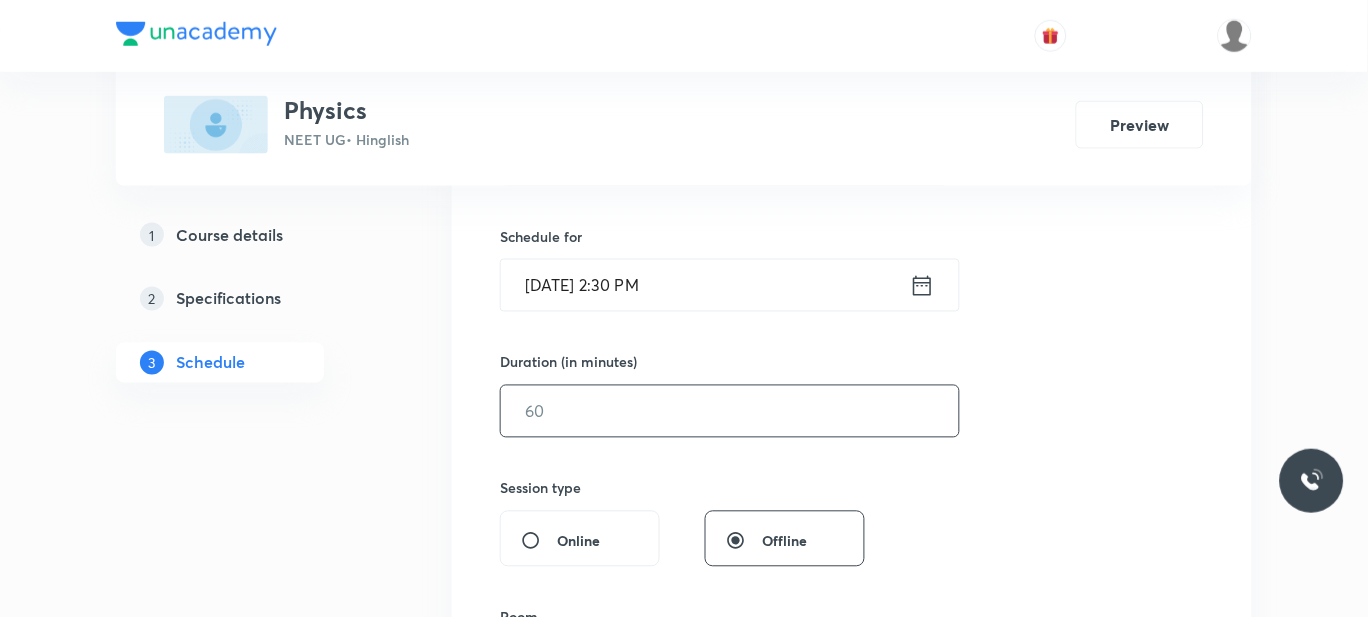 click at bounding box center [730, 411] 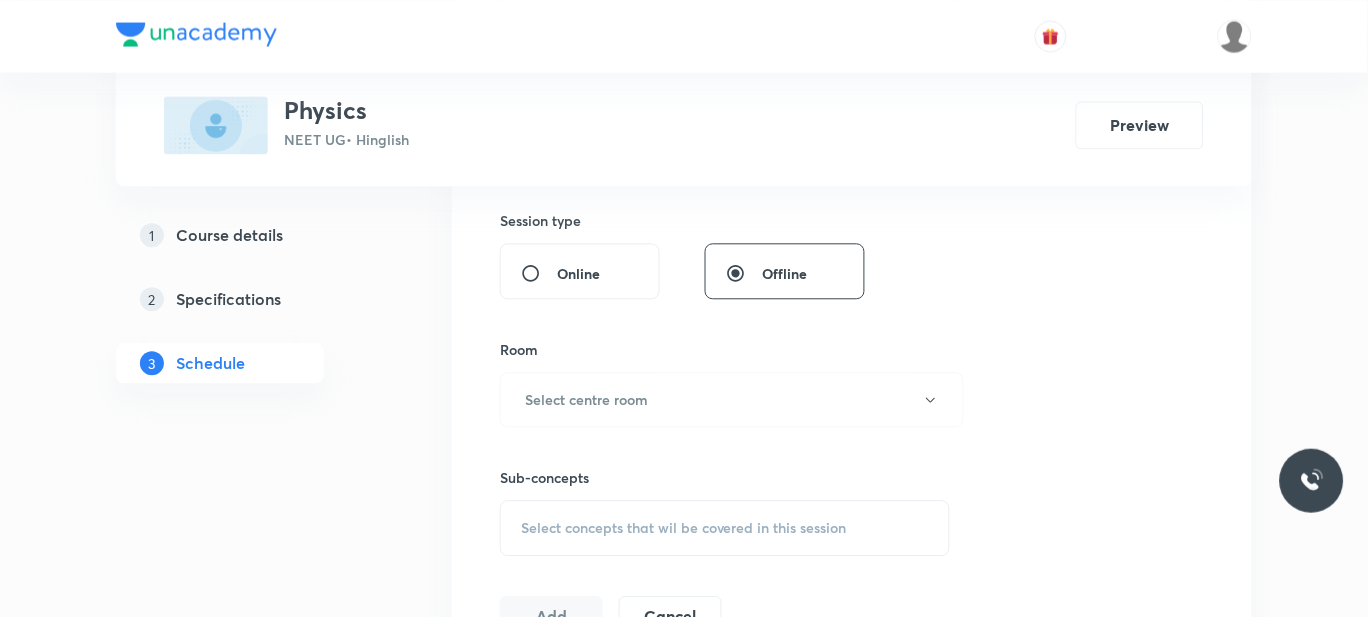 scroll, scrollTop: 737, scrollLeft: 0, axis: vertical 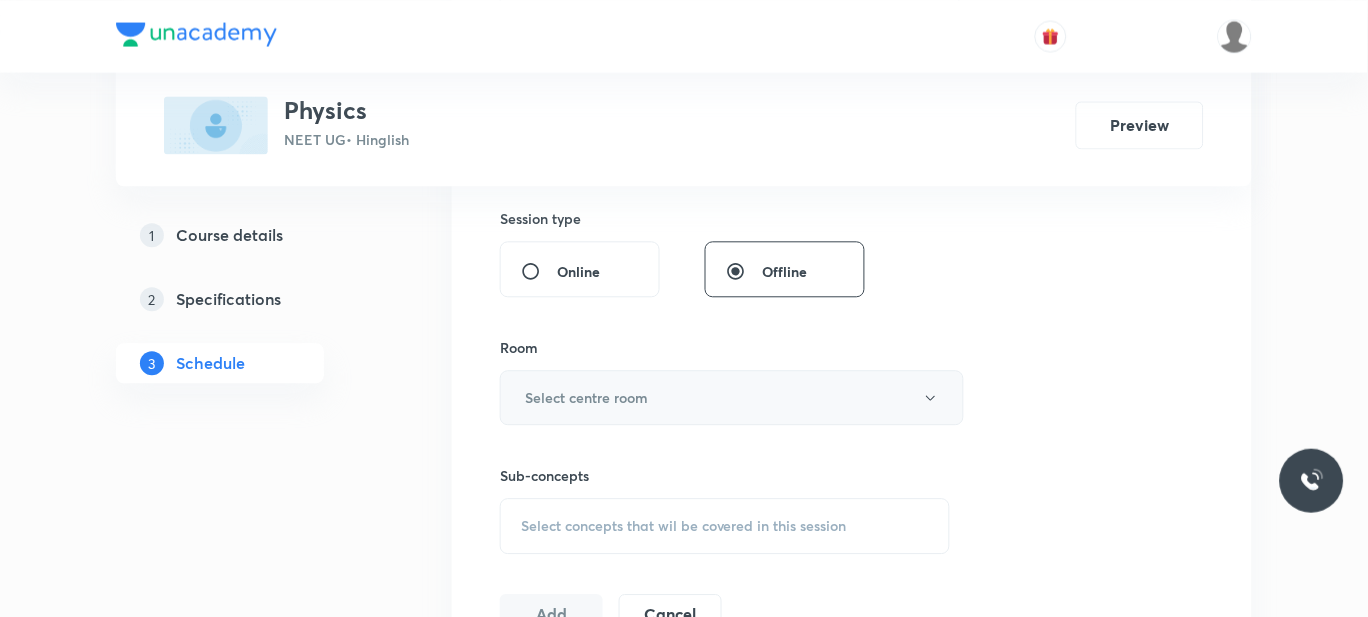 type on "60" 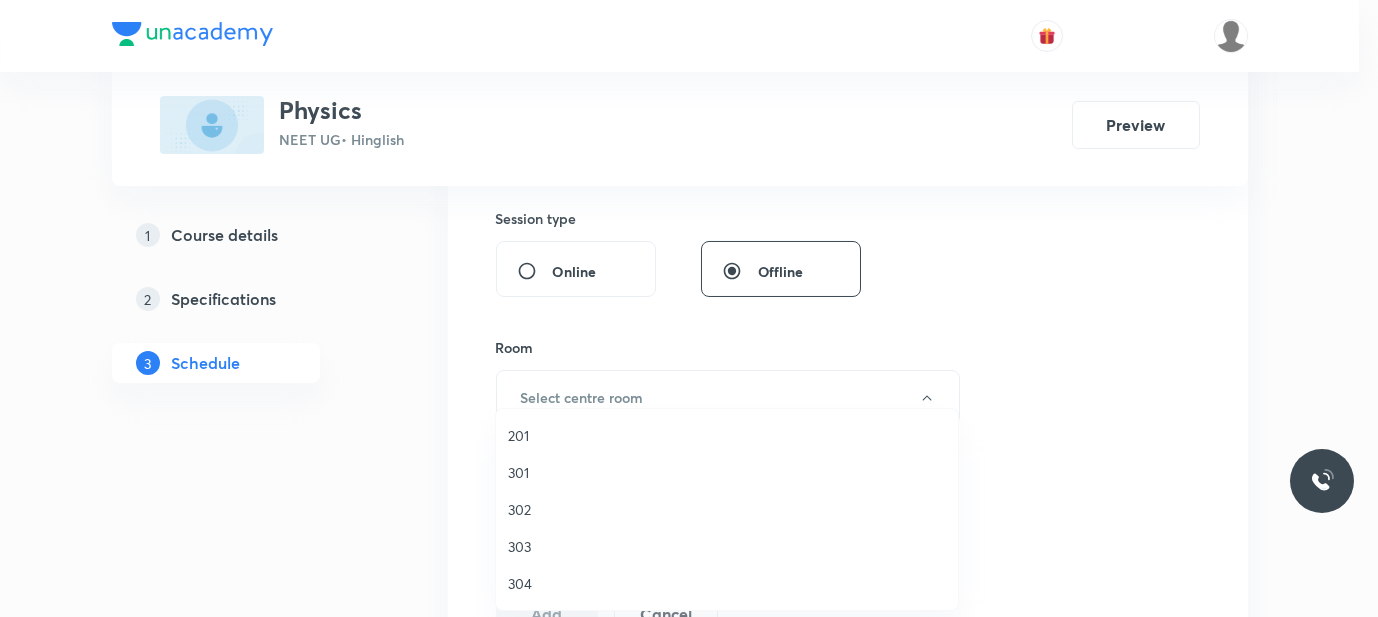 click on "201" at bounding box center (727, 435) 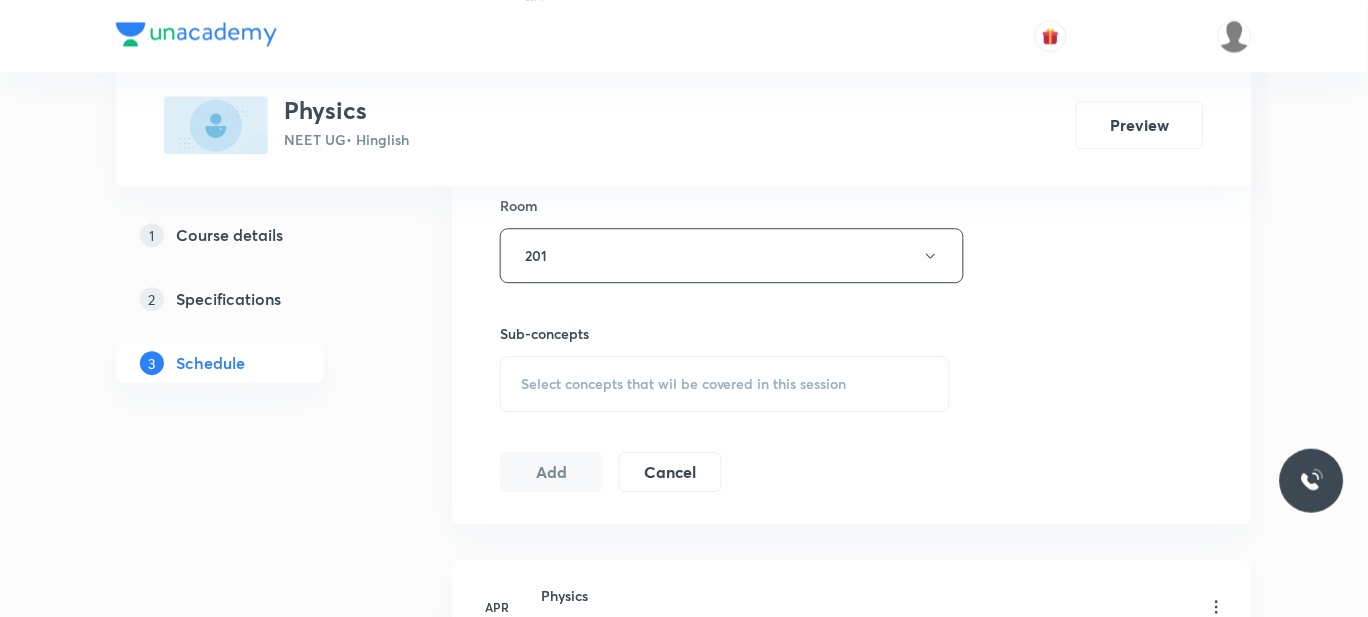 scroll, scrollTop: 881, scrollLeft: 0, axis: vertical 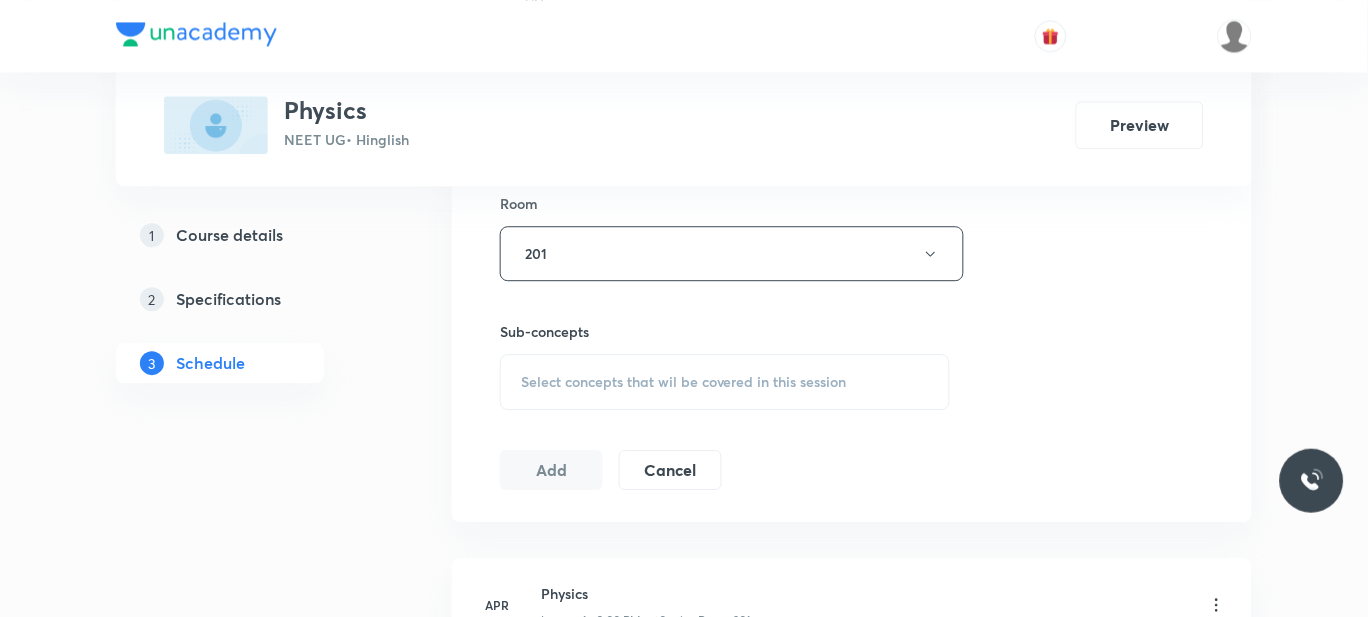 click on "Select concepts that wil be covered in this session" at bounding box center (725, 382) 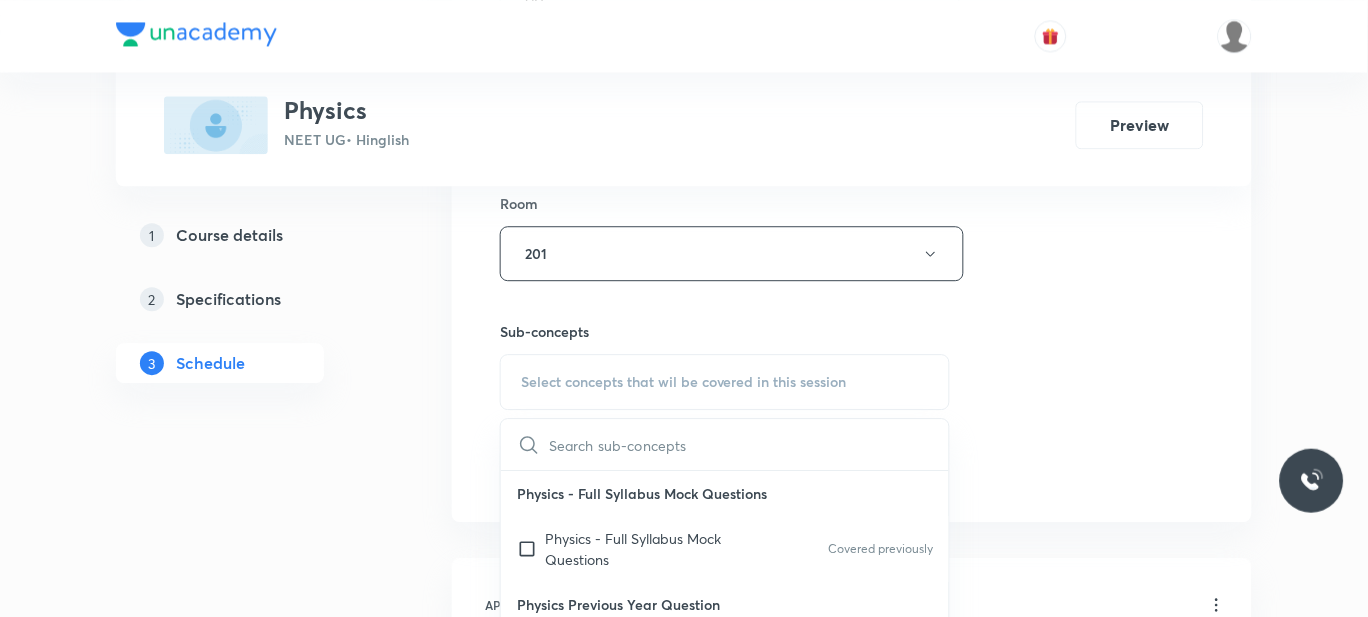 scroll, scrollTop: 1048, scrollLeft: 0, axis: vertical 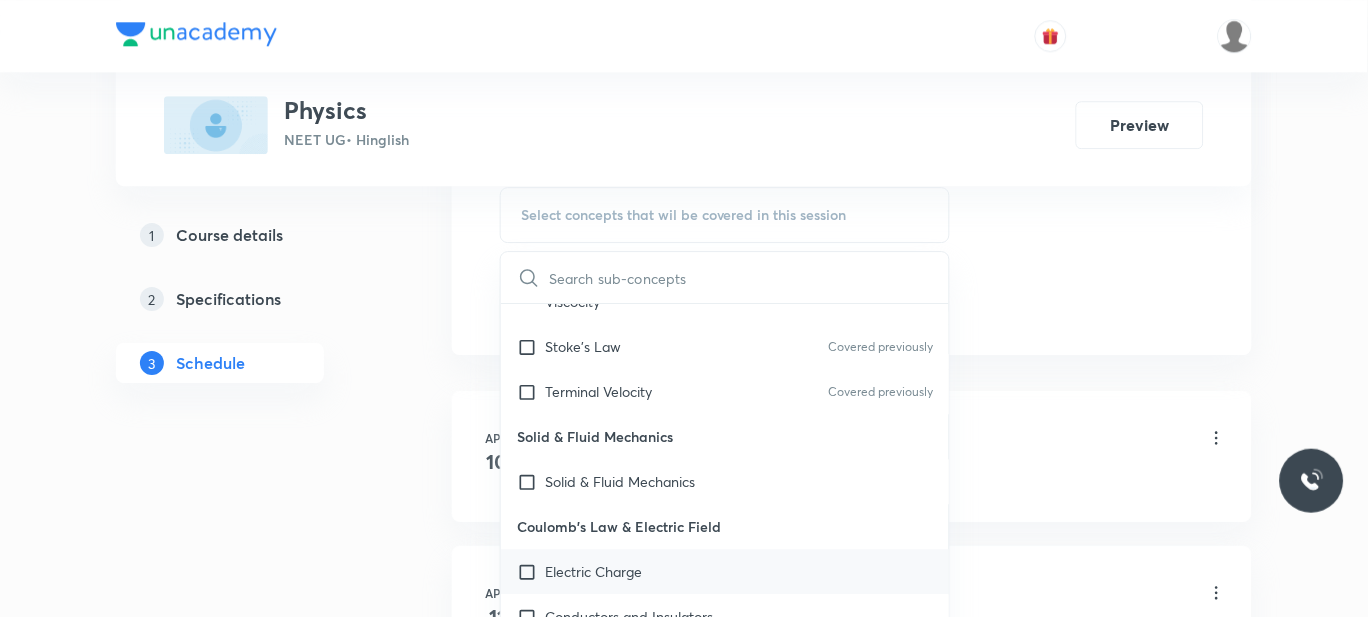 click on "Electric Charge" at bounding box center (593, 571) 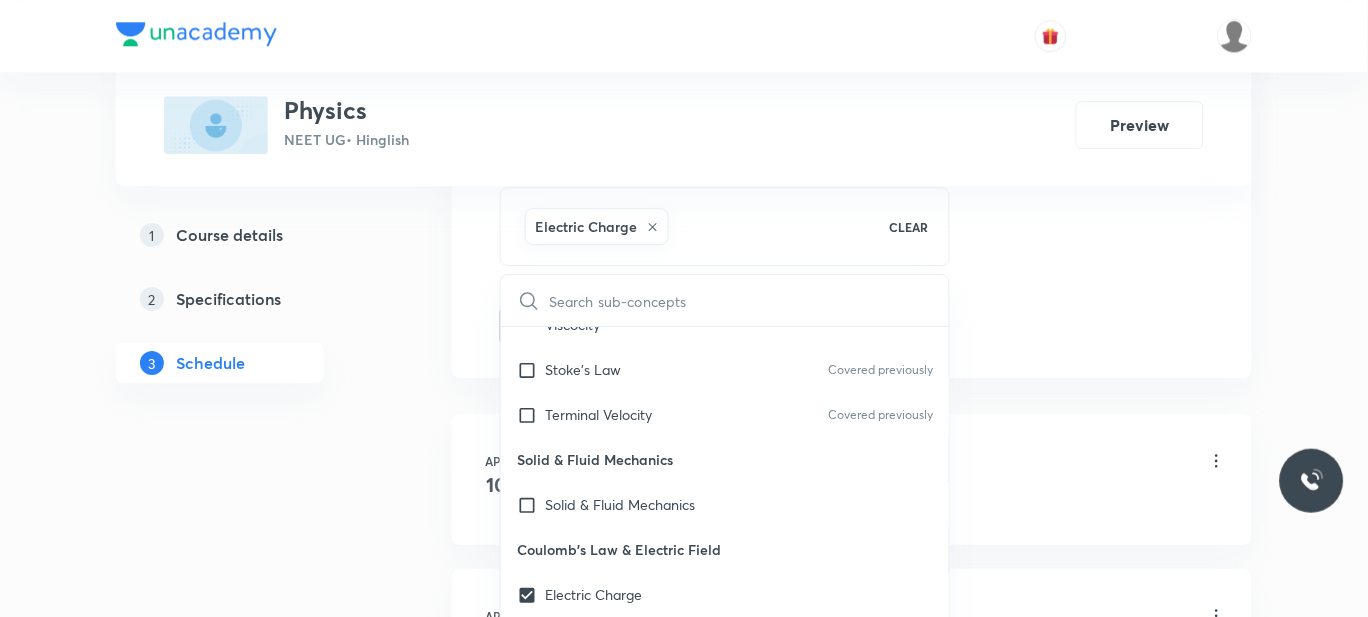 click on "Conductors and Insulators" at bounding box center [629, 639] 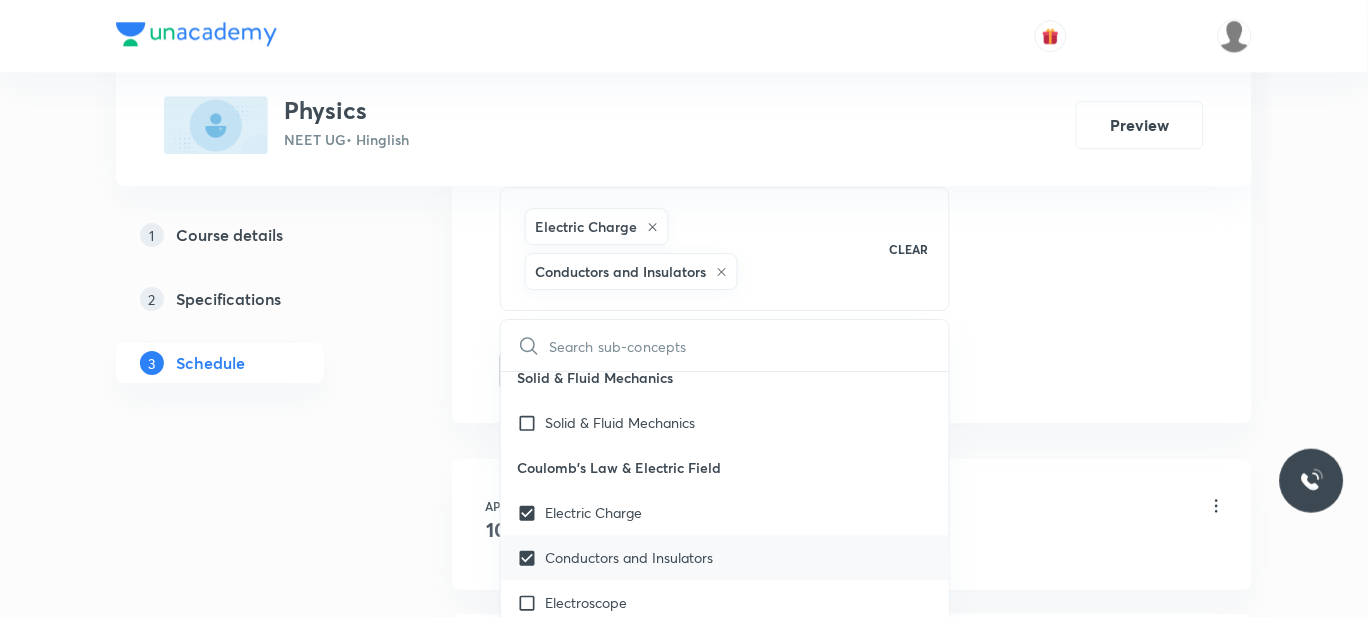 scroll, scrollTop: 15331, scrollLeft: 0, axis: vertical 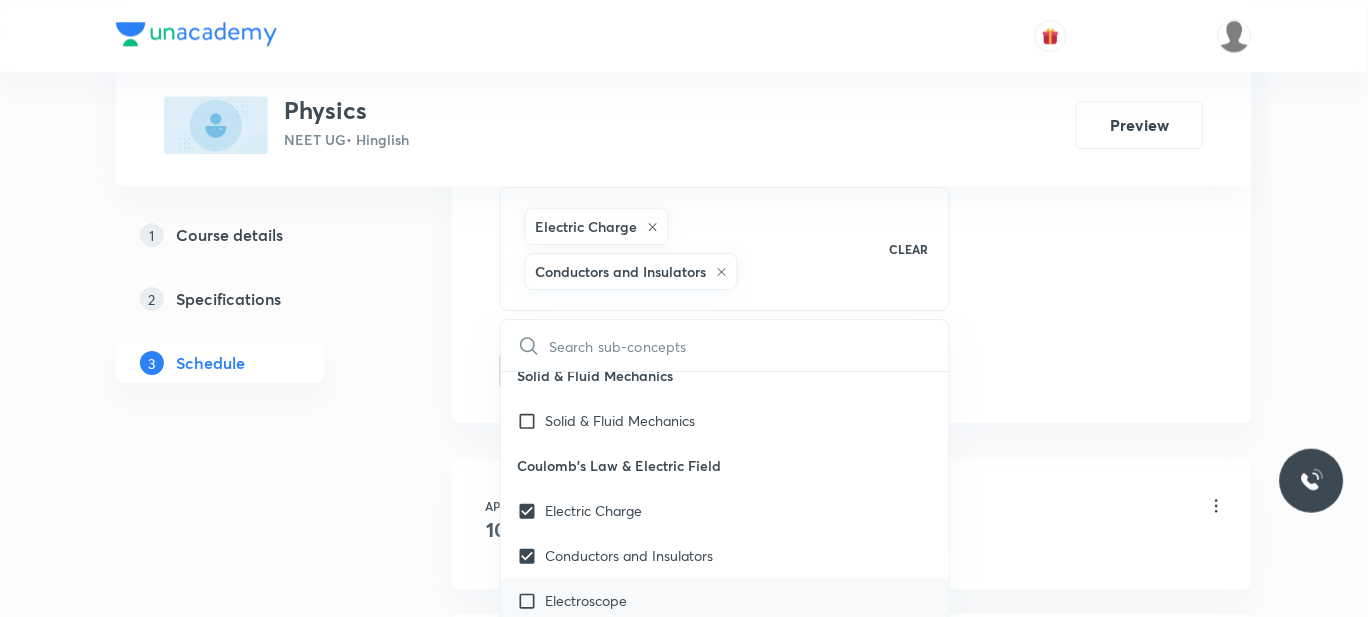 click on "Electroscope" at bounding box center (586, 600) 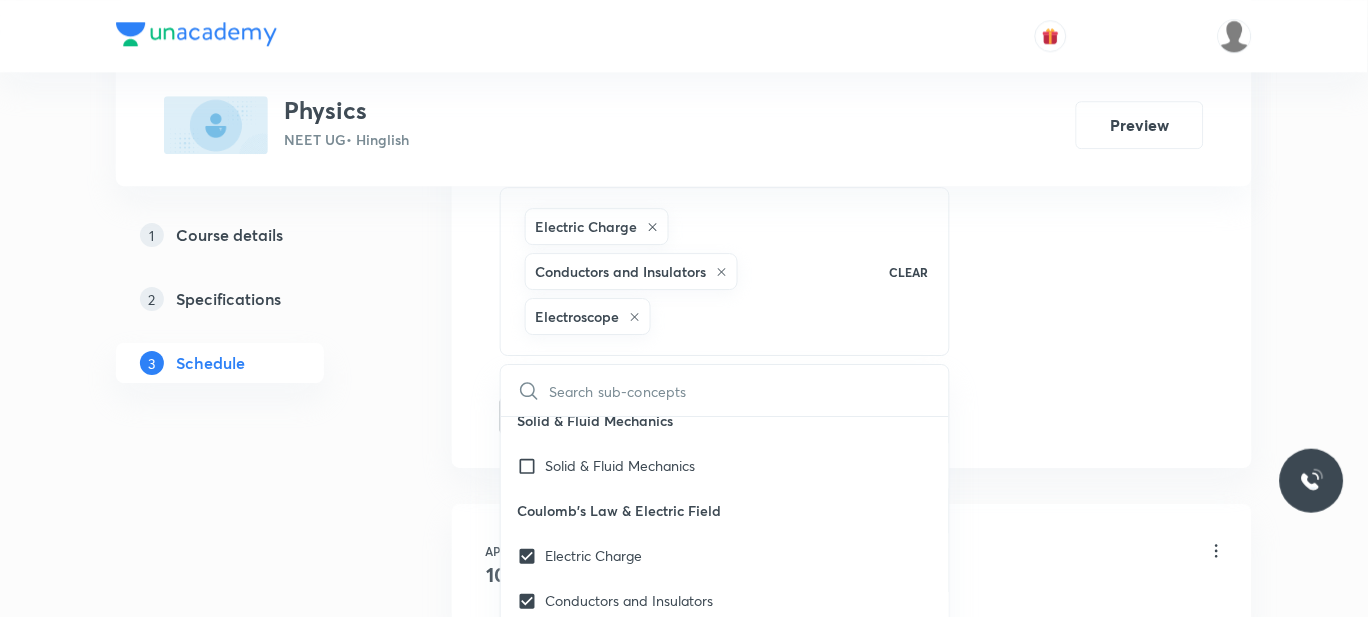 click on "Charging of a Body" at bounding box center [725, 690] 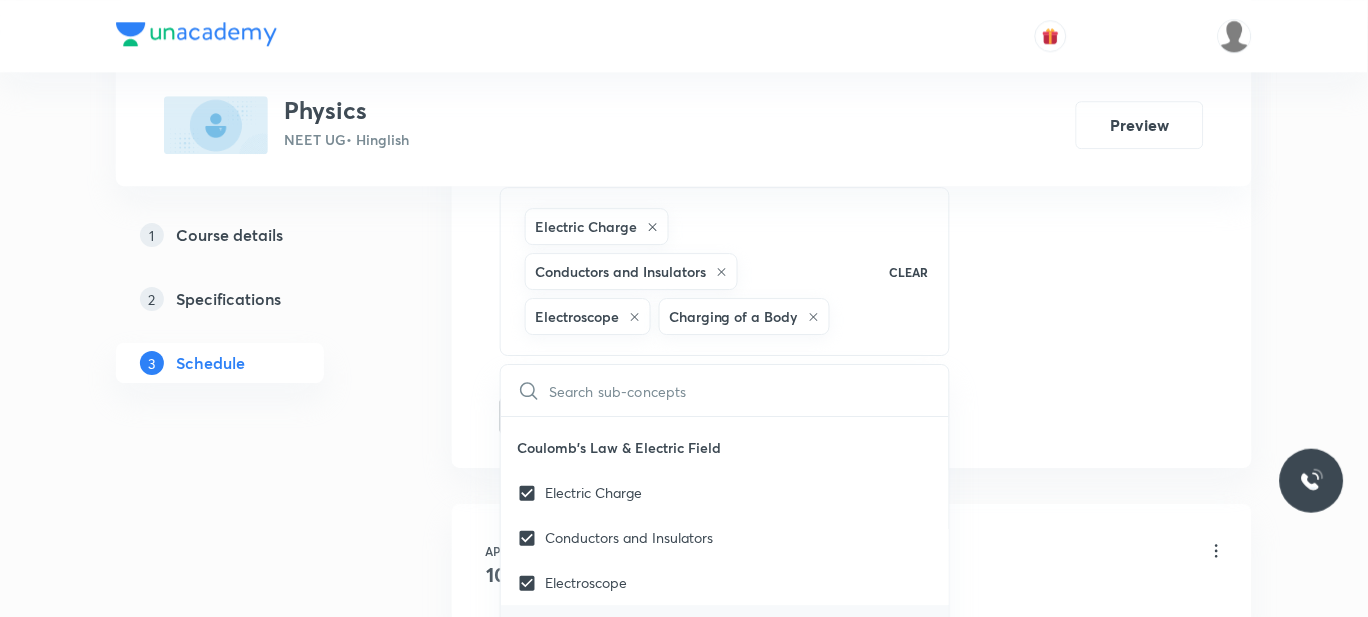 scroll, scrollTop: 15418, scrollLeft: 0, axis: vertical 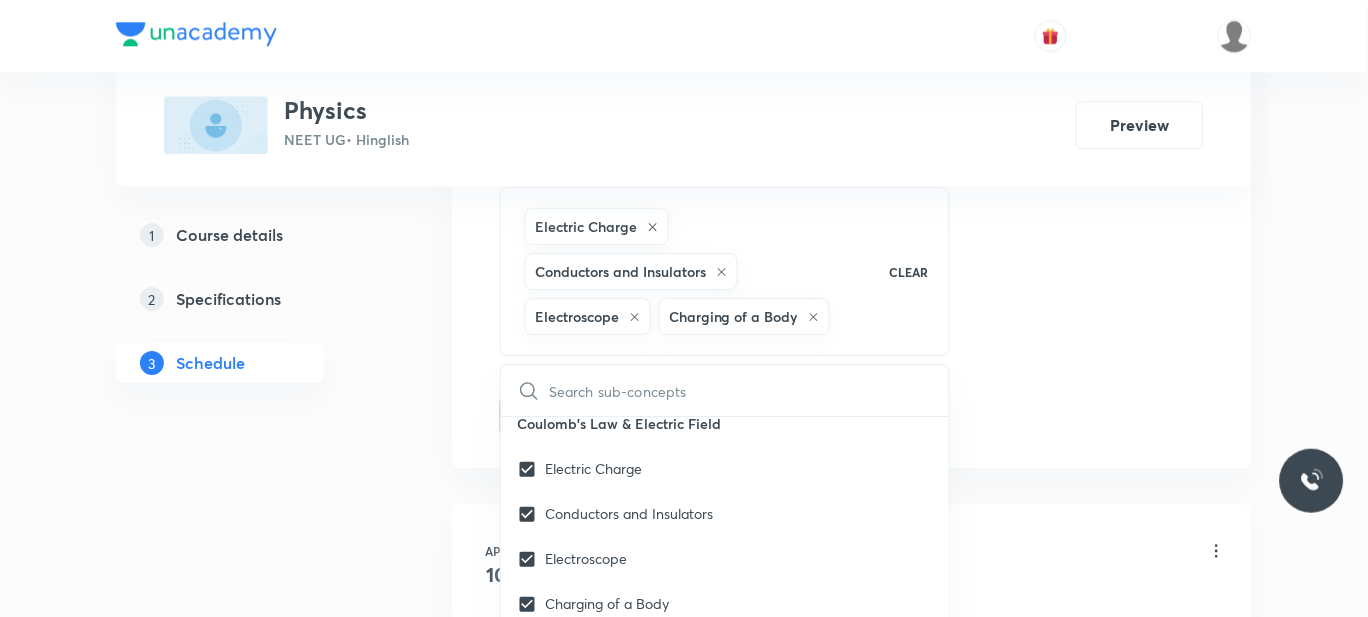 click on "Coulomb's Law" at bounding box center (594, 648) 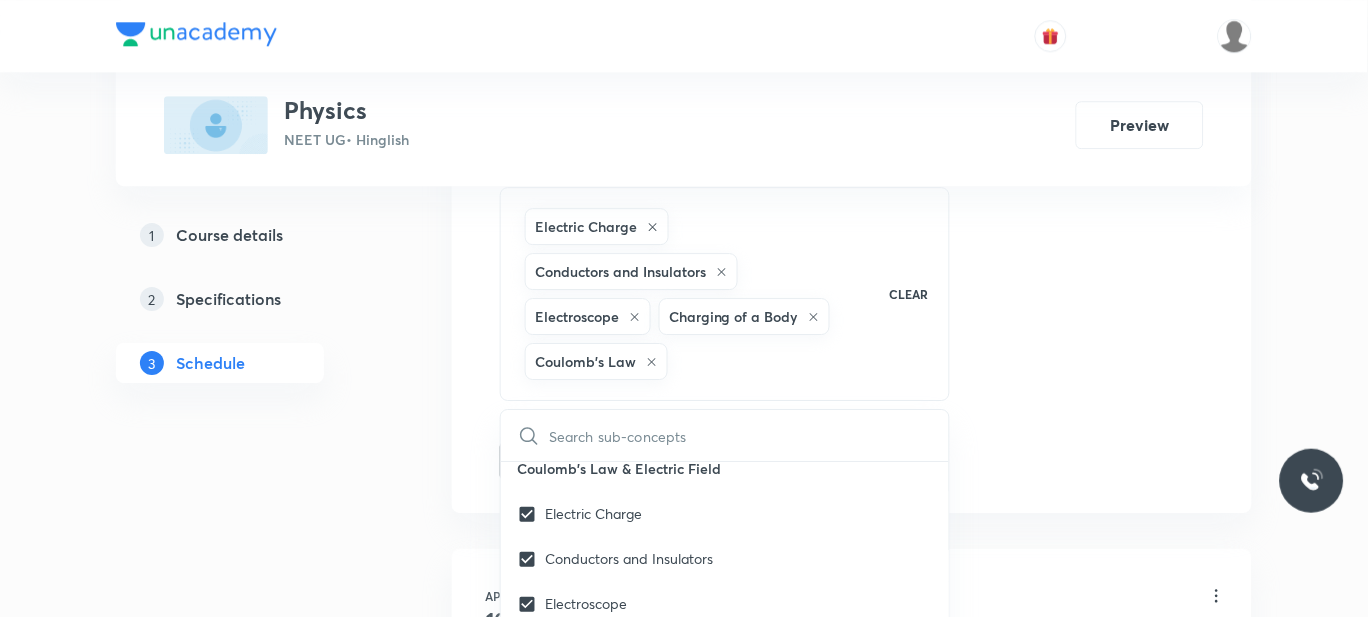 click on "1 Course details 2 Specifications 3 Schedule" at bounding box center (252, 6573) 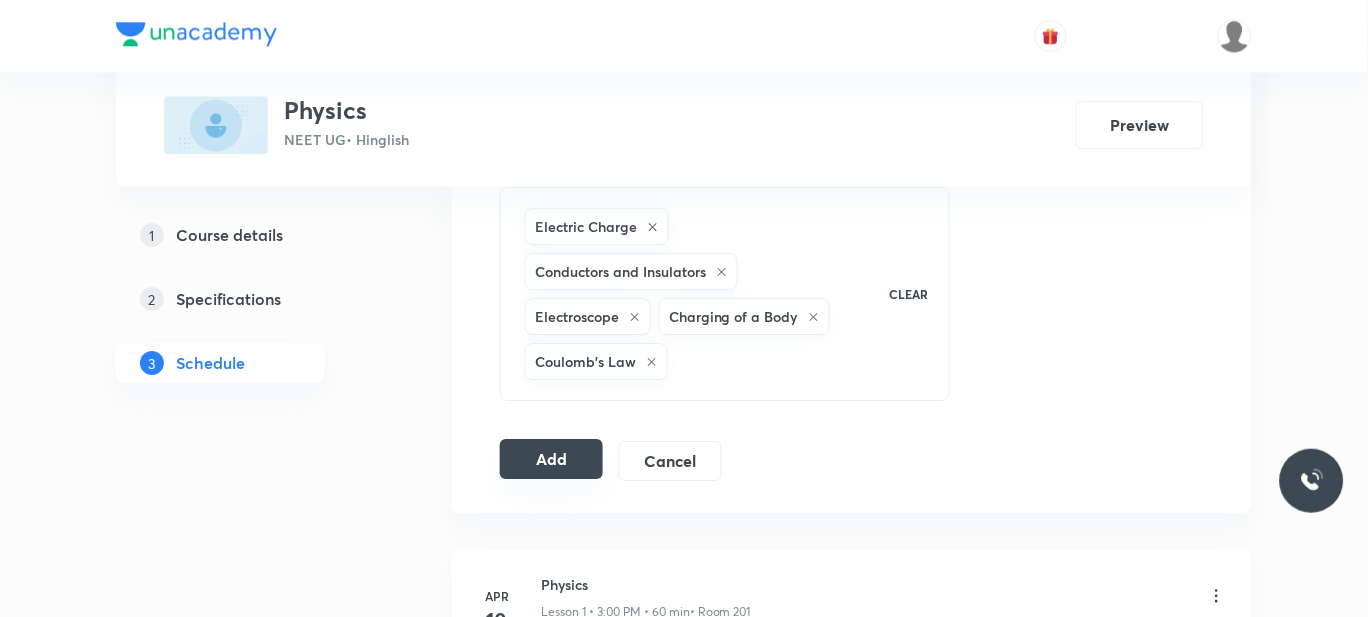click on "Add" at bounding box center [551, 459] 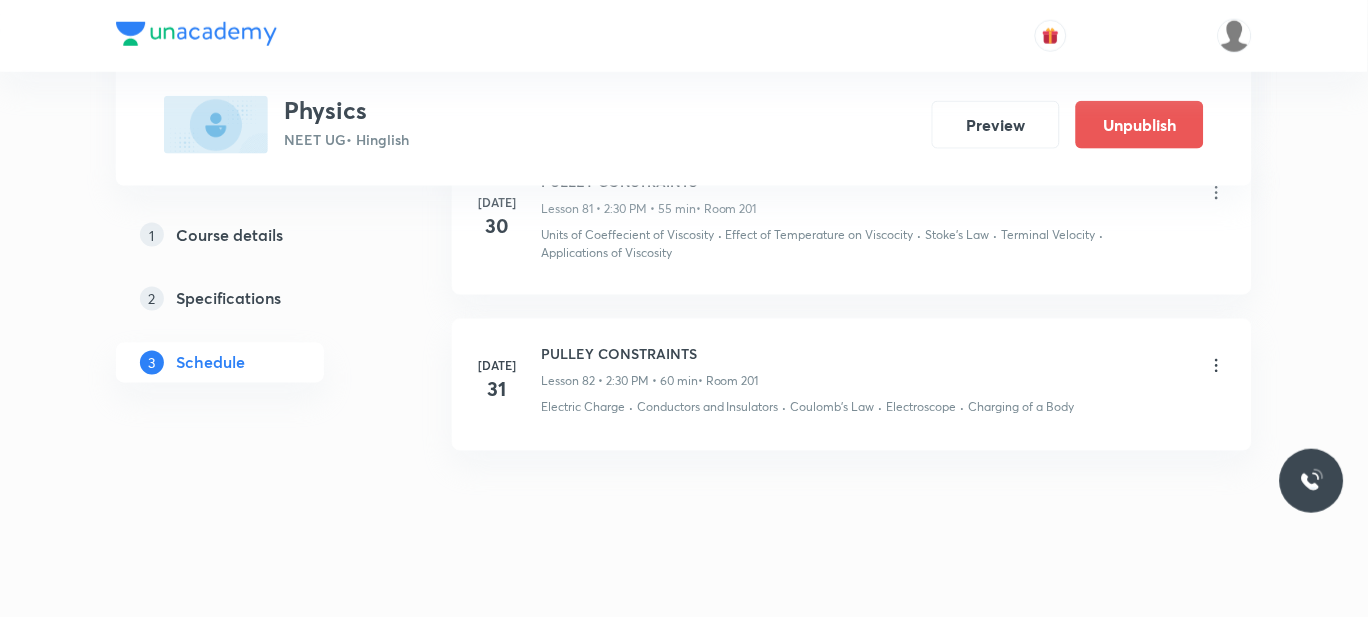 scroll, scrollTop: 13397, scrollLeft: 0, axis: vertical 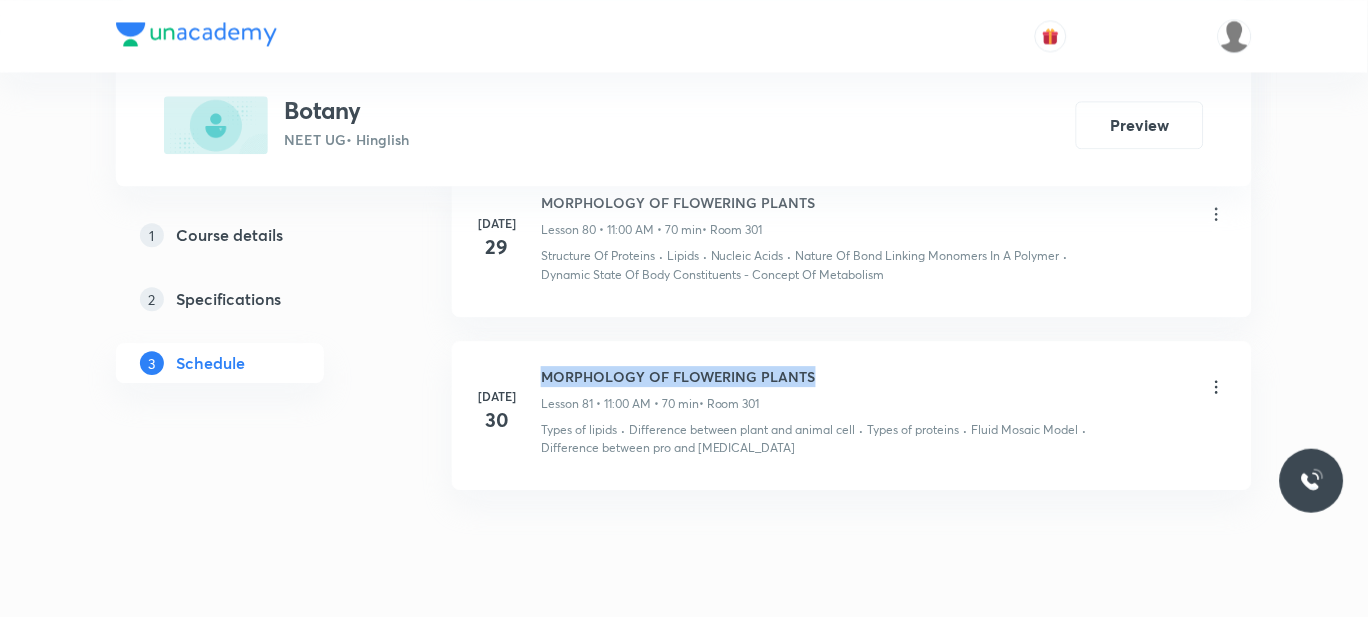 drag, startPoint x: 823, startPoint y: 318, endPoint x: 546, endPoint y: 317, distance: 277.0018 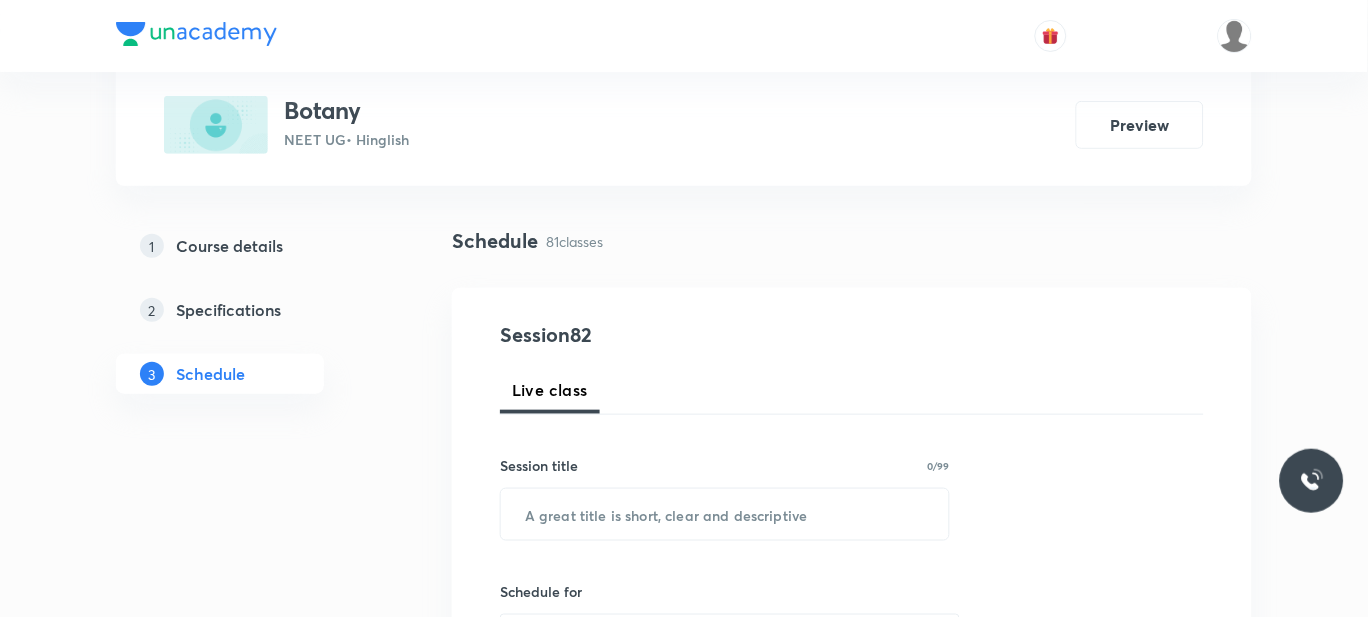 scroll, scrollTop: 120, scrollLeft: 0, axis: vertical 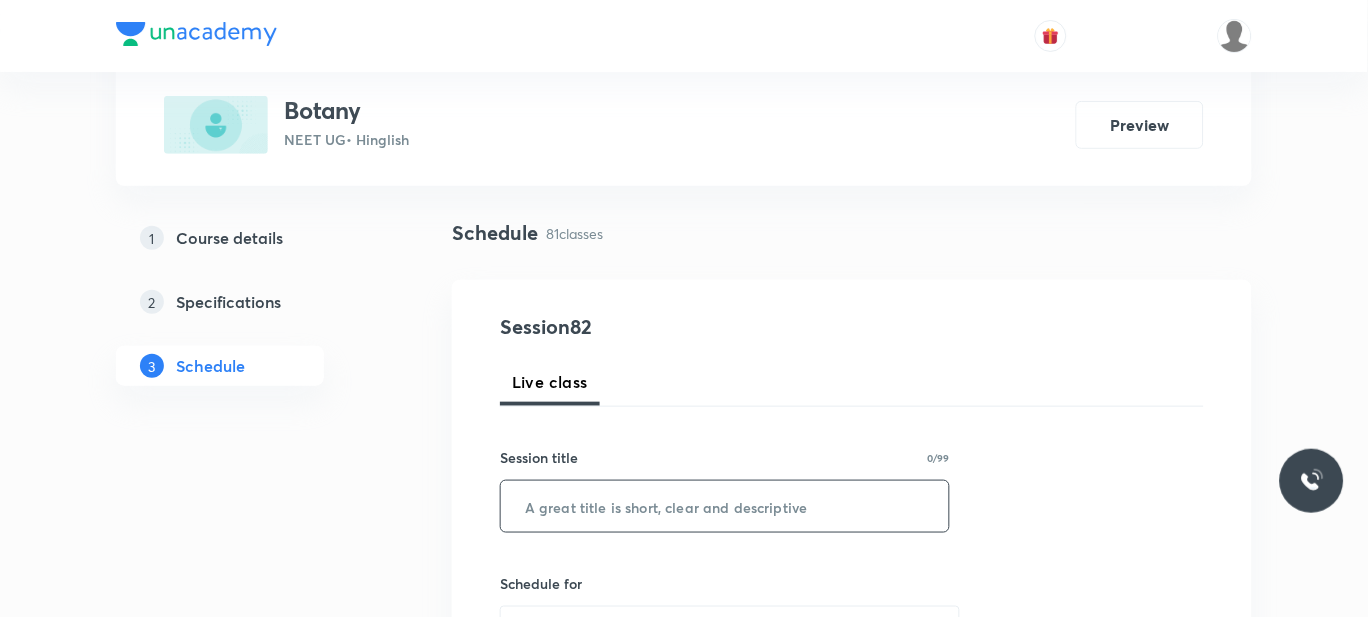 click at bounding box center (725, 506) 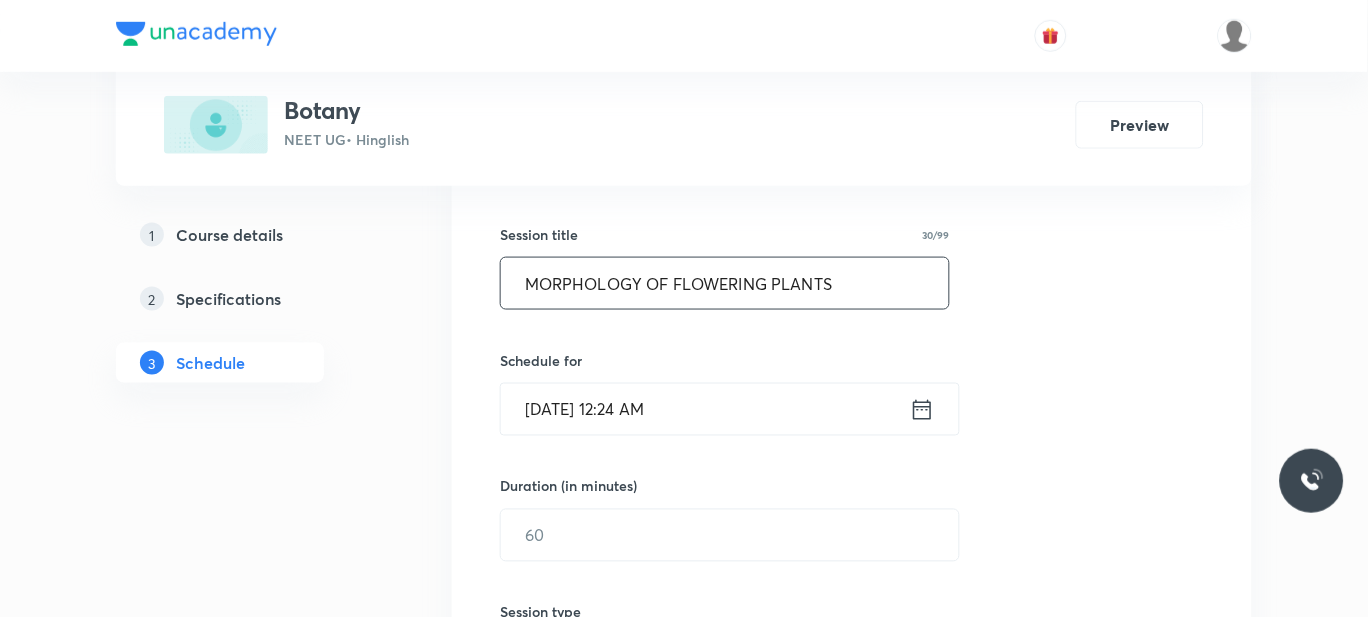 scroll, scrollTop: 344, scrollLeft: 0, axis: vertical 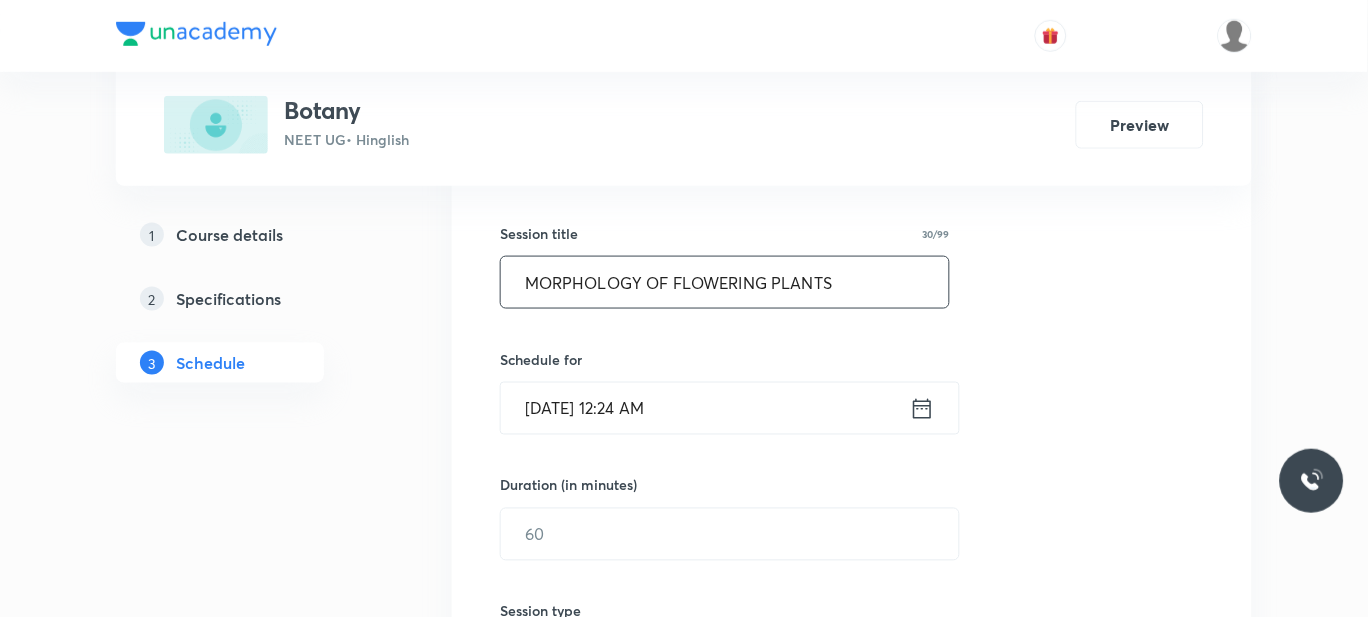 type on "MORPHOLOGY OF FLOWERING PLANTS" 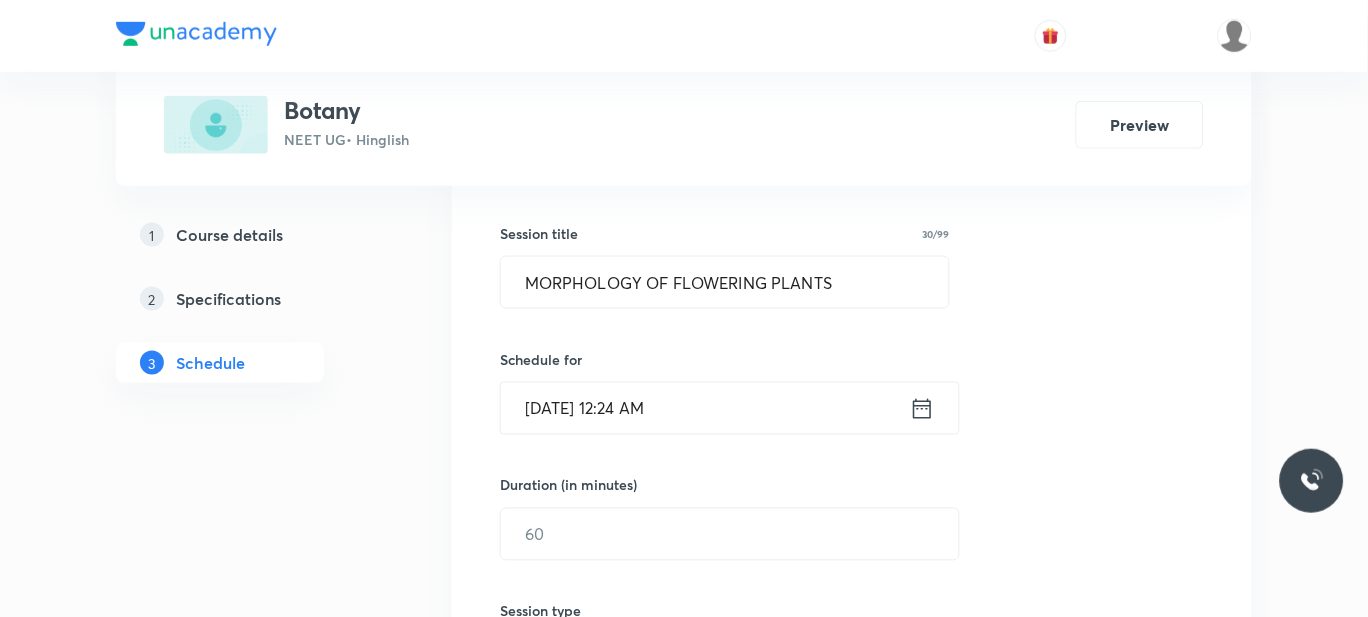 click on "[DATE] 12:24 AM" at bounding box center (705, 408) 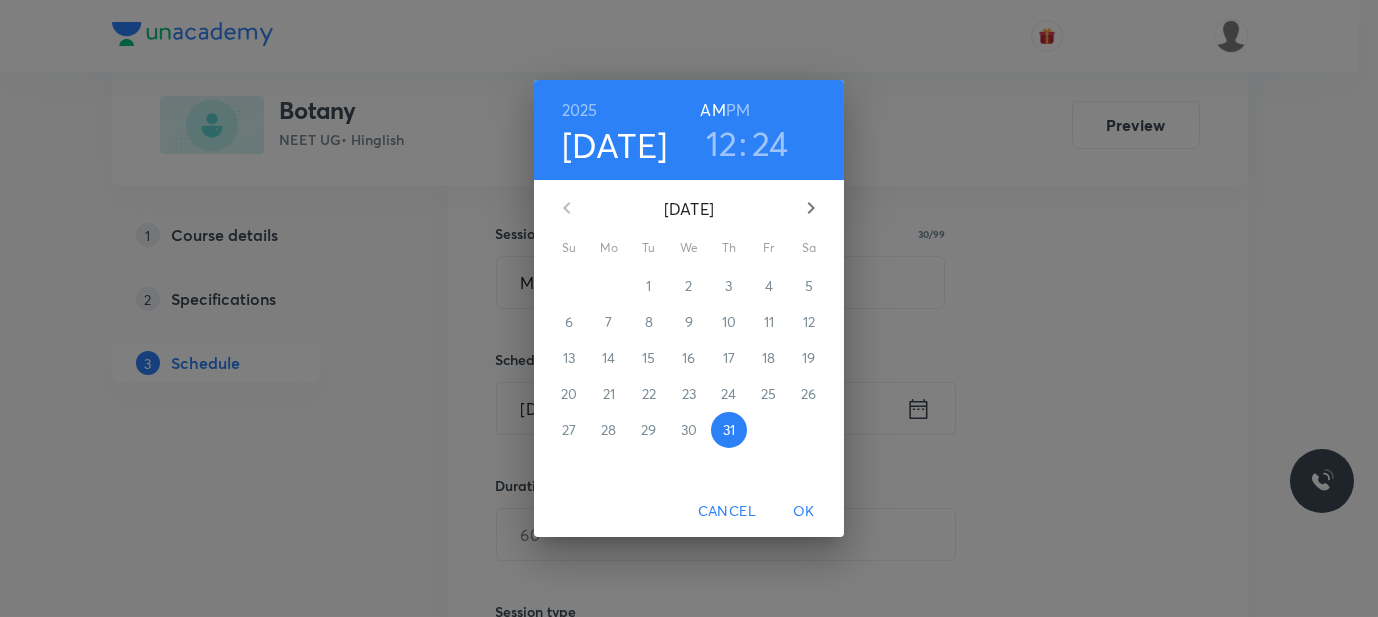 click on "12" at bounding box center [722, 143] 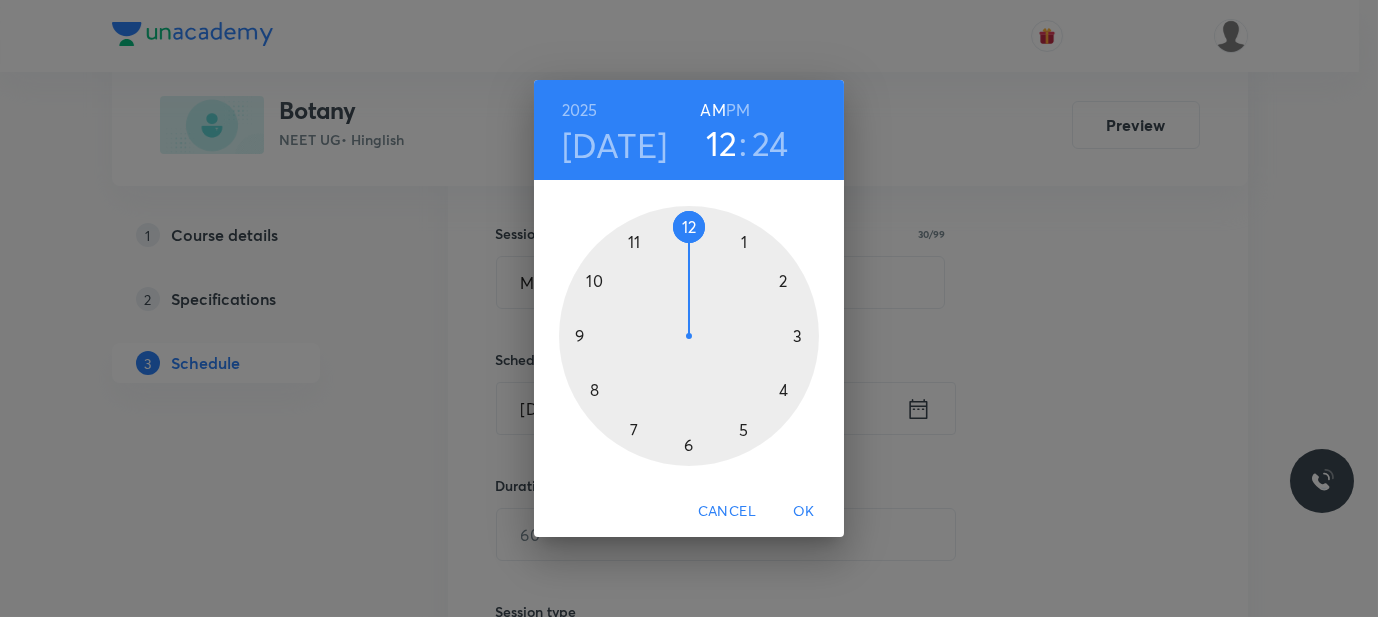 click at bounding box center [689, 336] 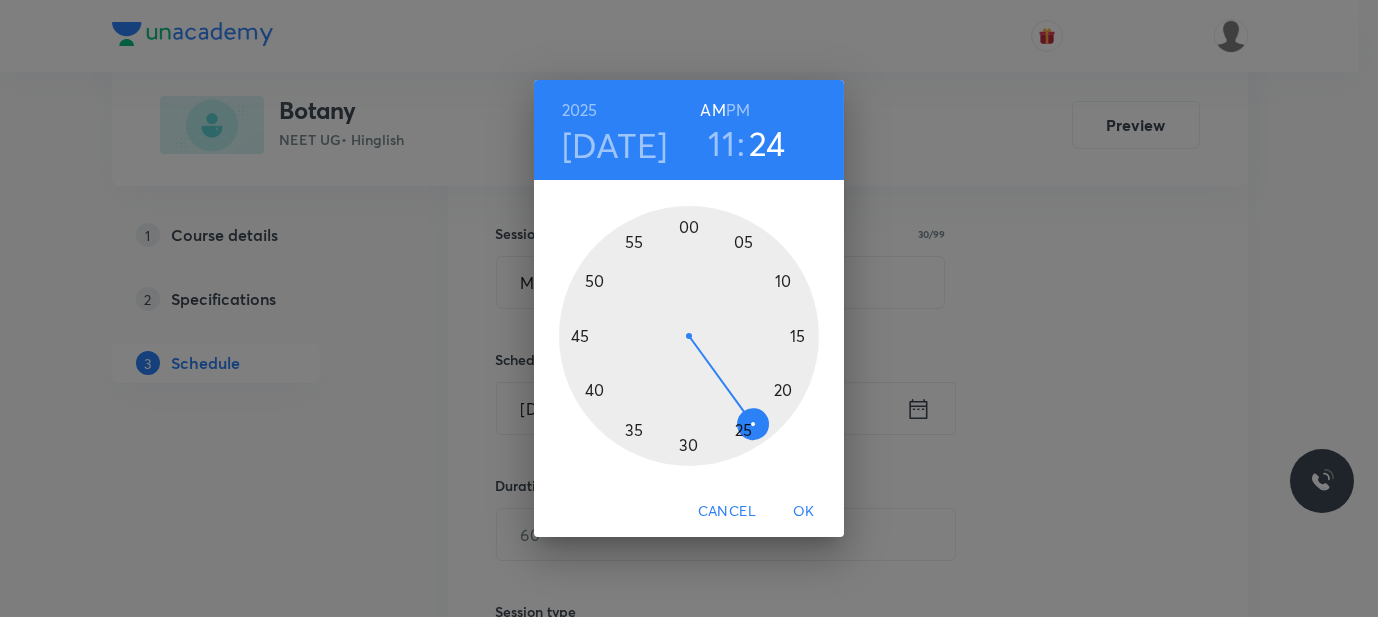 click at bounding box center (689, 336) 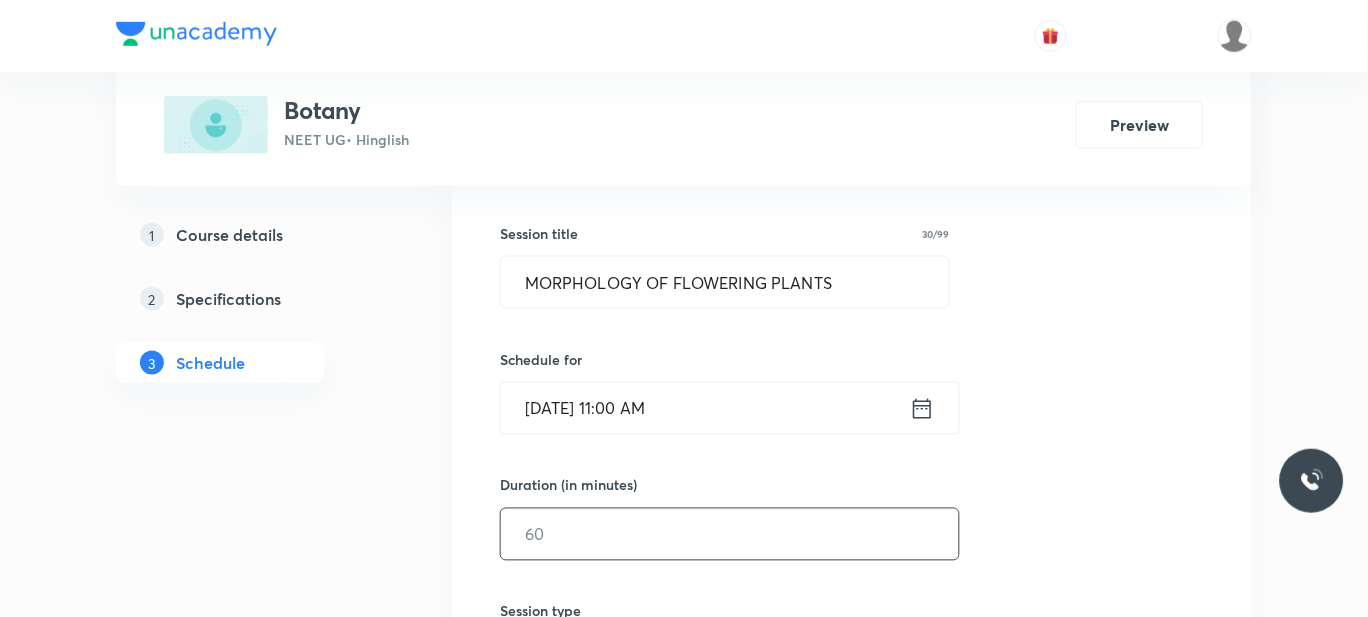 click at bounding box center (730, 534) 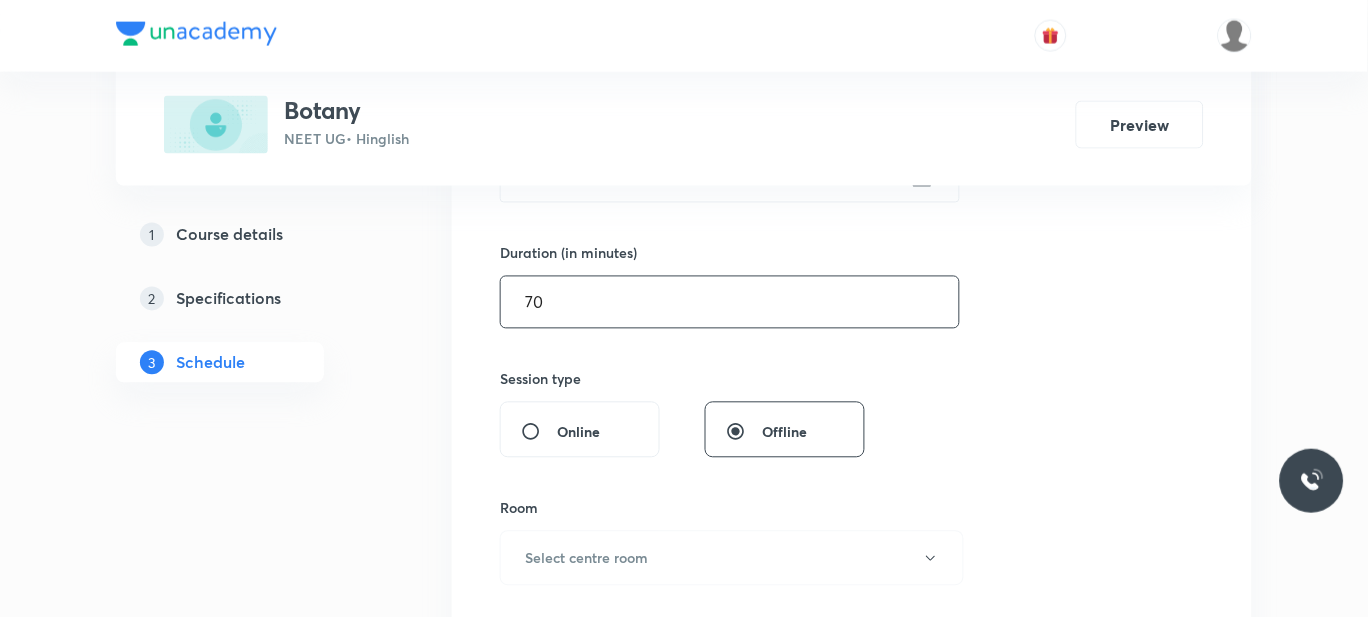 scroll, scrollTop: 696, scrollLeft: 0, axis: vertical 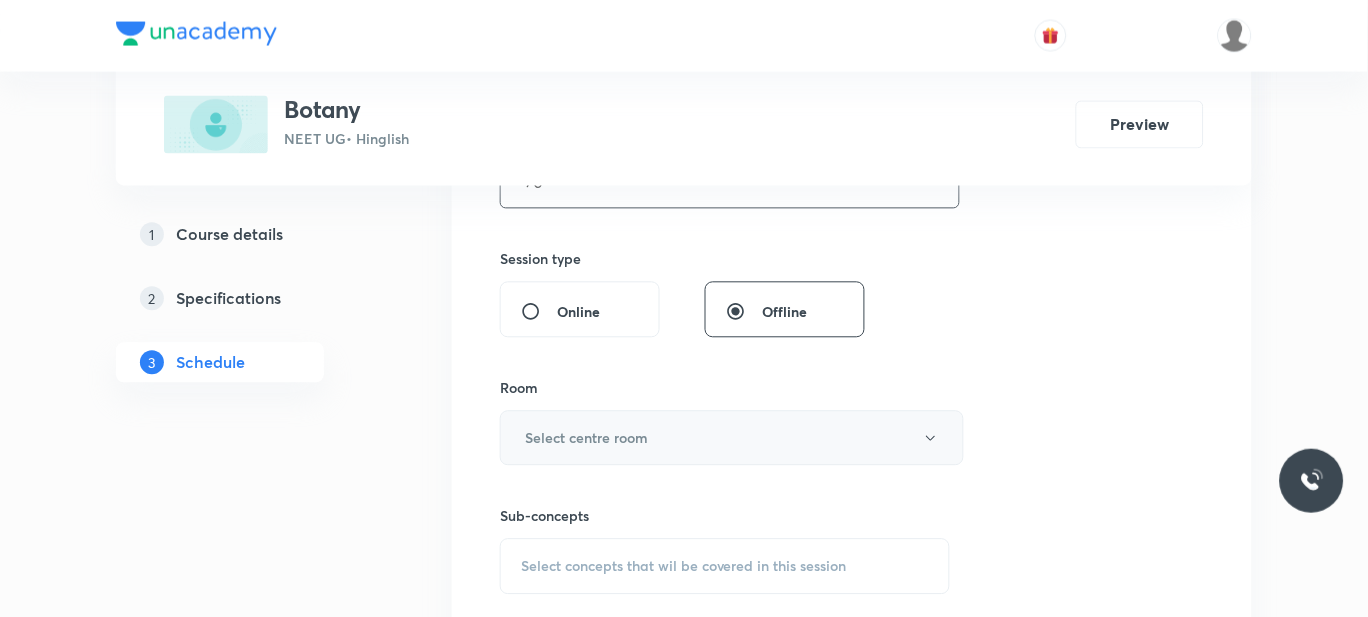 type on "70" 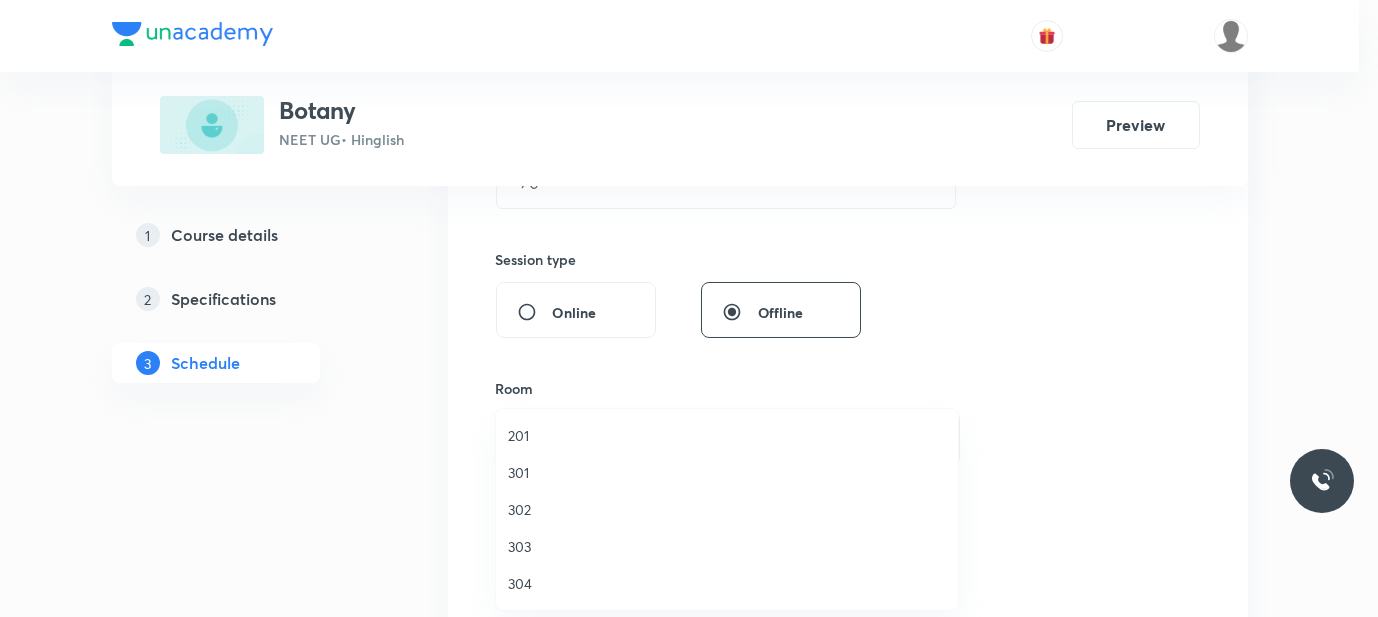 click on "301" at bounding box center (727, 472) 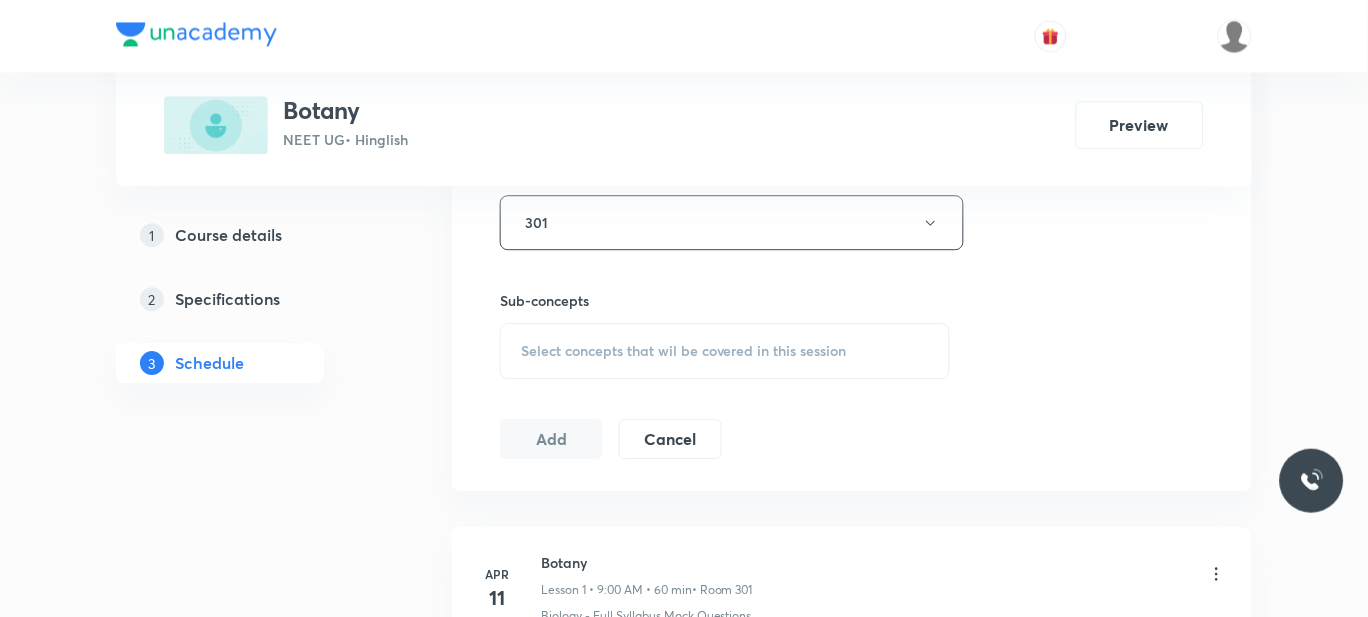 scroll, scrollTop: 920, scrollLeft: 0, axis: vertical 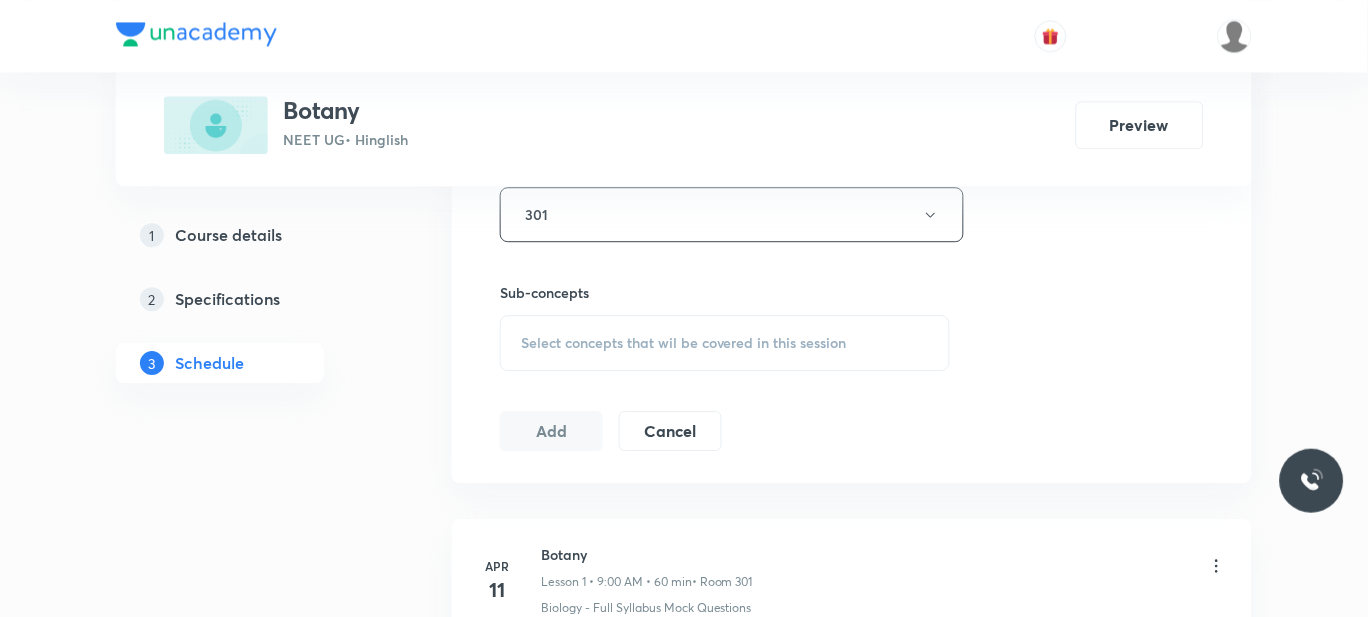 click on "Select concepts that wil be covered in this session" at bounding box center [684, 343] 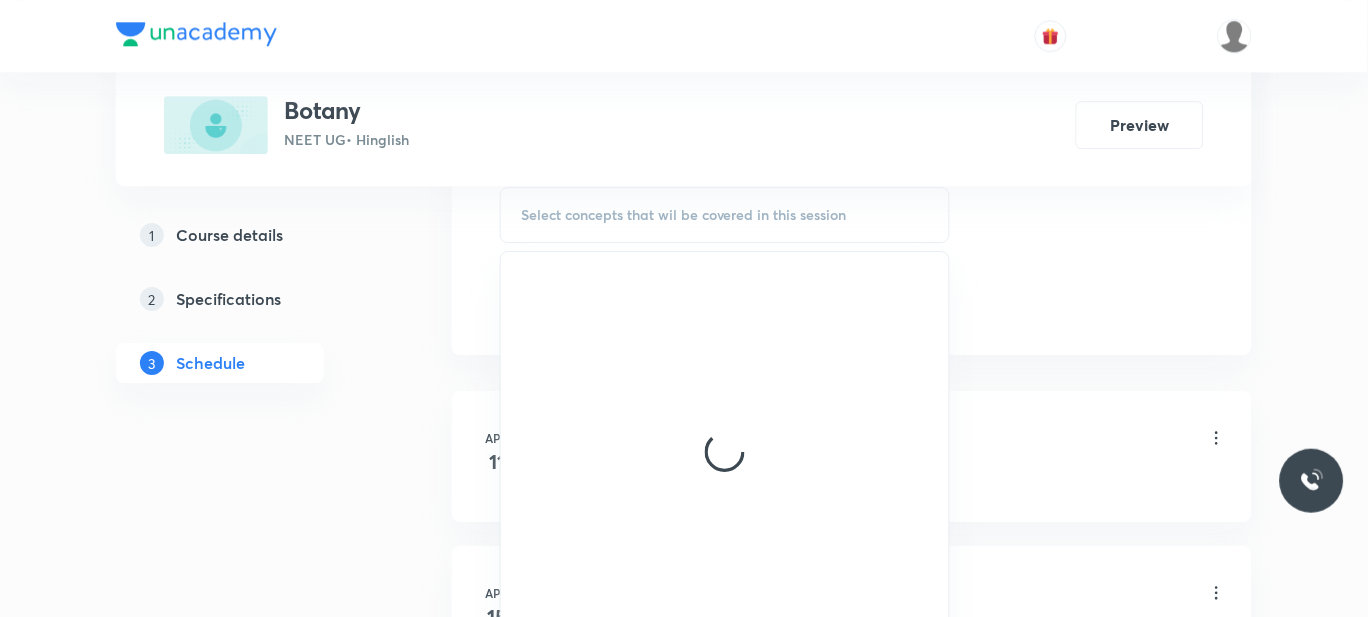 scroll, scrollTop: 1050, scrollLeft: 0, axis: vertical 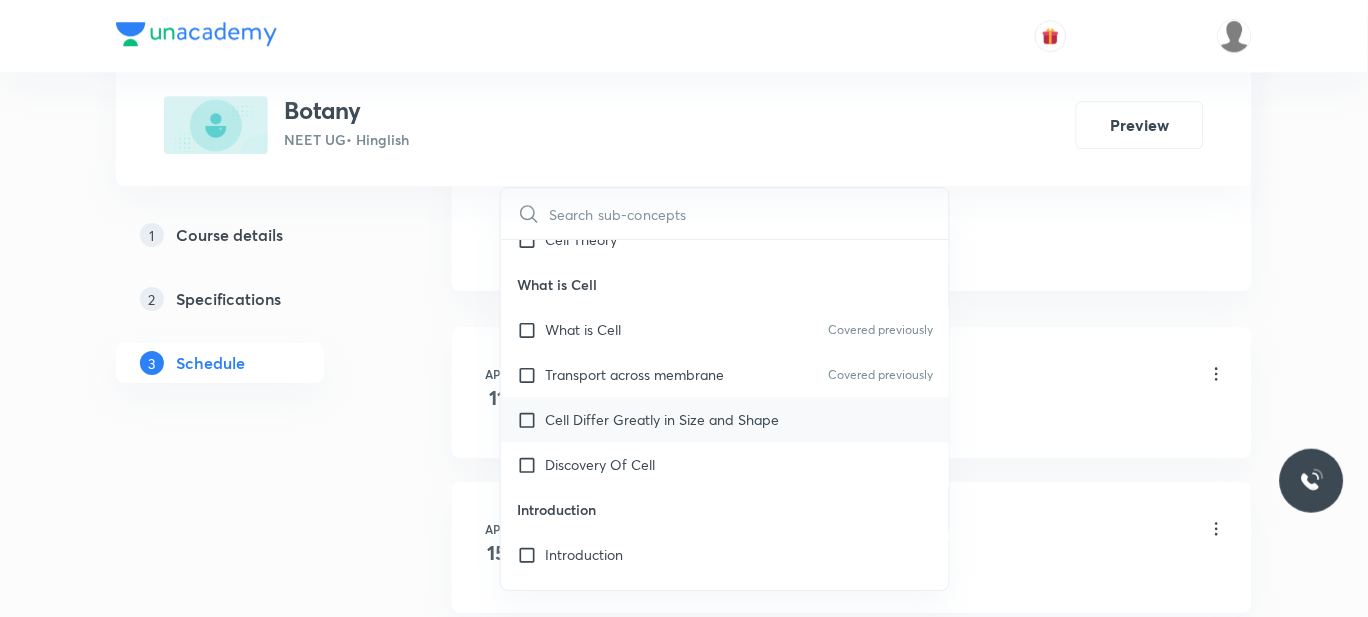click on "Cell Differ Greatly in Size and Shape" at bounding box center (662, 419) 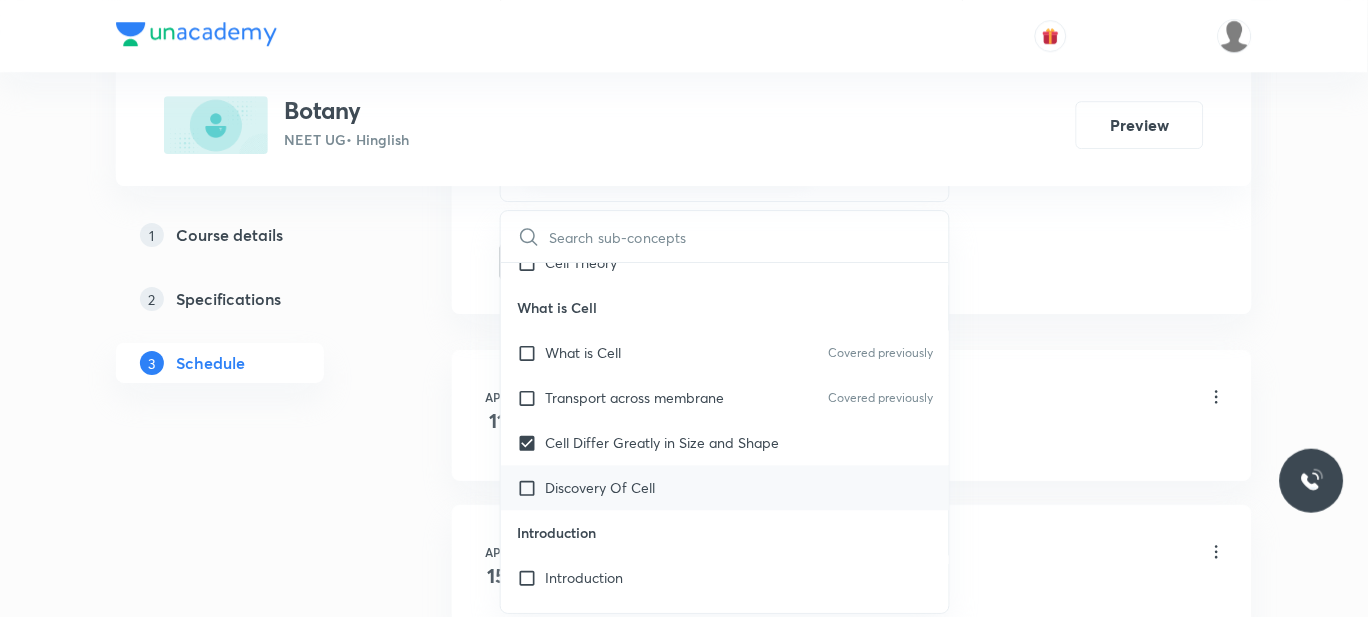 click on "Discovery Of Cell" at bounding box center [600, 487] 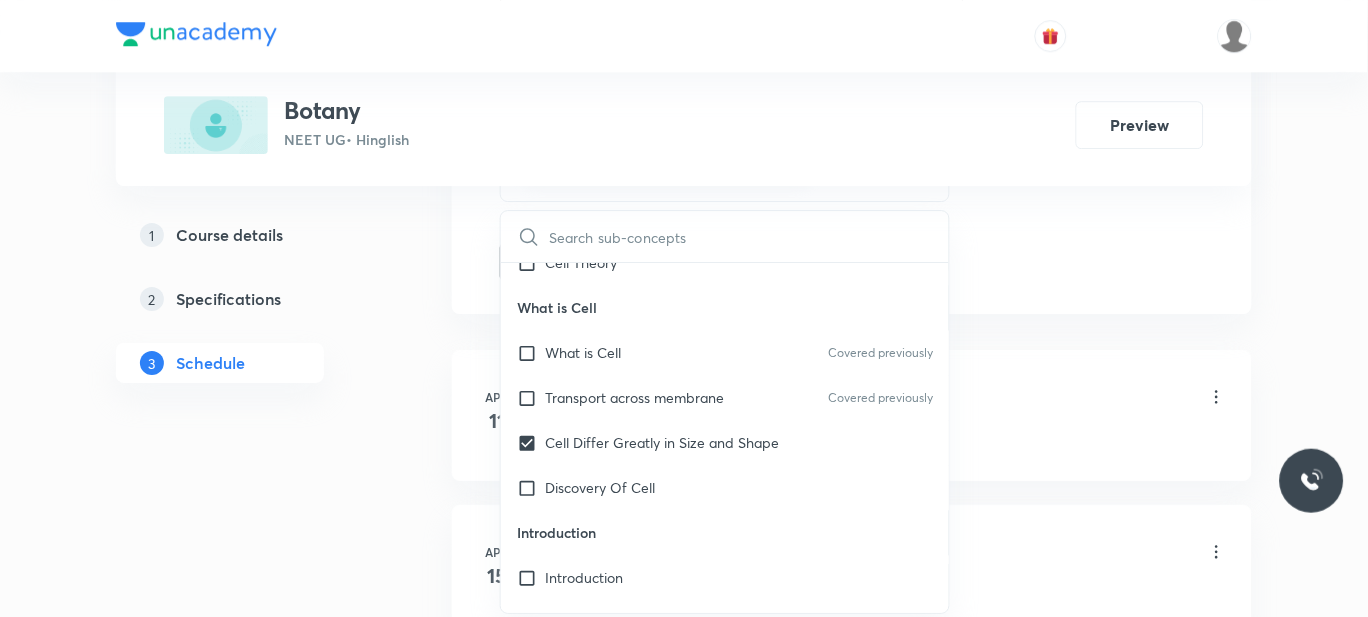 checkbox on "true" 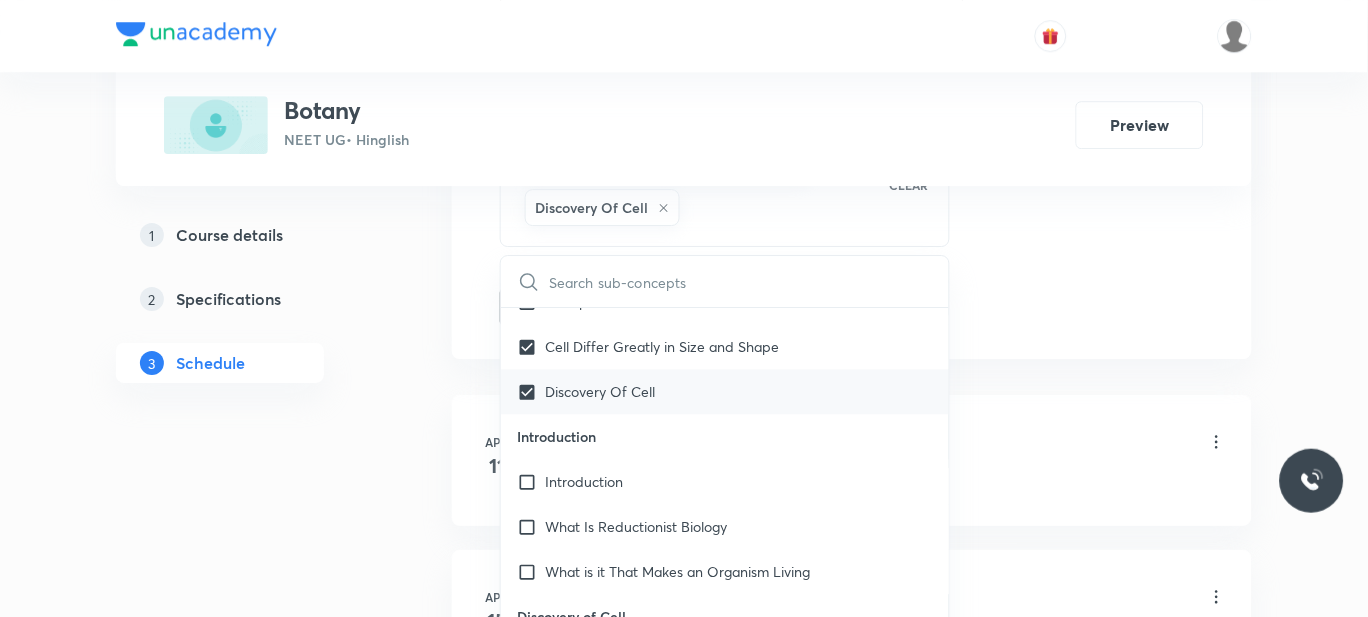 scroll, scrollTop: 22499, scrollLeft: 0, axis: vertical 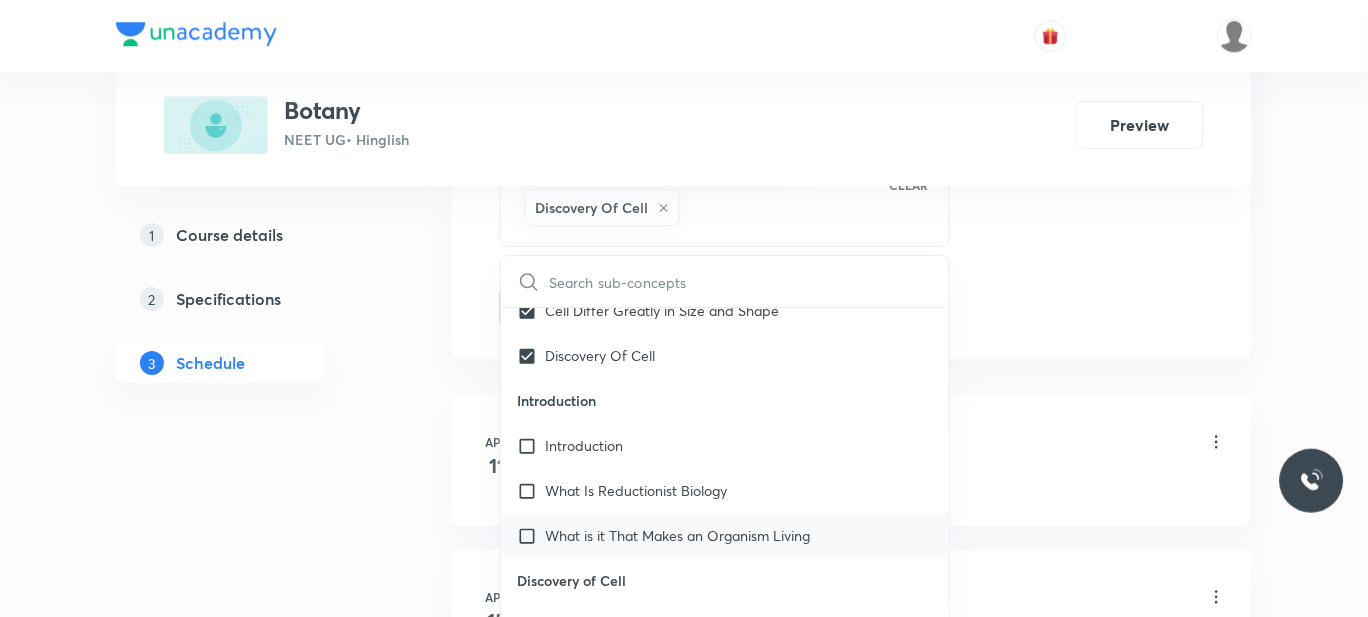 click on "What is it That Makes an Organism Living" at bounding box center [677, 535] 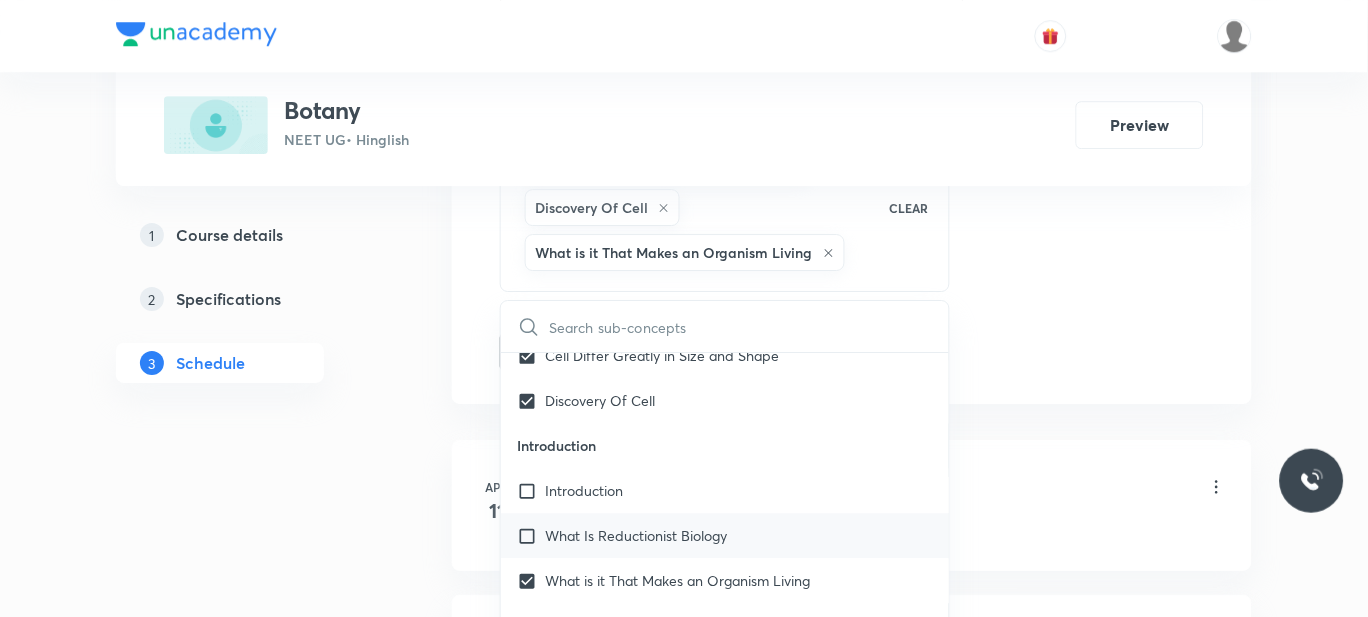click on "What Is Reductionist Biology" at bounding box center [636, 535] 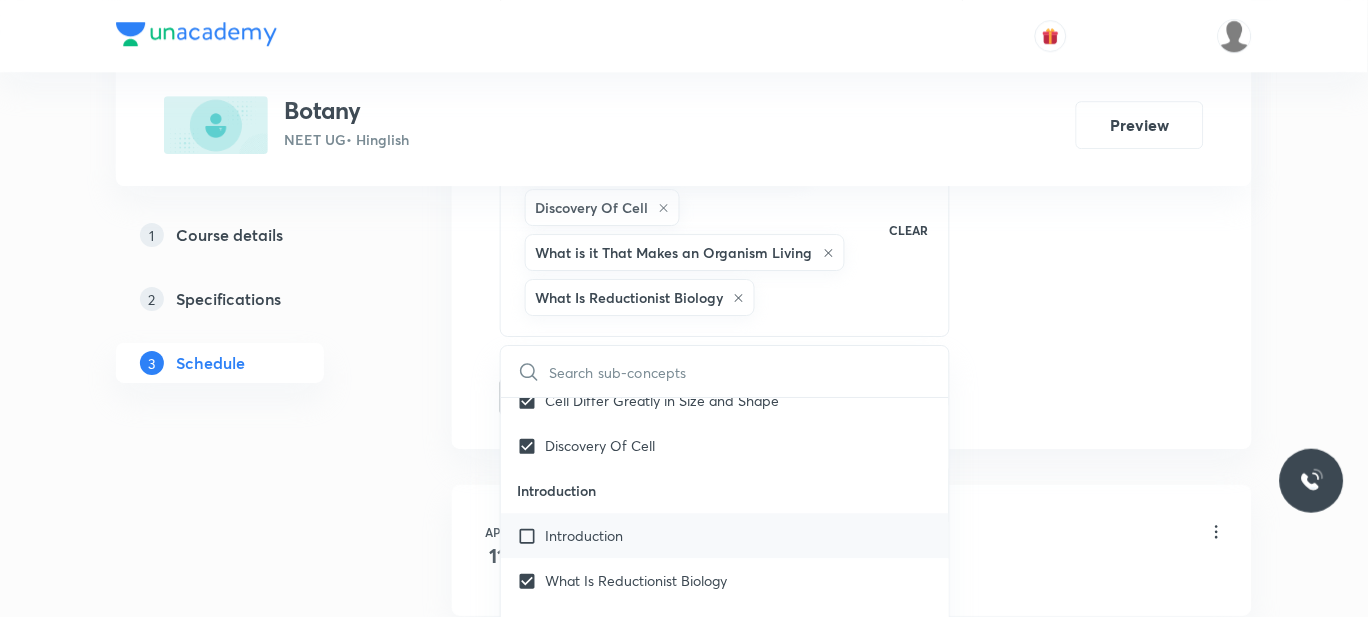 click on "Introduction" at bounding box center [725, 535] 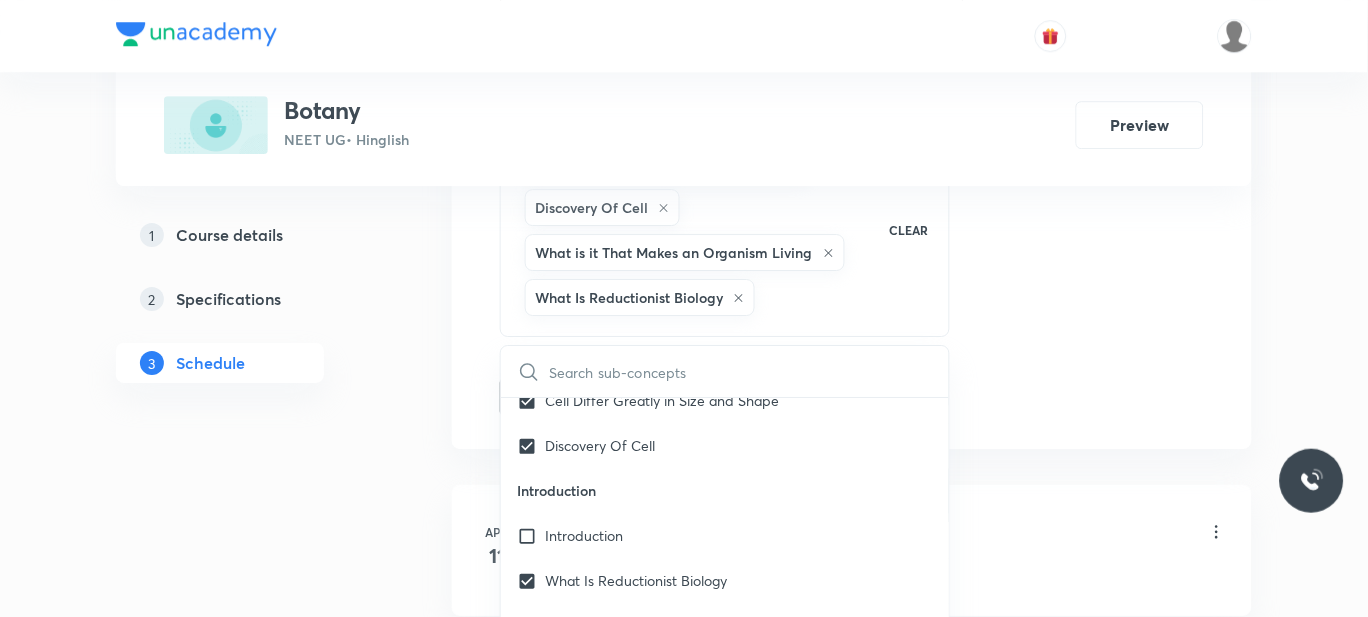 checkbox on "true" 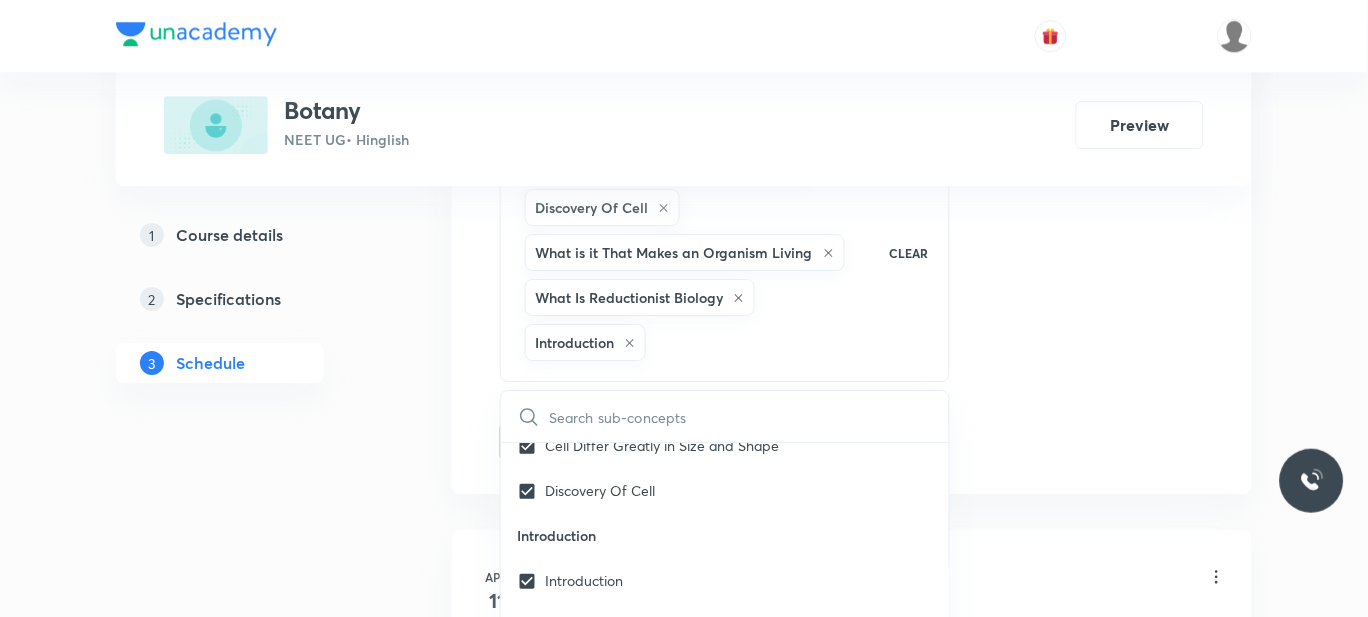 click on "Plus Courses Botany NEET UG  • Hinglish Preview 1 Course details 2 Specifications 3 Schedule Schedule 81  classes Session  82 Live class Session title 30/99 MORPHOLOGY OF FLOWERING PLANTS ​ Schedule for Jul 31, 2025, 11:00 AM ​ Duration (in minutes) 70 ​   Session type Online Offline Room 301 Sub-concepts Cell Differ Greatly in Size and Shape Discovery Of Cell What is it That Makes an Organism Living  What Is Reductionist Biology Introduction CLEAR ​ Biology - Full Syllabus Mock Questions Biology - Full Syllabus Mock Questions Covered previously Practice questions Practice Questions Biology Previous Year Questions Maths Previous Year Questions Living World What Is Living? Covered previously Diversity In The Living World Covered previously Systematics Covered previously Types Of Taxonomy Covered previously Fundamental Components Of Taxonomy Covered previously Taxonomic Categories Covered previously Taxonomical Aids Covered previously The Three Domains Of Life Covered previously Covered previously ER" at bounding box center (684, 6292) 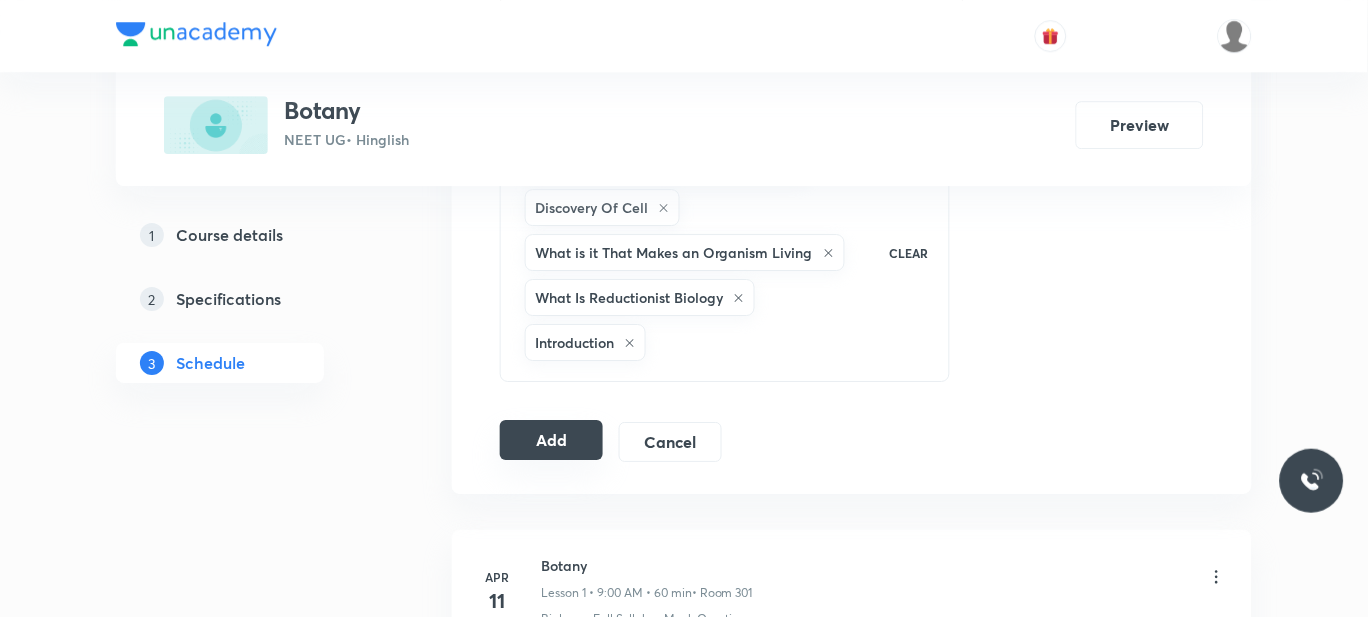 click on "Add" at bounding box center (551, 440) 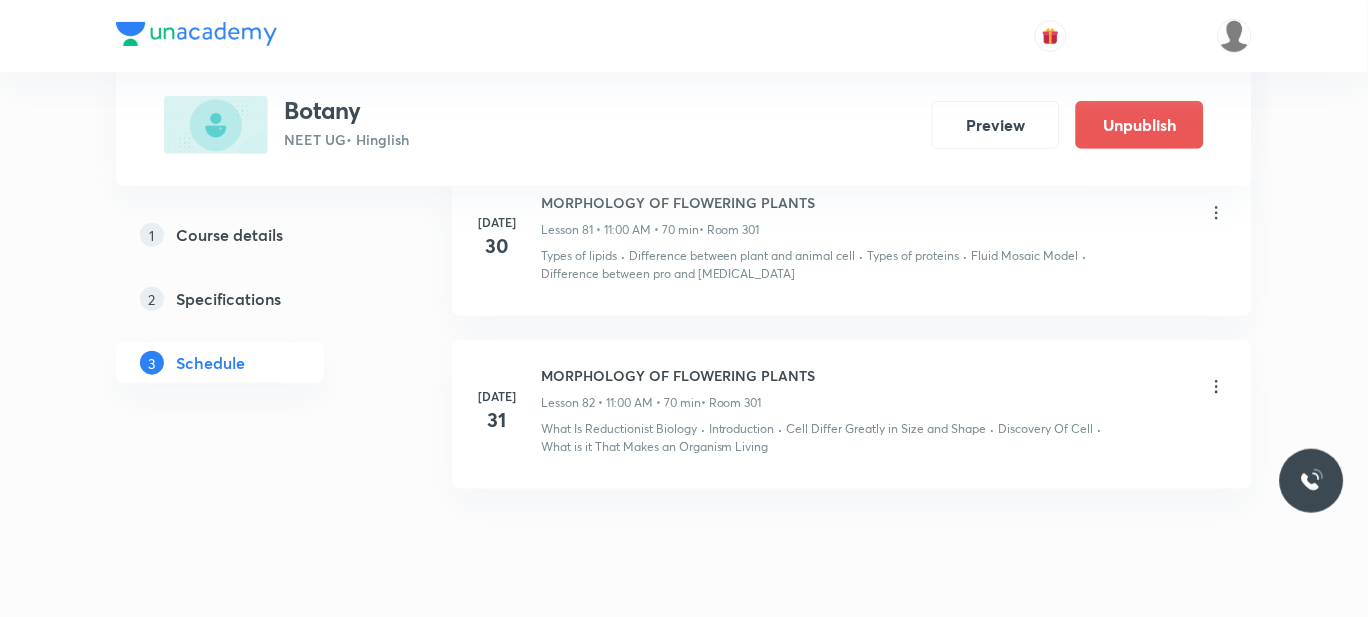 scroll, scrollTop: 13017, scrollLeft: 0, axis: vertical 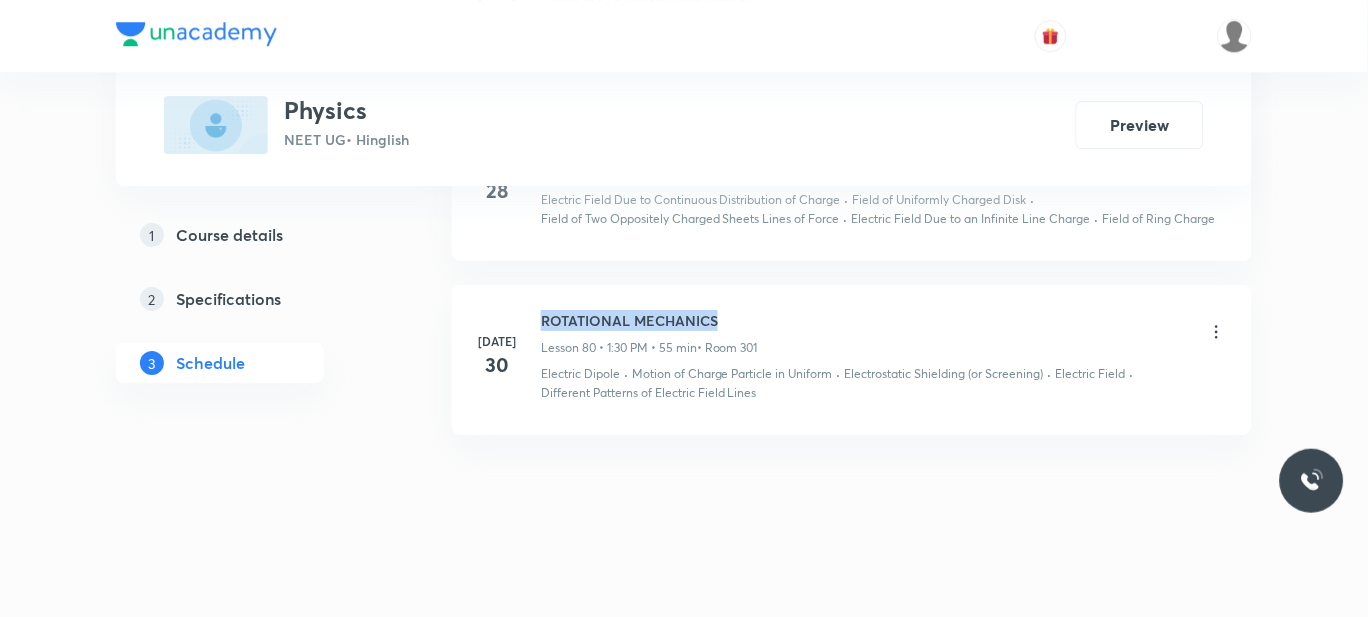 drag, startPoint x: 735, startPoint y: 323, endPoint x: 535, endPoint y: 311, distance: 200.35968 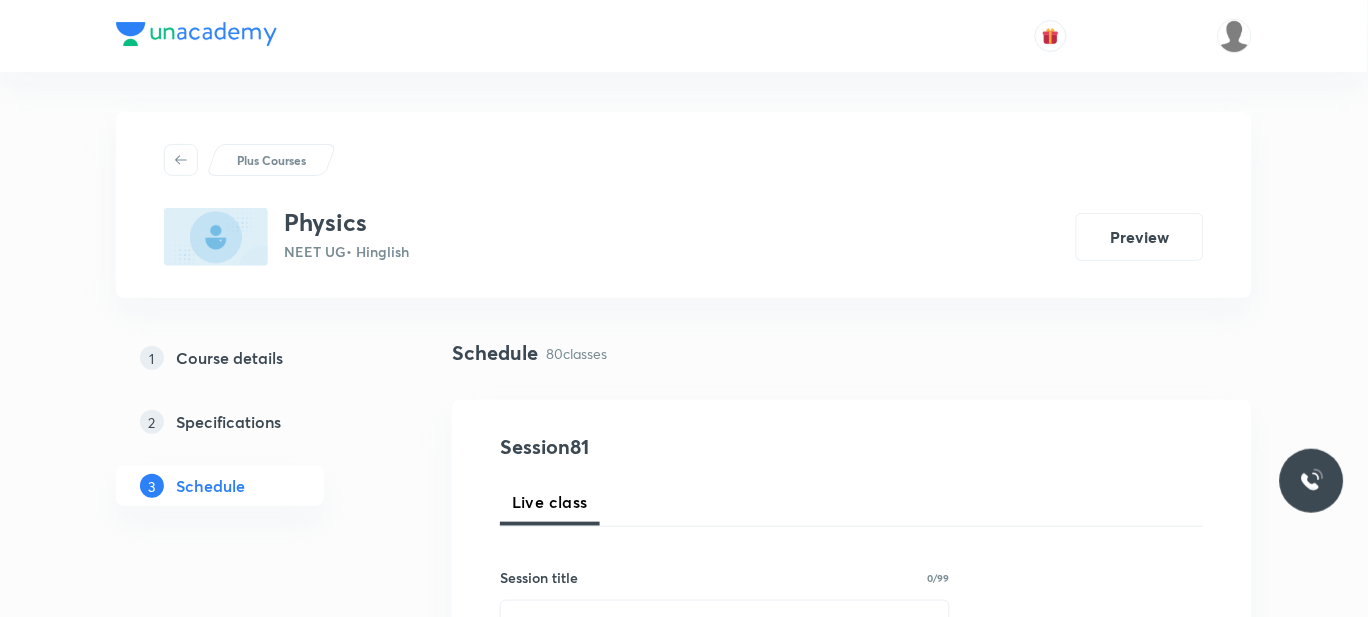 scroll, scrollTop: 321, scrollLeft: 0, axis: vertical 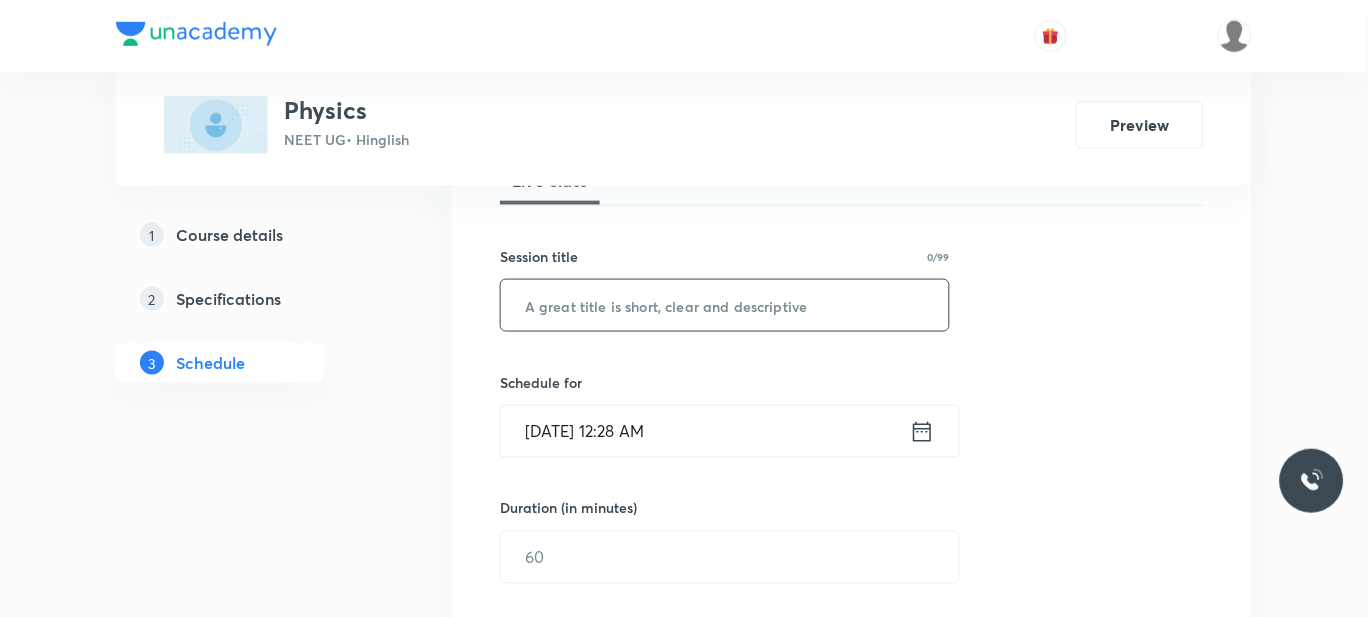 click at bounding box center [725, 305] 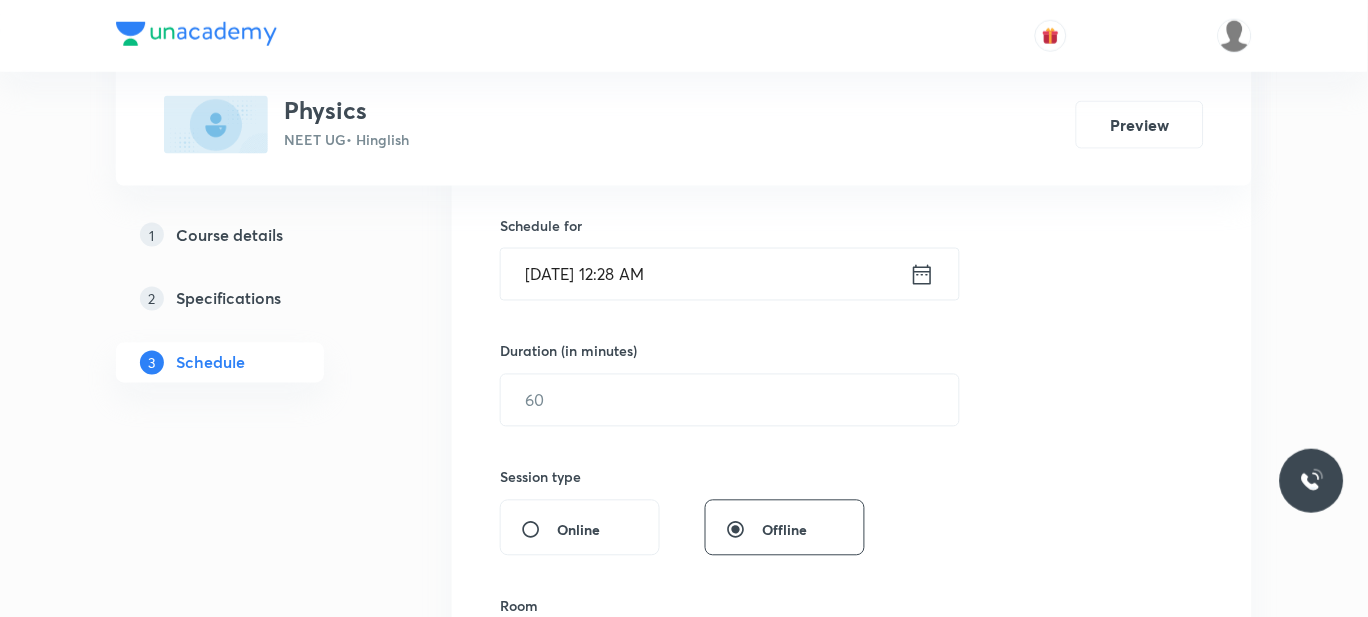 scroll, scrollTop: 479, scrollLeft: 0, axis: vertical 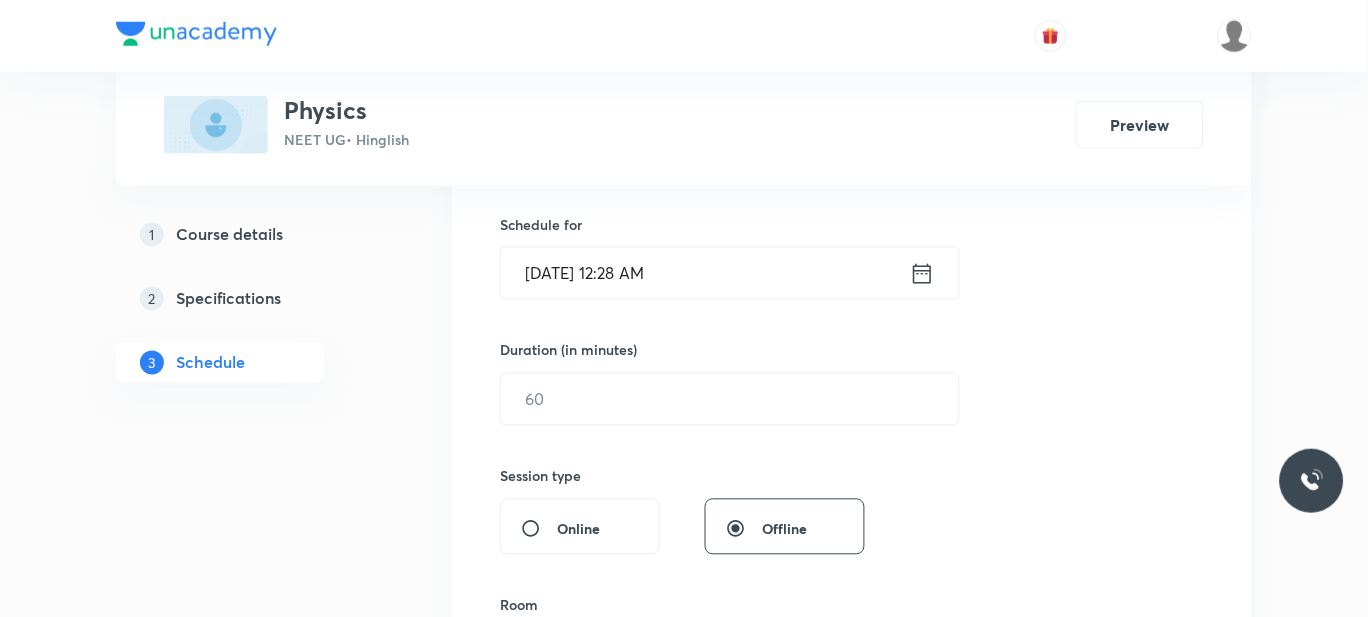 type on "ROTATIONAL MECHANICS" 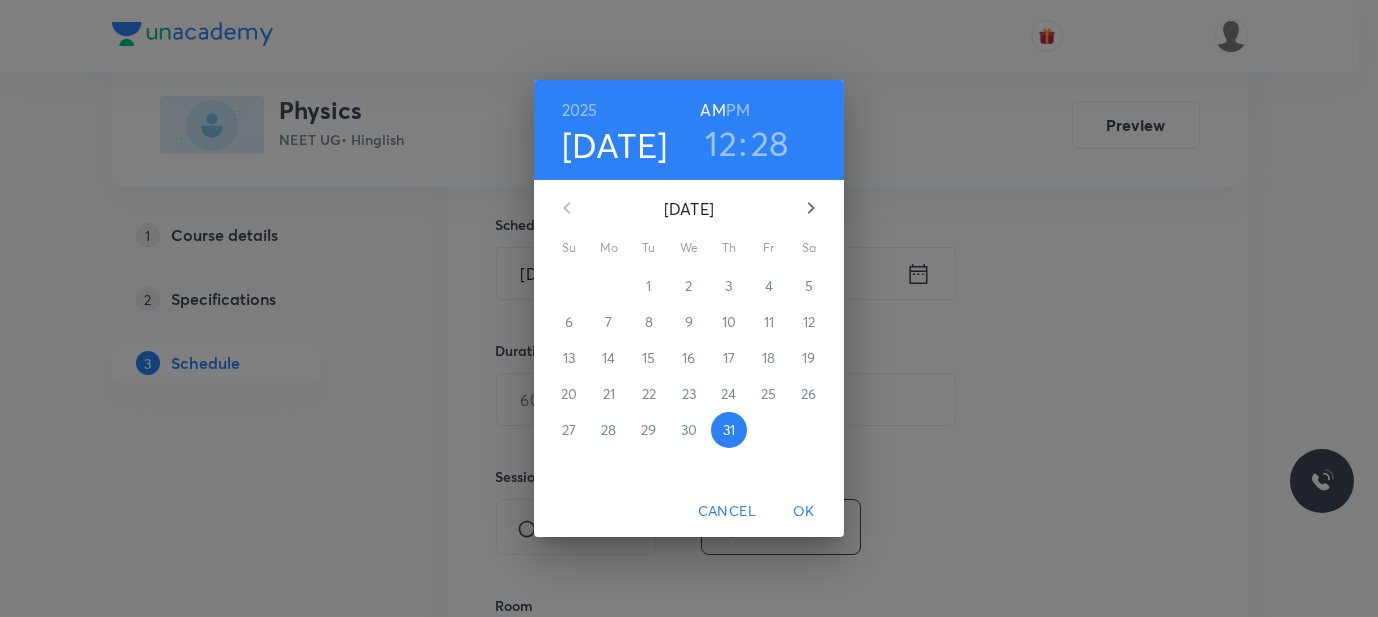 click on "PM" at bounding box center [738, 110] 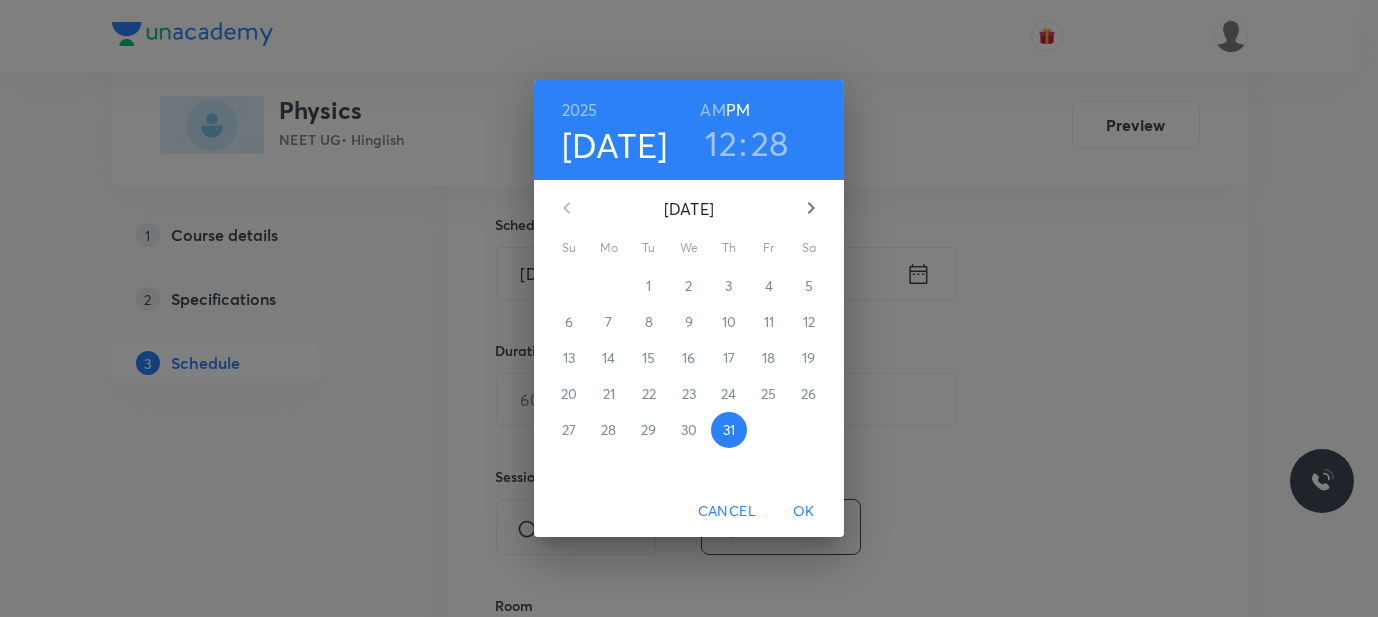 click on "12" at bounding box center (721, 143) 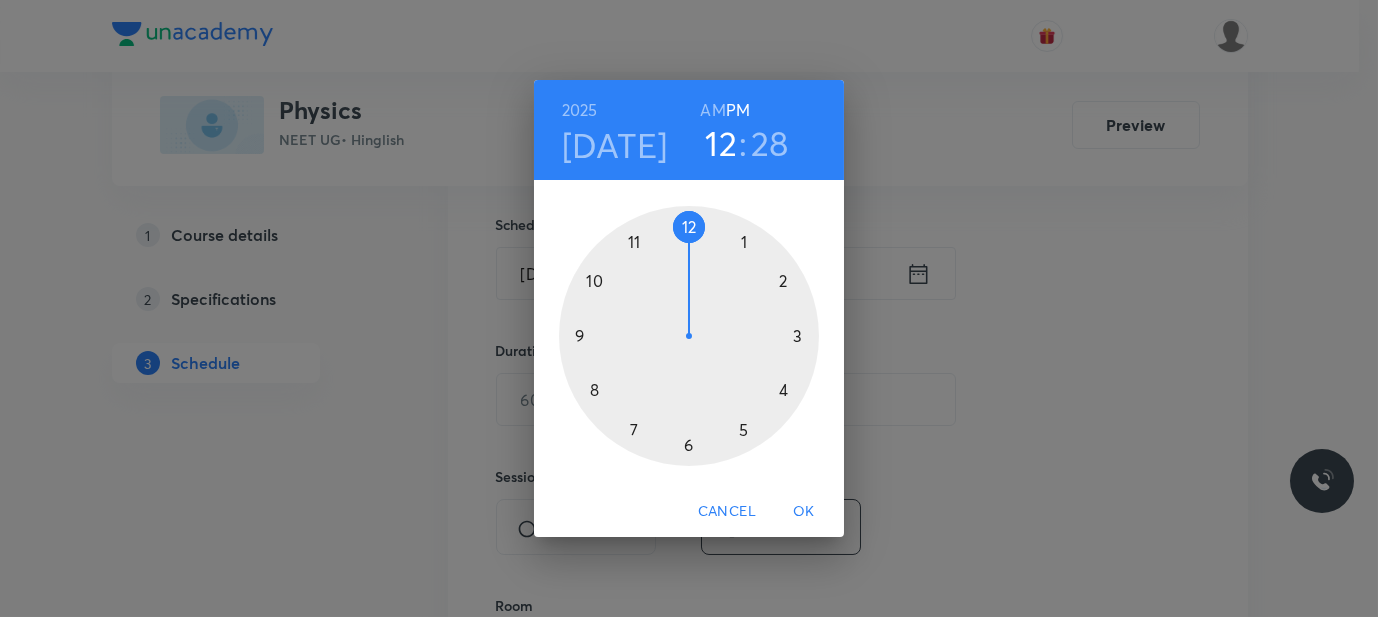 click at bounding box center [689, 336] 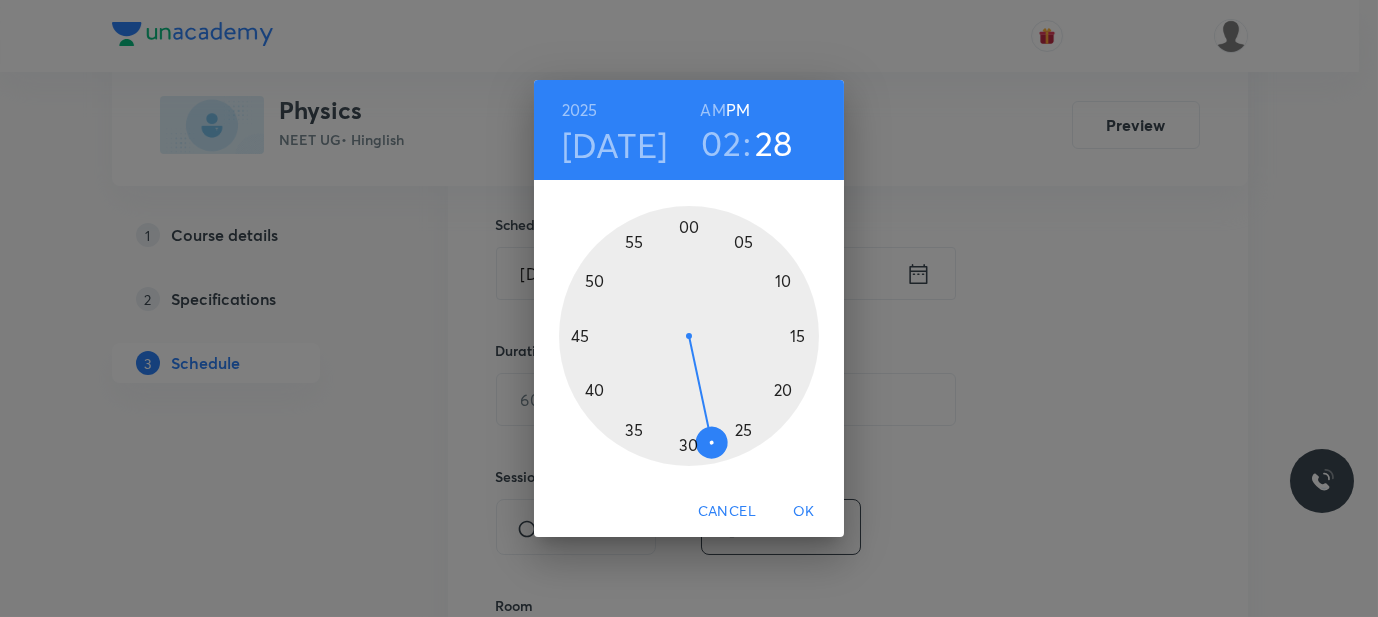 click at bounding box center (689, 336) 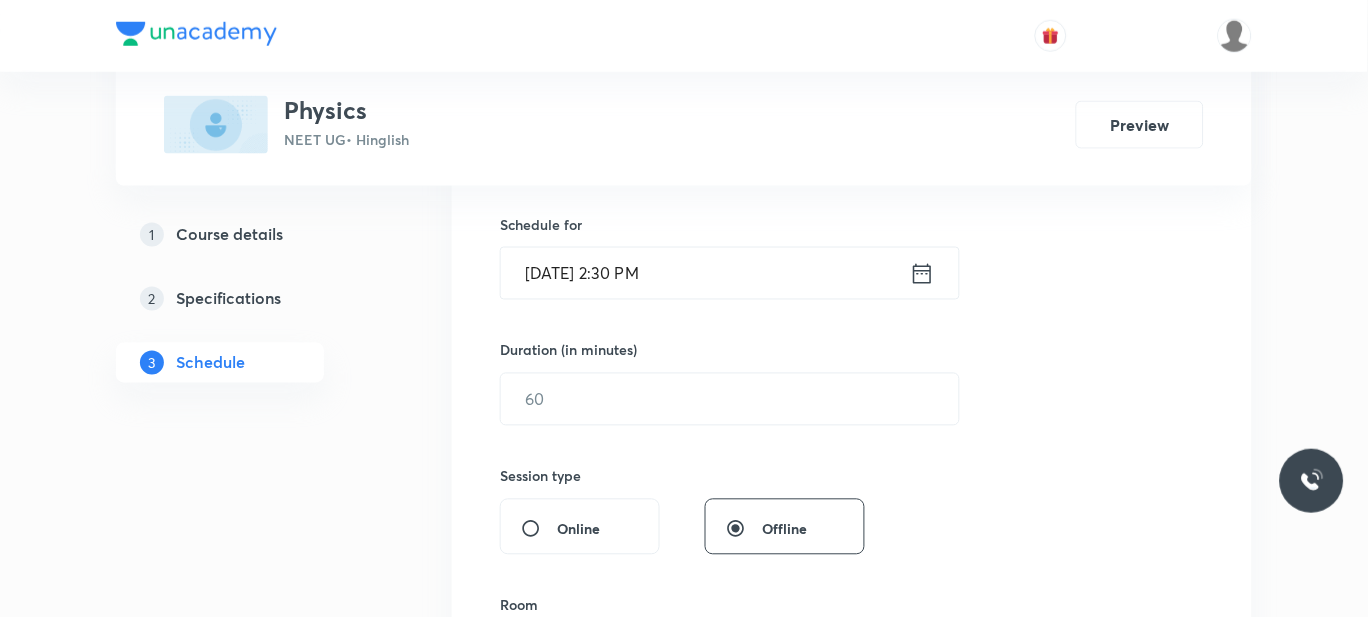 scroll, scrollTop: 568, scrollLeft: 0, axis: vertical 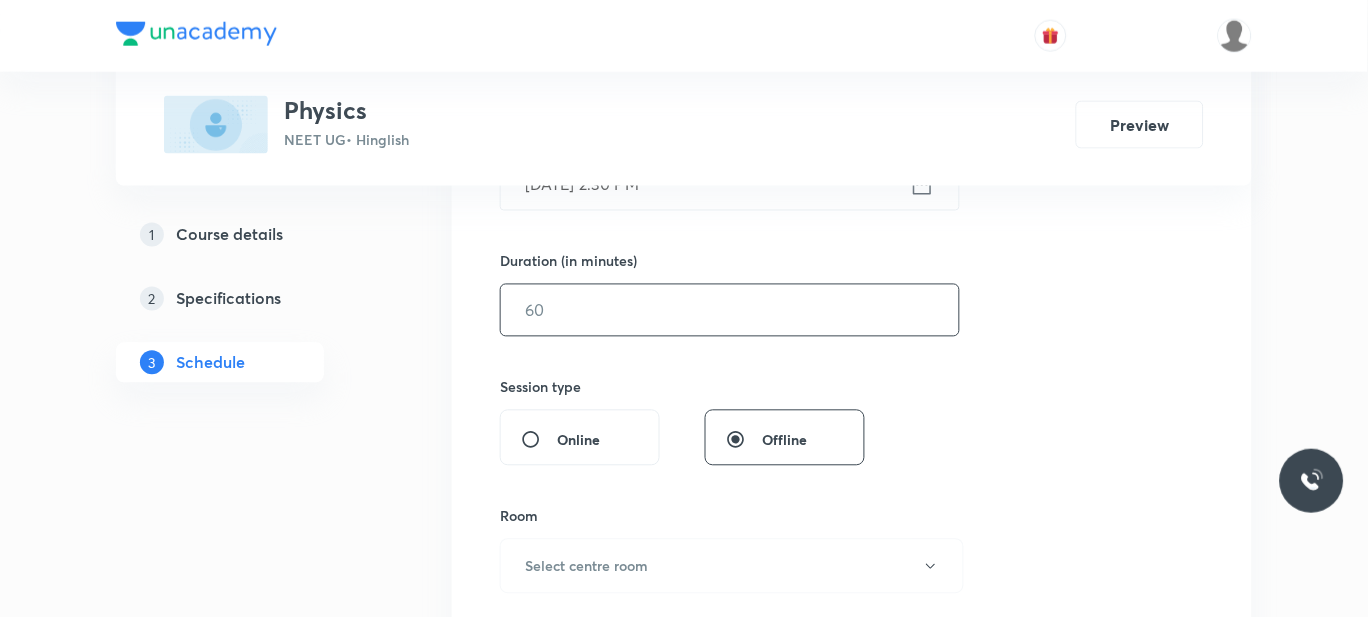 click at bounding box center (730, 310) 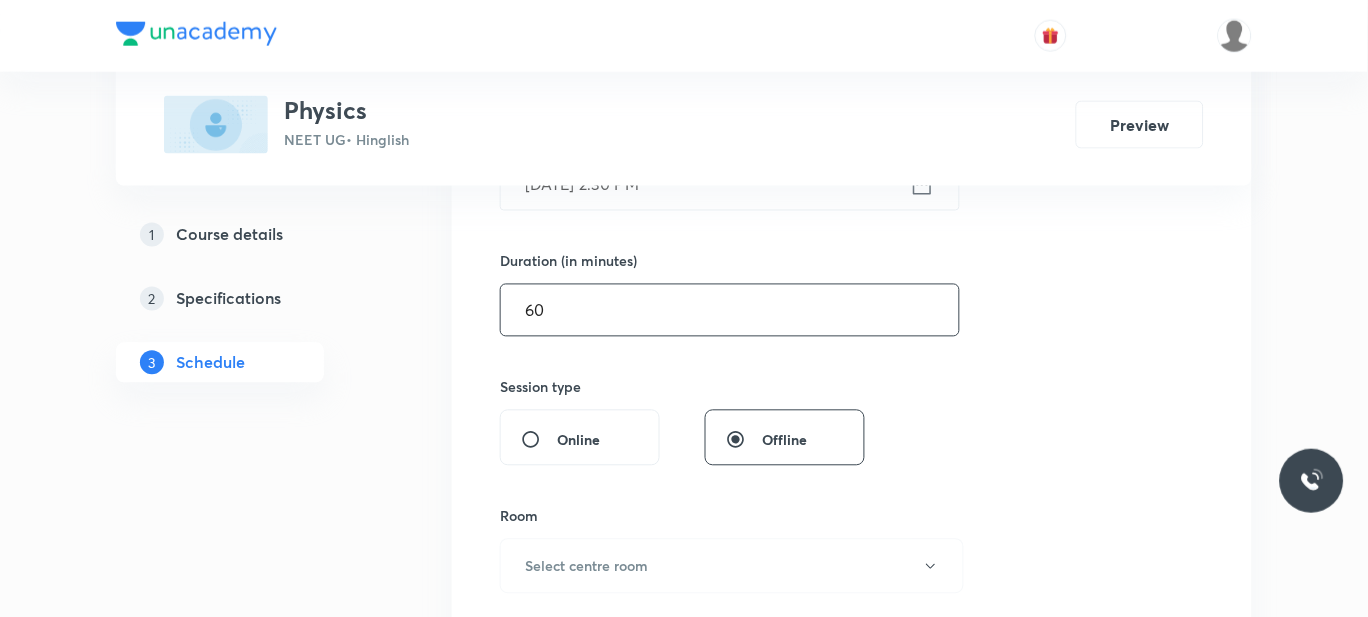 type on "6" 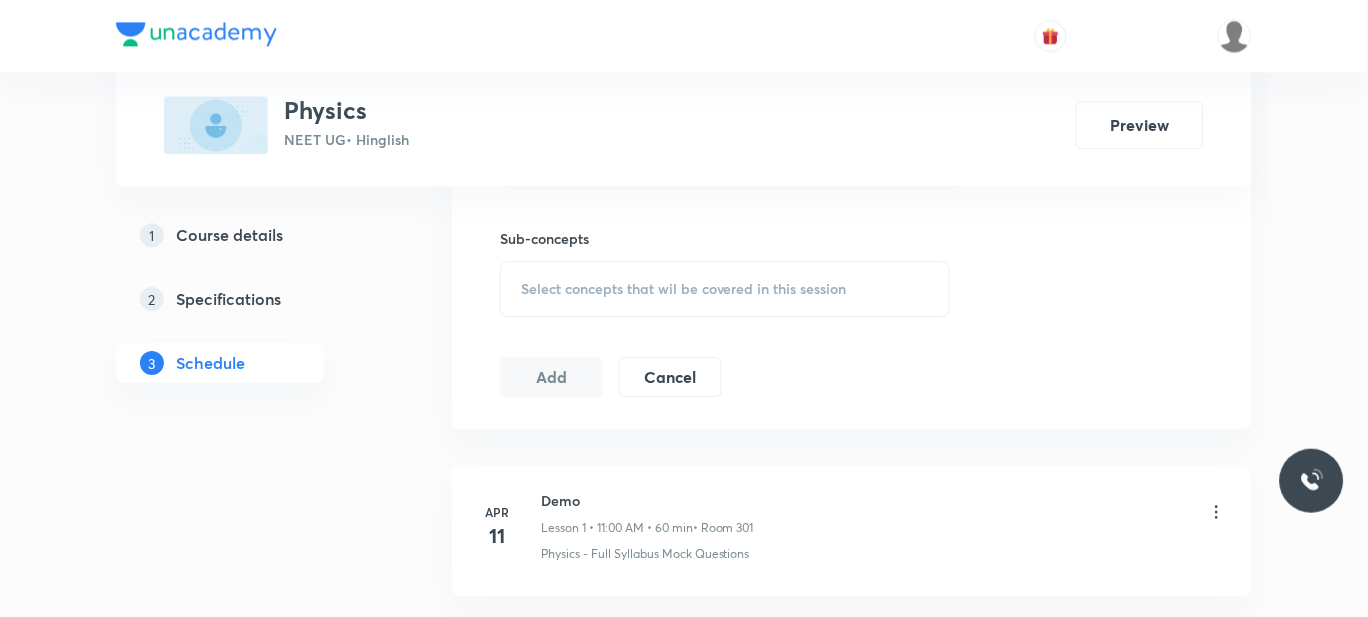 scroll, scrollTop: 782, scrollLeft: 0, axis: vertical 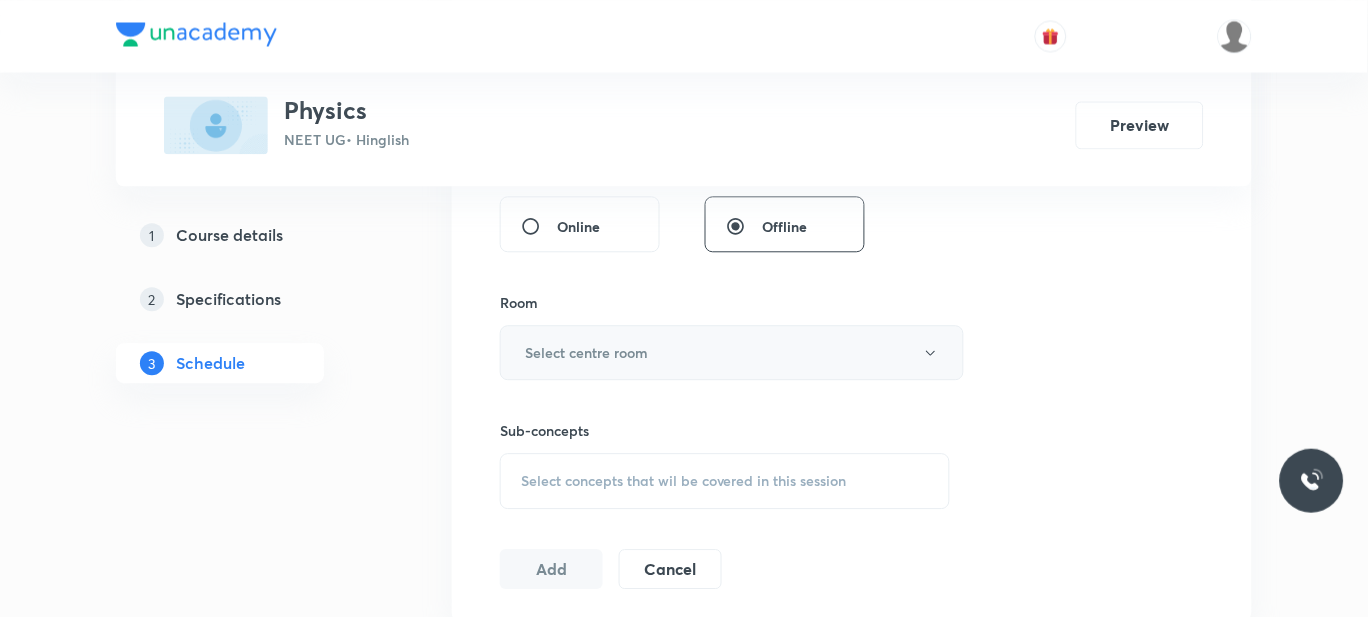type on "55" 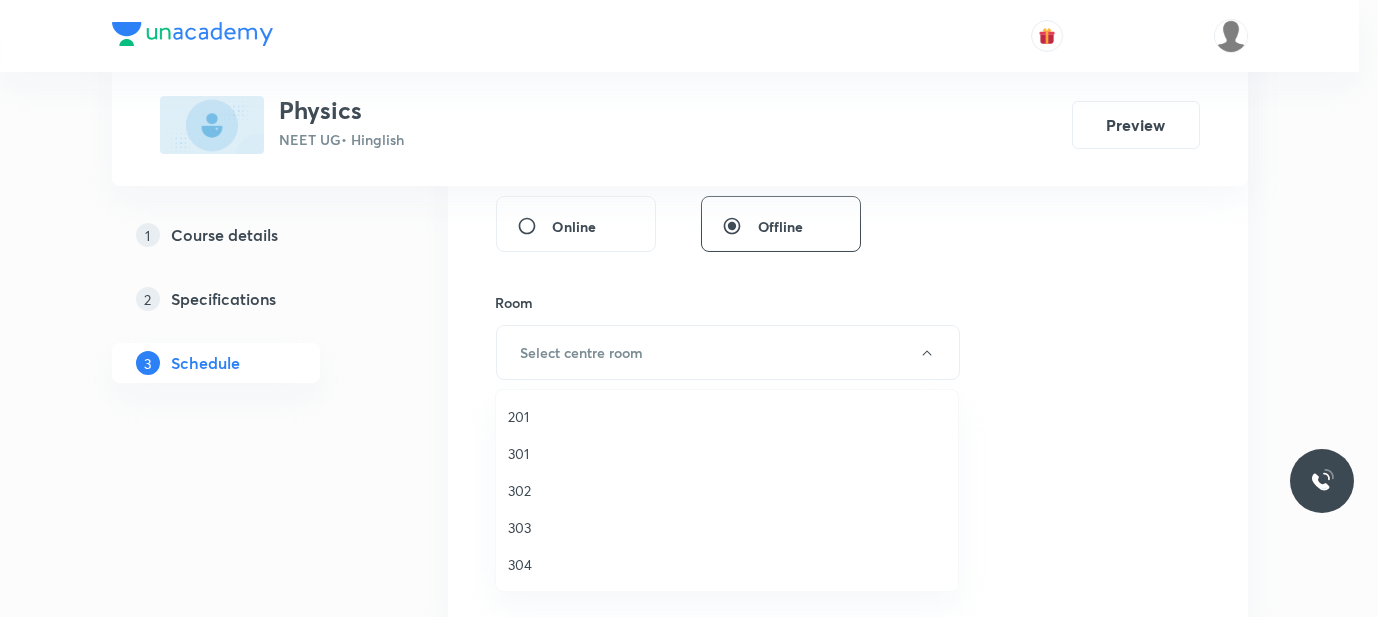click on "301" at bounding box center [727, 453] 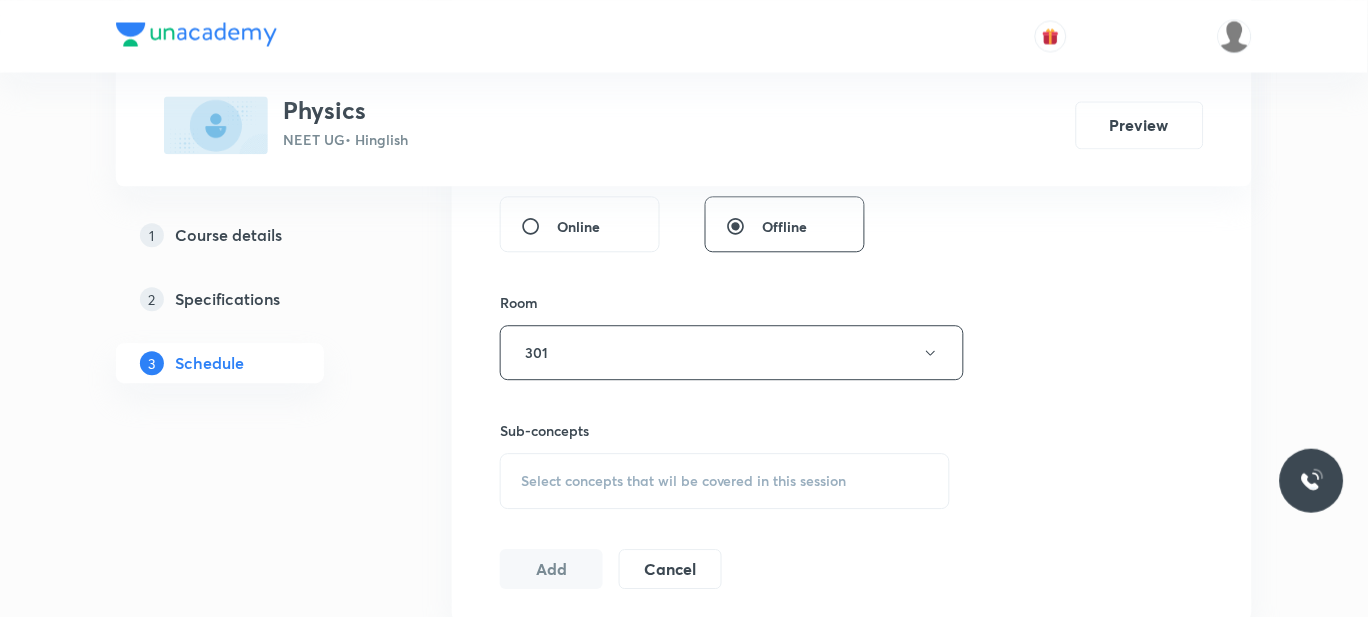 scroll, scrollTop: 881, scrollLeft: 0, axis: vertical 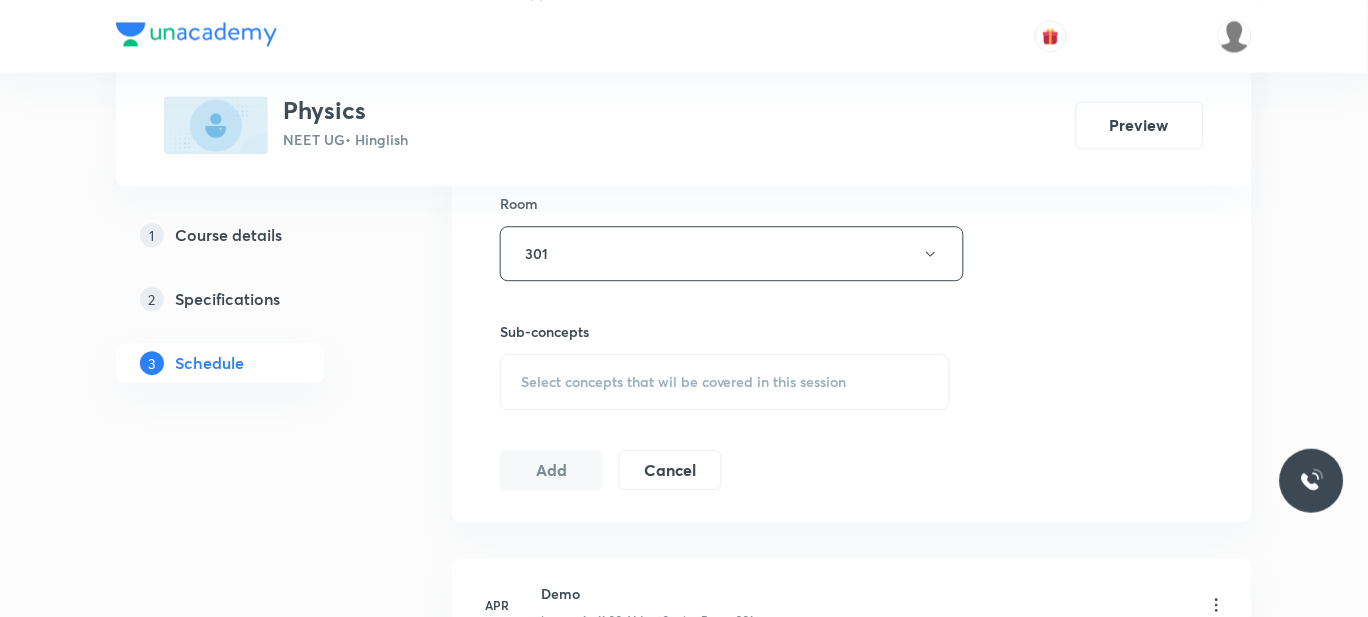 click on "Select concepts that wil be covered in this session" at bounding box center [684, 382] 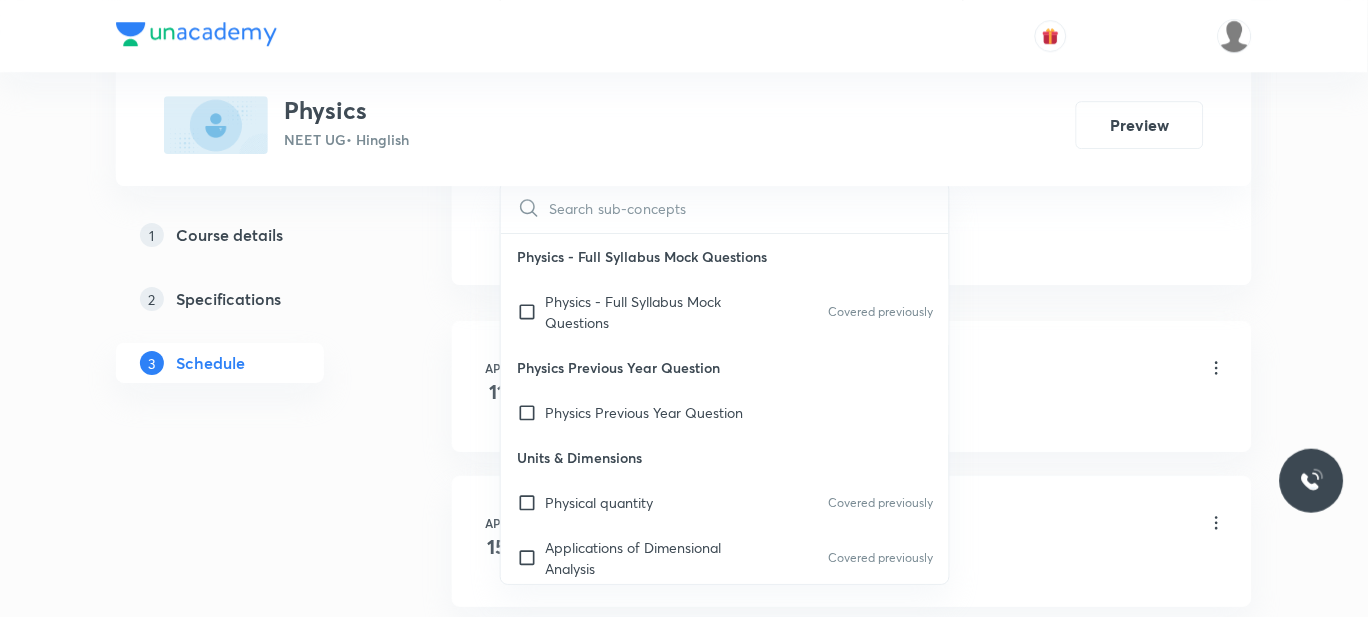 scroll, scrollTop: 1135, scrollLeft: 0, axis: vertical 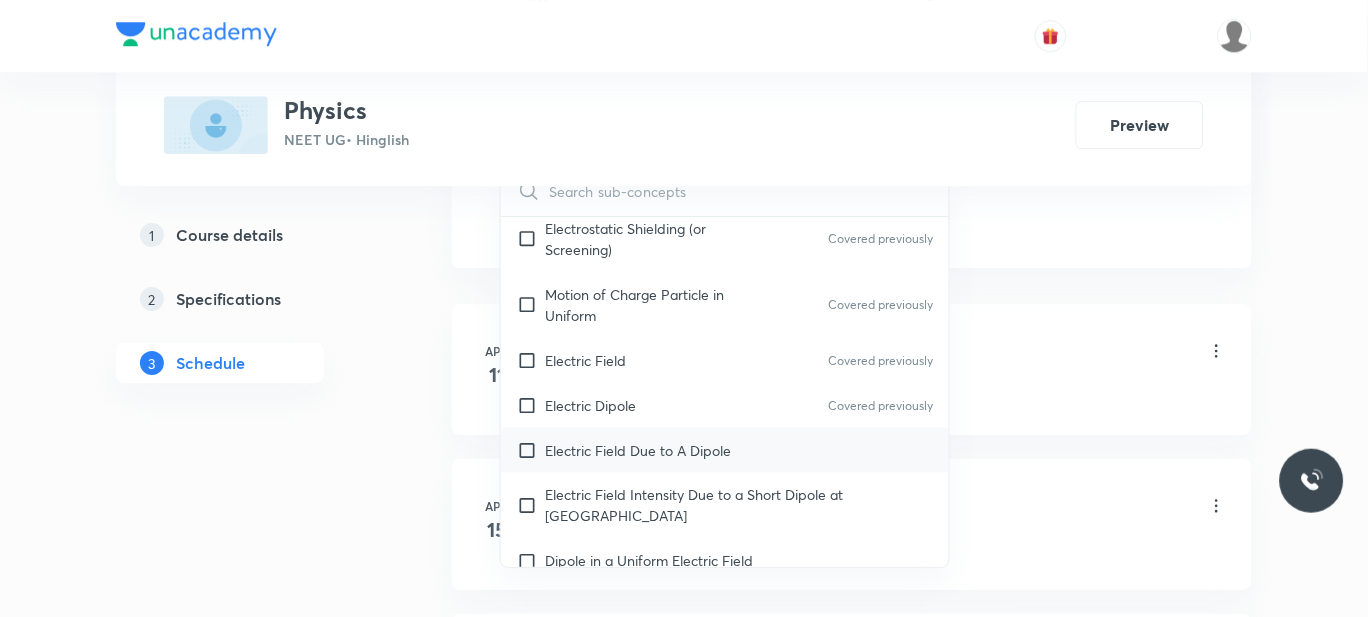 click on "Electric Field Due to A Dipole" at bounding box center [638, 450] 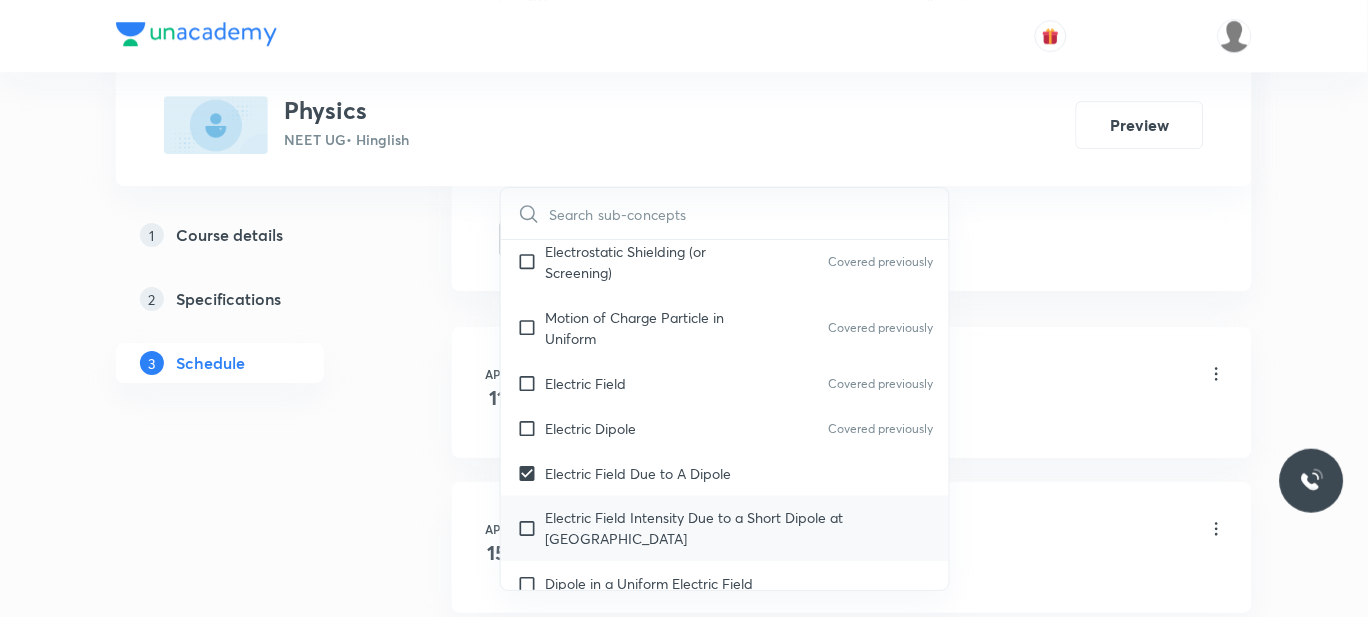 click on "Electric Field Intensity Due to a Short Dipole at [GEOGRAPHIC_DATA]" at bounding box center (739, 529) 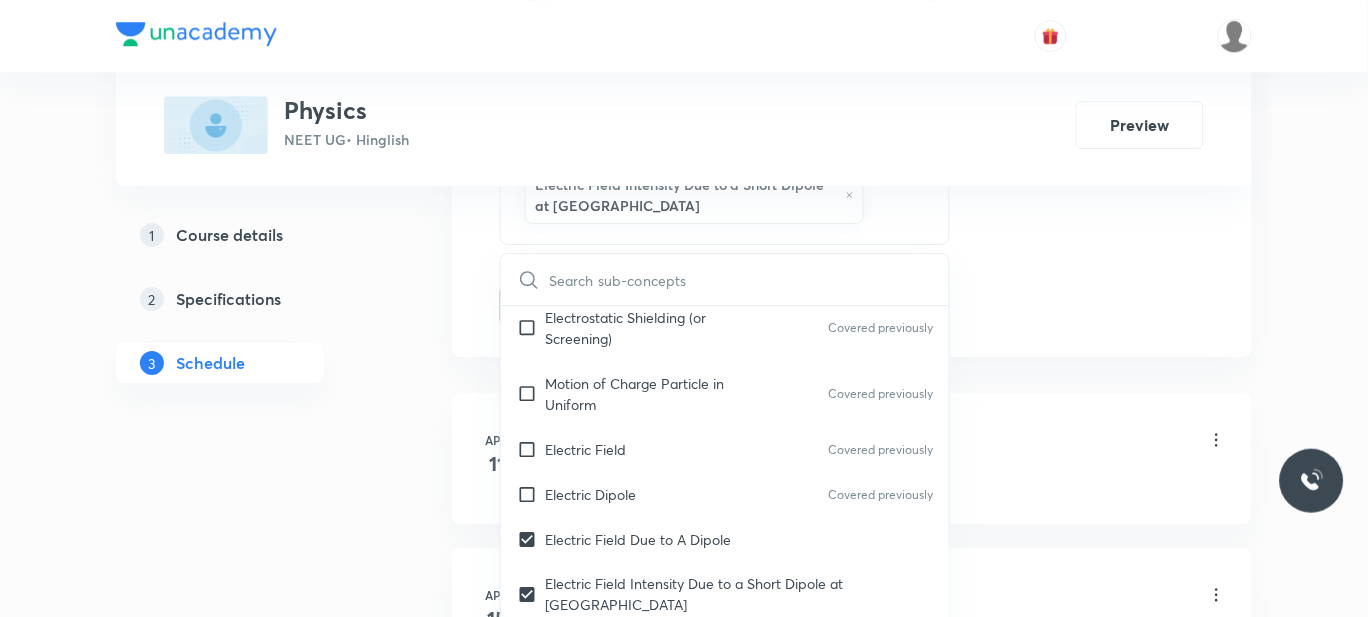 click on "Dipole in a Uniform Electric Field" at bounding box center [649, 650] 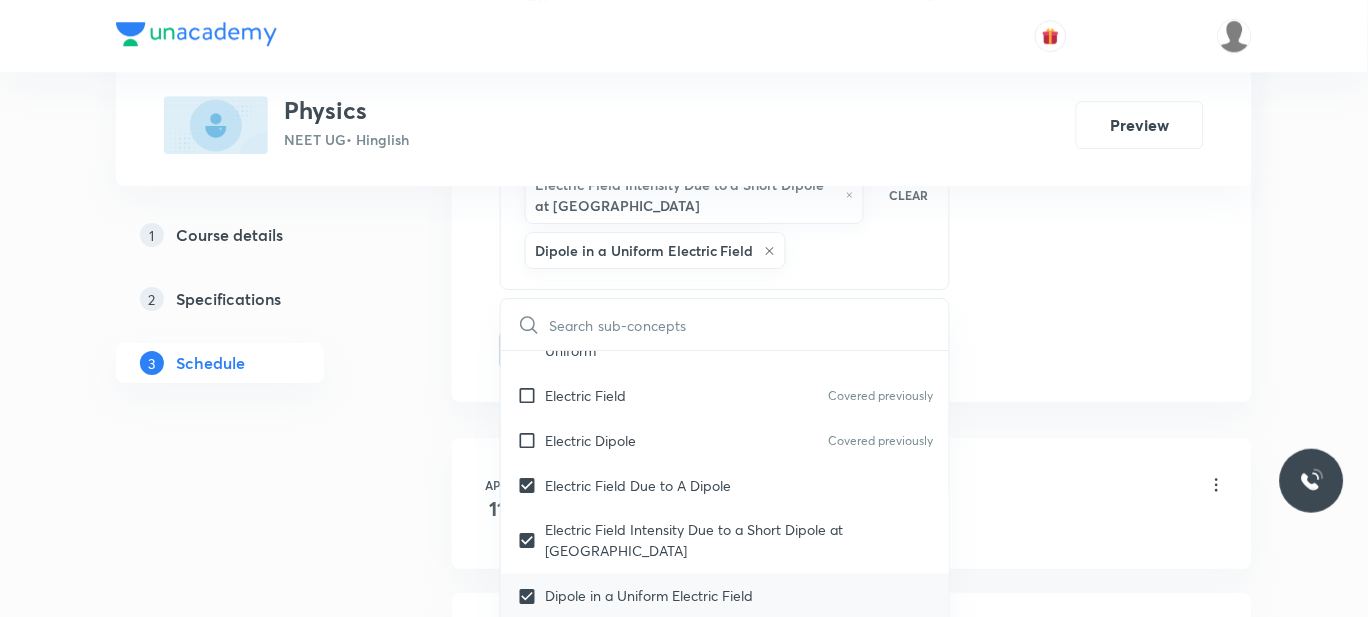 scroll, scrollTop: 16381, scrollLeft: 0, axis: vertical 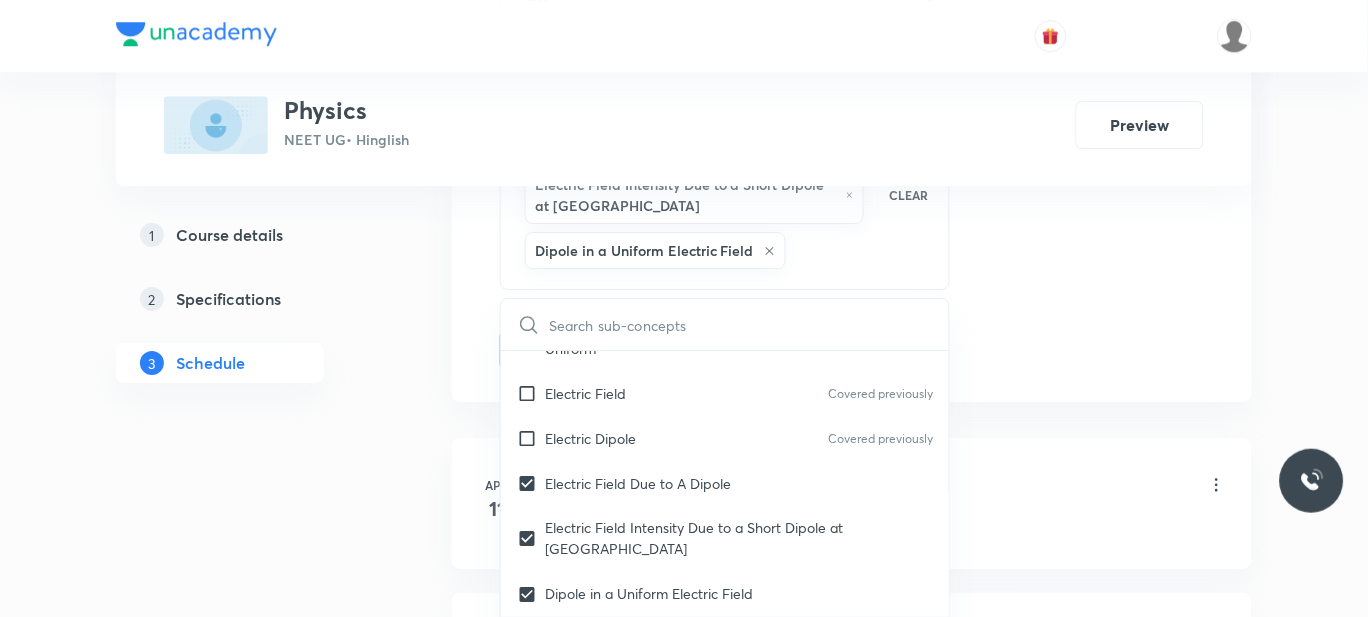 click on "Torque" at bounding box center [725, 639] 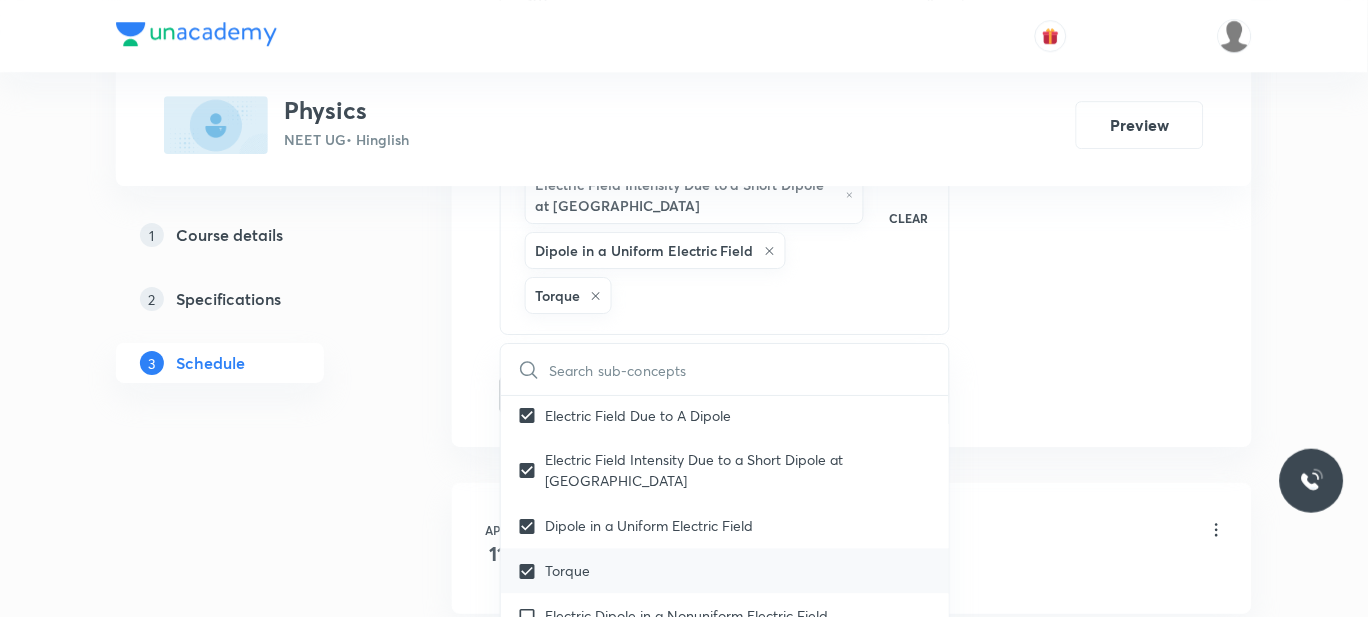 scroll, scrollTop: 16493, scrollLeft: 0, axis: vertical 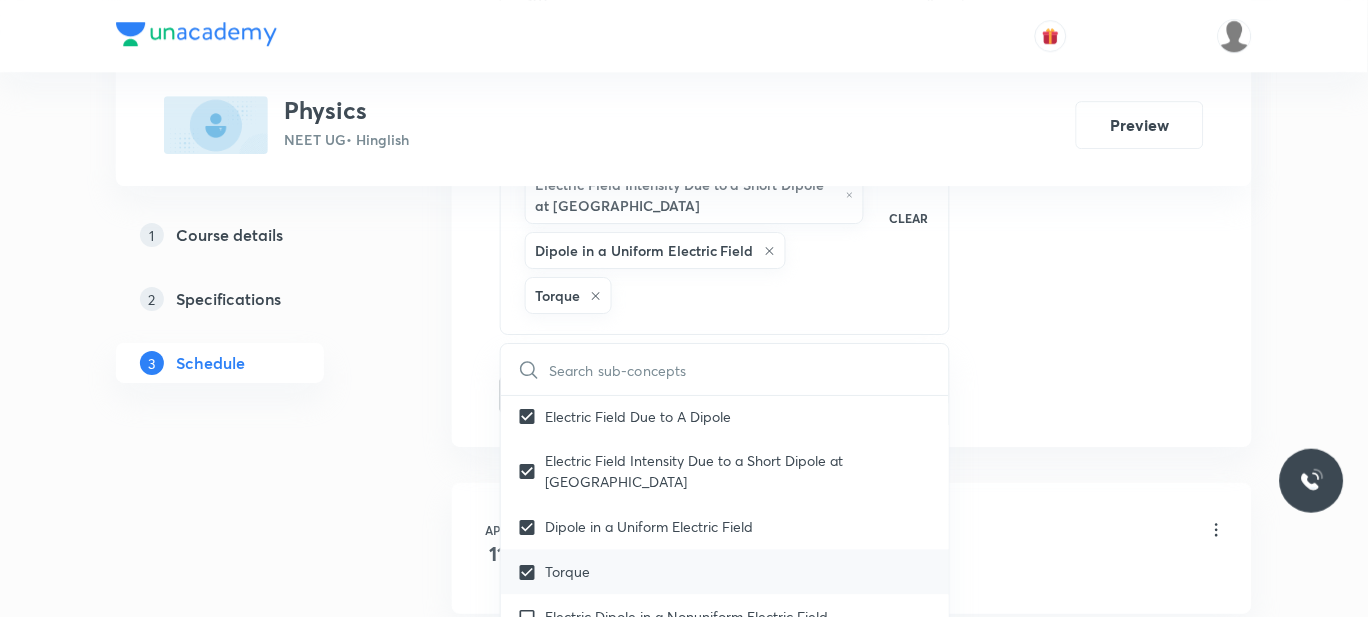 click on "Electric Dipole in a Nonuniform Electric Field" at bounding box center [725, 617] 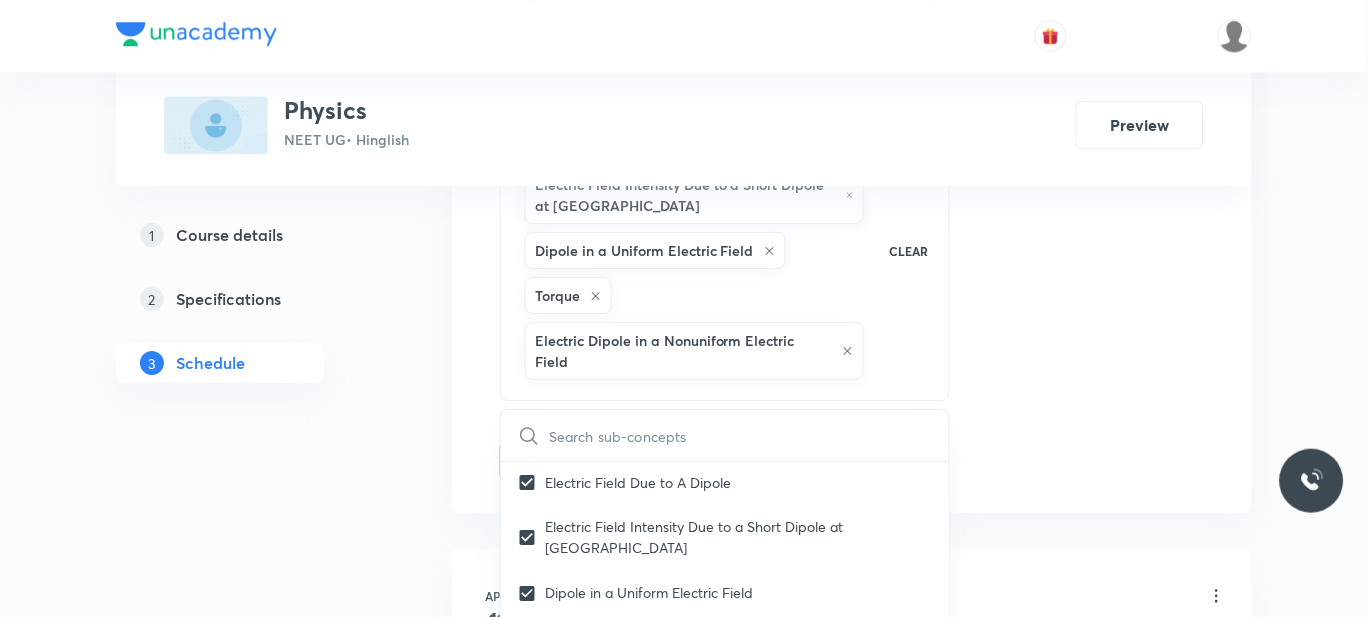 click on "Plus Courses Physics NEET UG  • Hinglish Preview 1 Course details 2 Specifications 3 Schedule Schedule 80  classes Session  81 Live class Session title 20/99 ROTATIONAL MECHANICS ​ Schedule for [DATE] 2:30 PM ​ Duration (in minutes) 55 ​   Session type Online Offline Room 301 Sub-concepts Electric Field Due to A Dipole  Electric Field Intensity Due to a Short Dipole at Some General Point  Dipole in a Uniform Electric Field Torque Electric Dipole in a Nonuniform Electric Field  CLEAR ​ Physics - Full Syllabus Mock Questions Physics - Full Syllabus Mock Questions Covered previously Physics Previous Year Question Physics Previous Year Question Units & Dimensions Physical quantity Covered previously Applications of Dimensional Analysis Covered previously Significant Figures Covered previously Units of Physical Quantities Covered previously System of Units Covered previously Dimensions of Some Mathematical Functions Covered previously Unit and Dimension Covered previously Product of Two Vectors 11" at bounding box center [684, 6406] 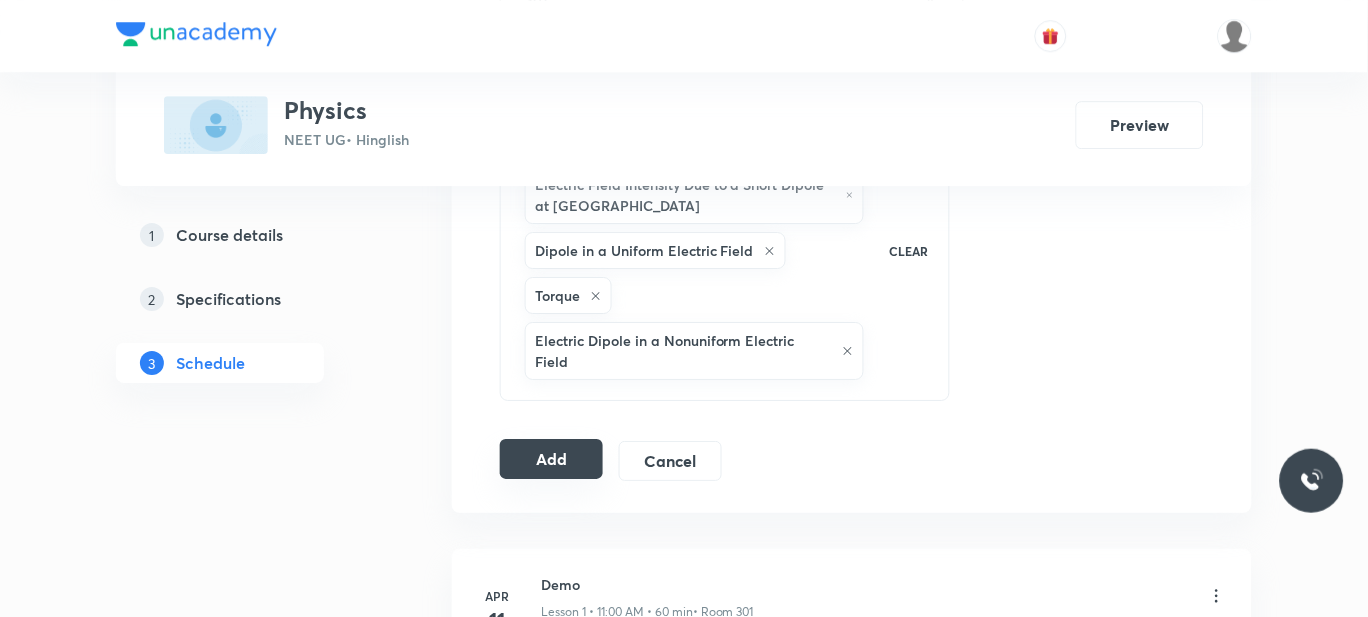 click on "Add" at bounding box center (551, 459) 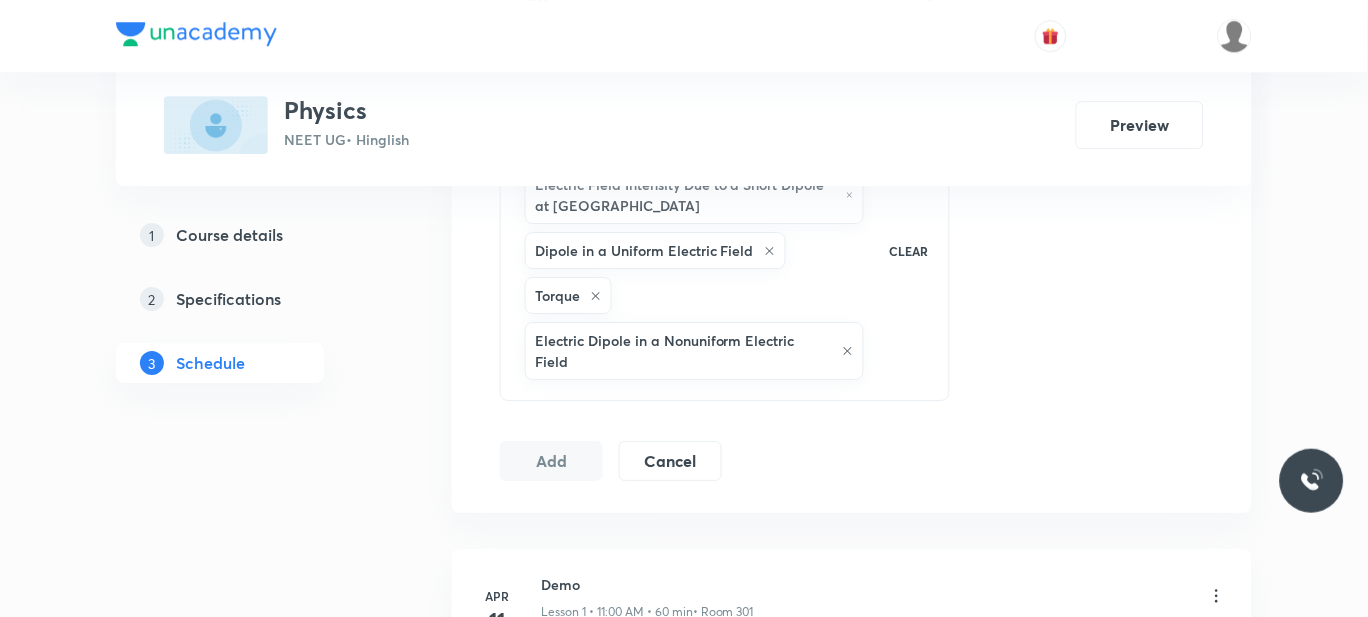 click on "Add" at bounding box center [551, 461] 